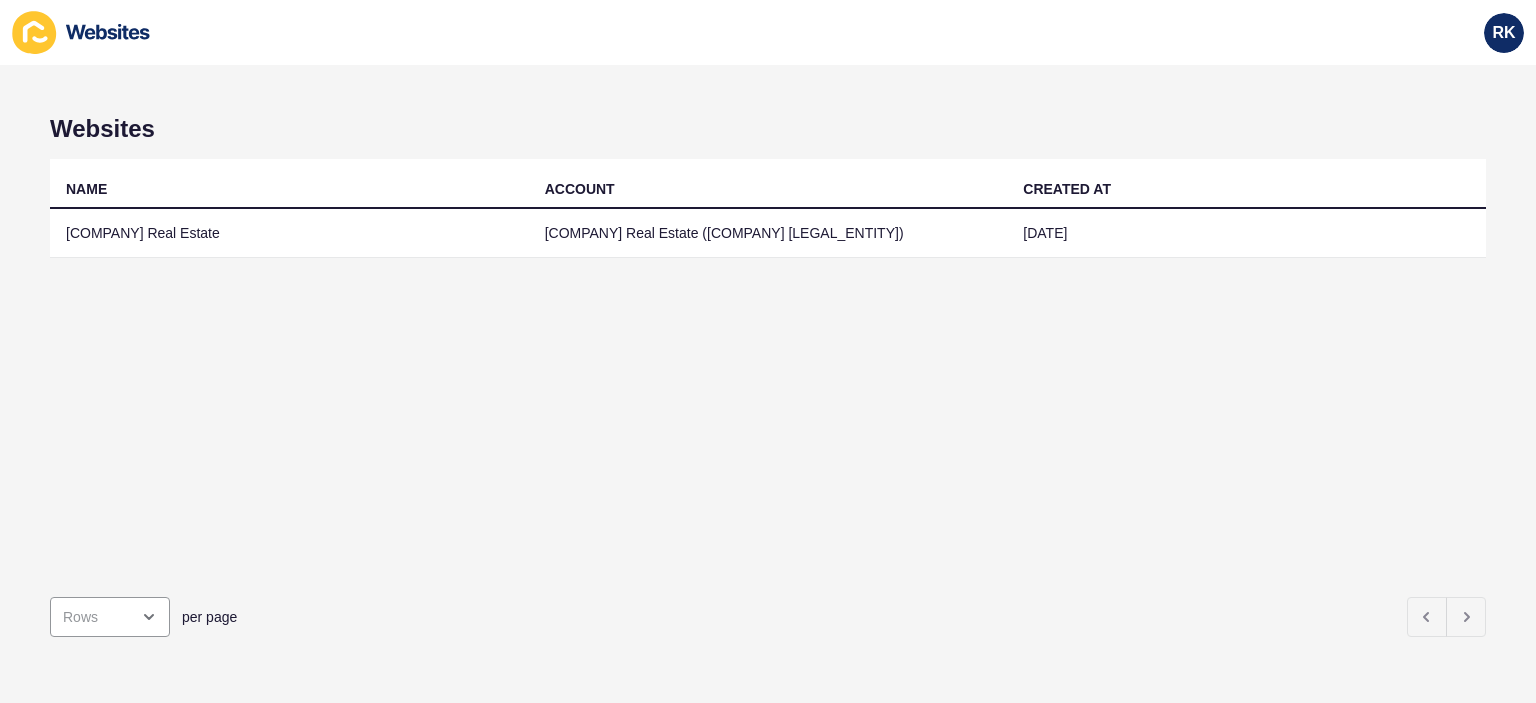 scroll, scrollTop: 0, scrollLeft: 0, axis: both 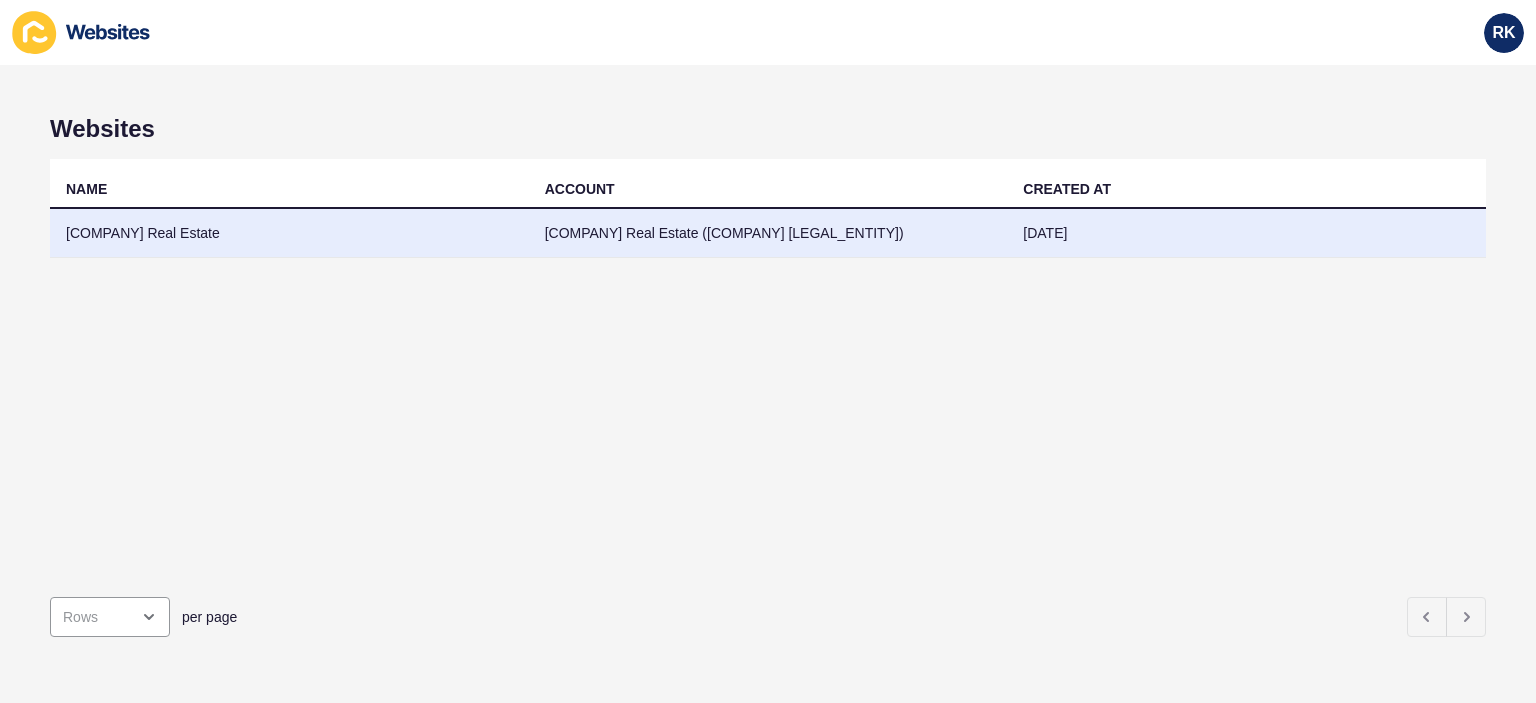 click on "[NAME]'s Paradise Real Estate" at bounding box center [289, 233] 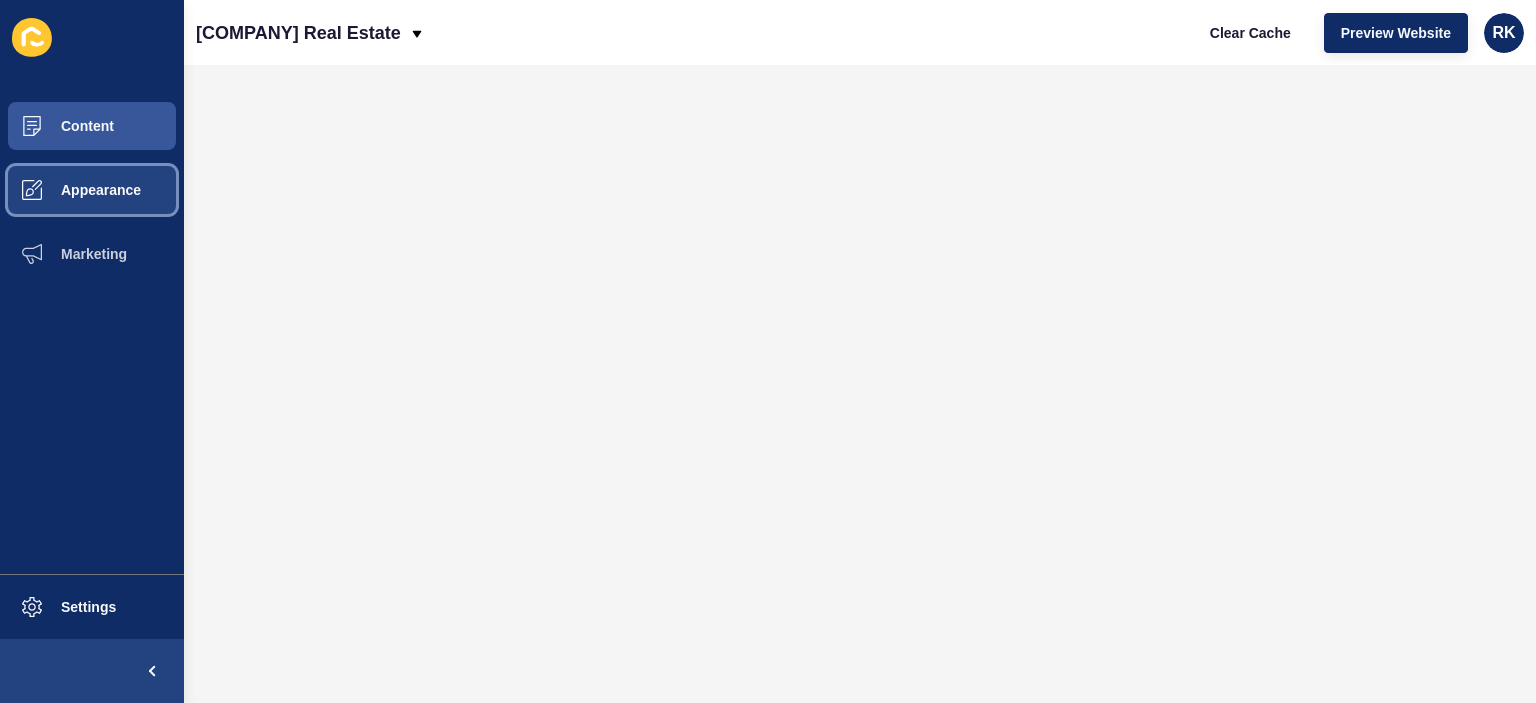 click on "Appearance" at bounding box center [69, 190] 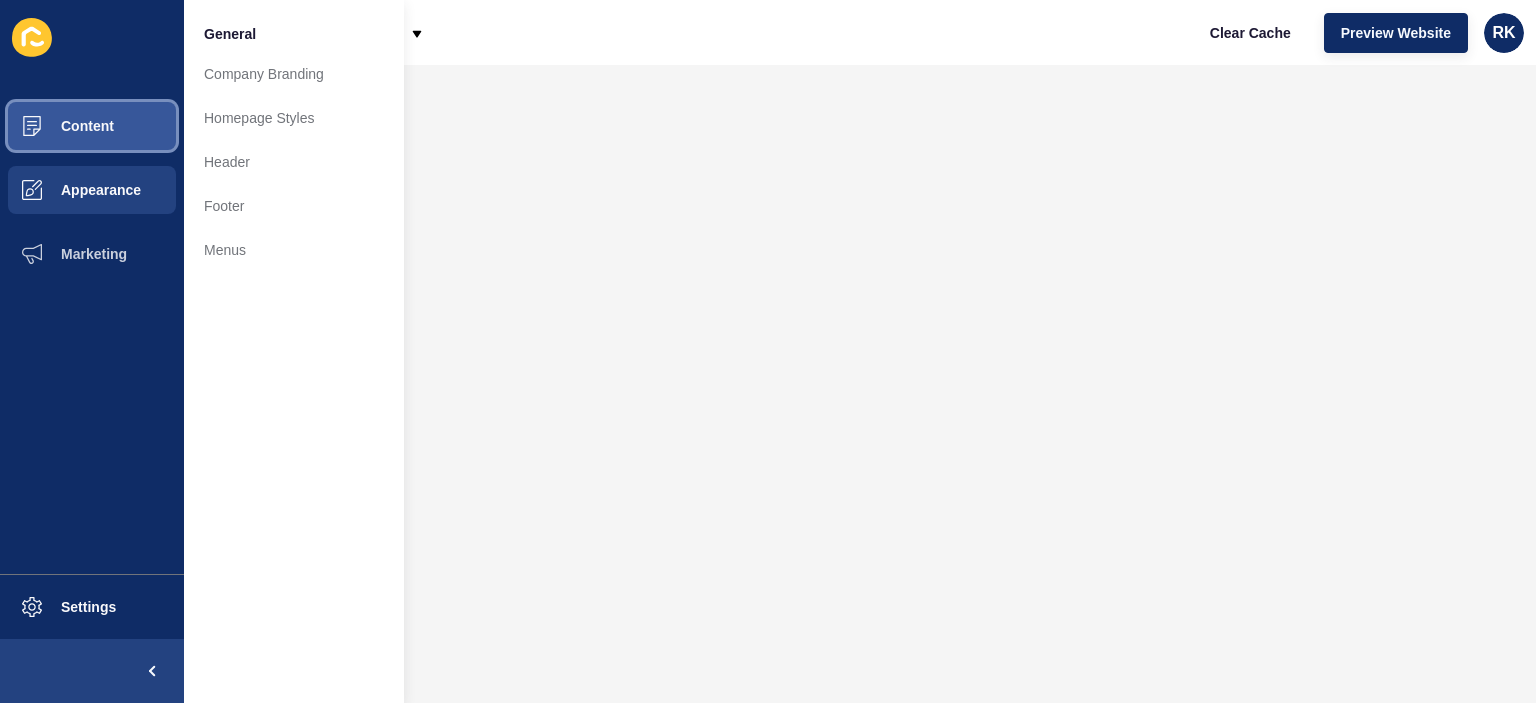 click on "Content" at bounding box center (55, 126) 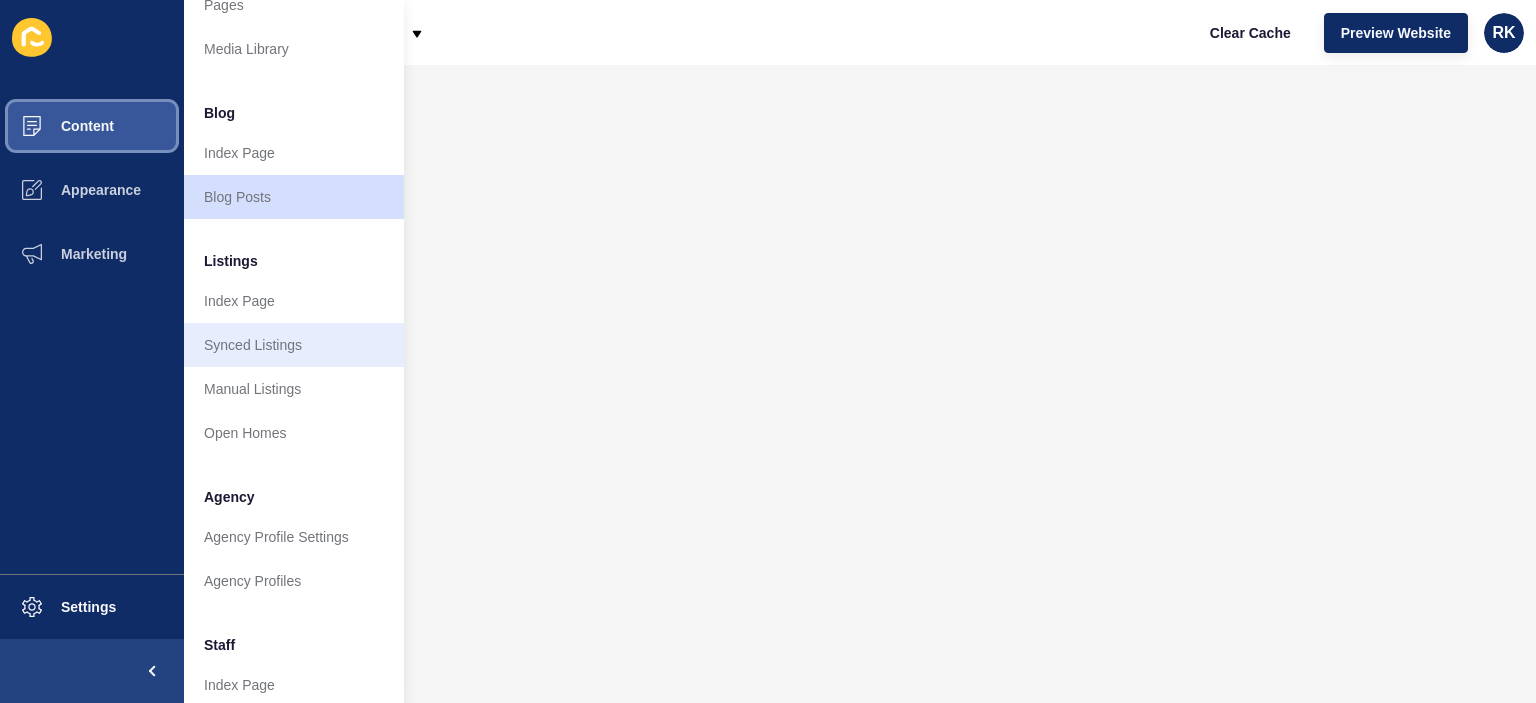 scroll, scrollTop: 100, scrollLeft: 0, axis: vertical 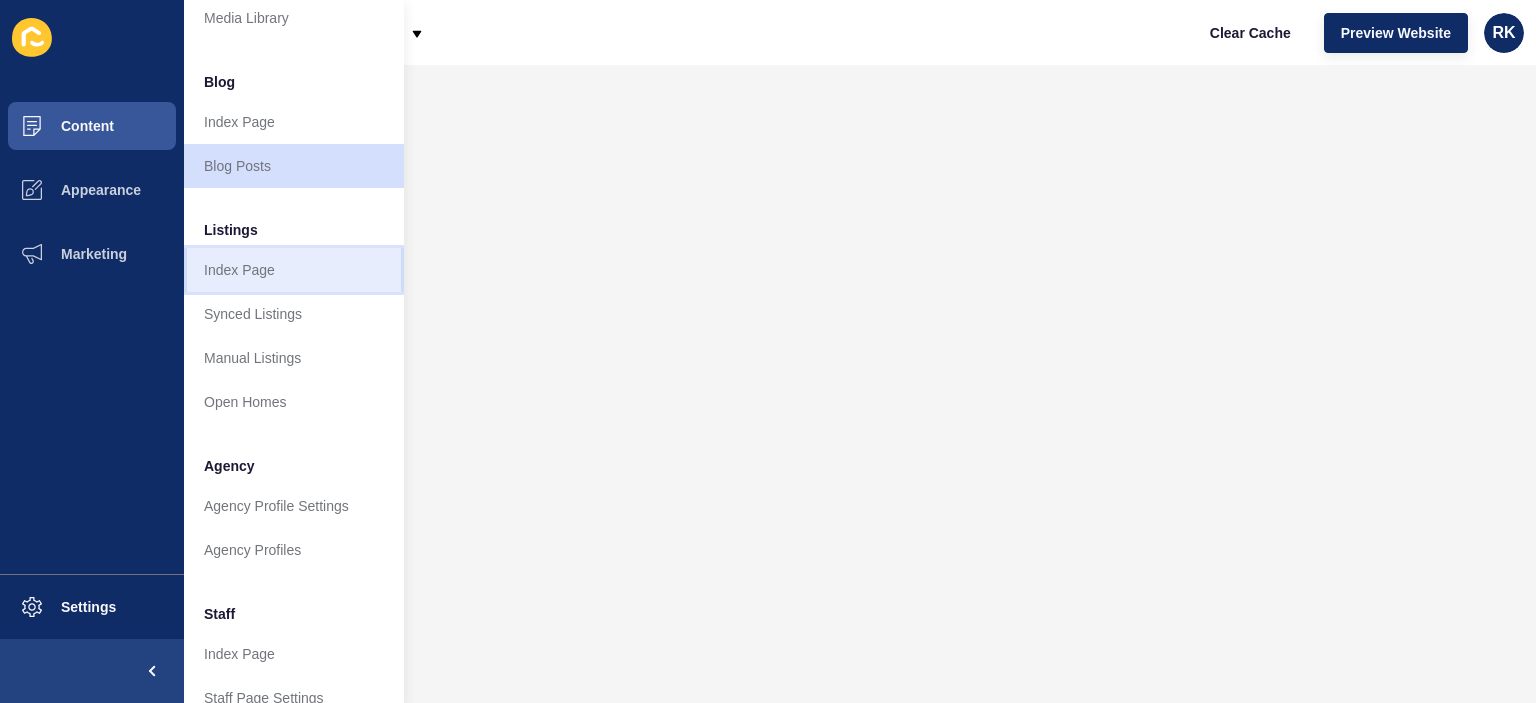 click on "Index Page" at bounding box center (294, 270) 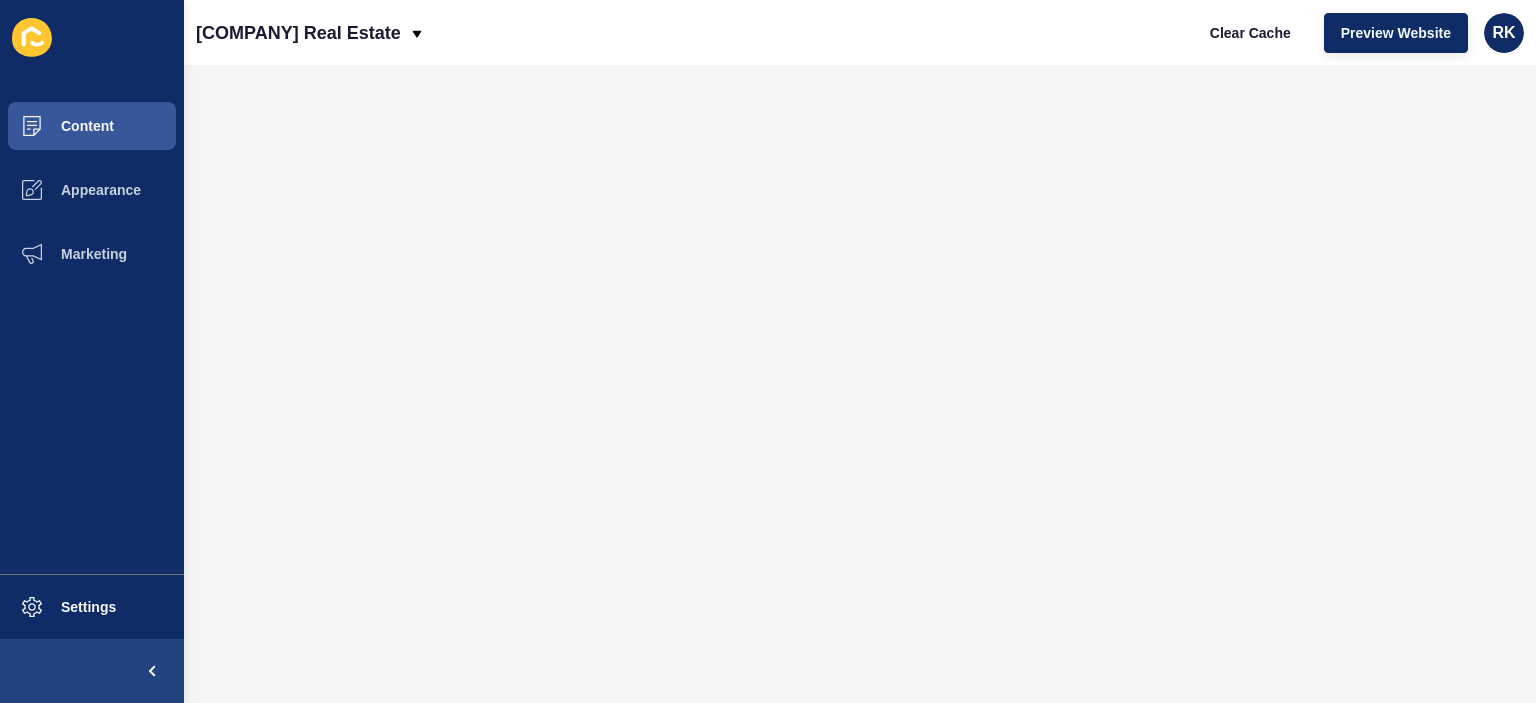 scroll, scrollTop: 0, scrollLeft: 0, axis: both 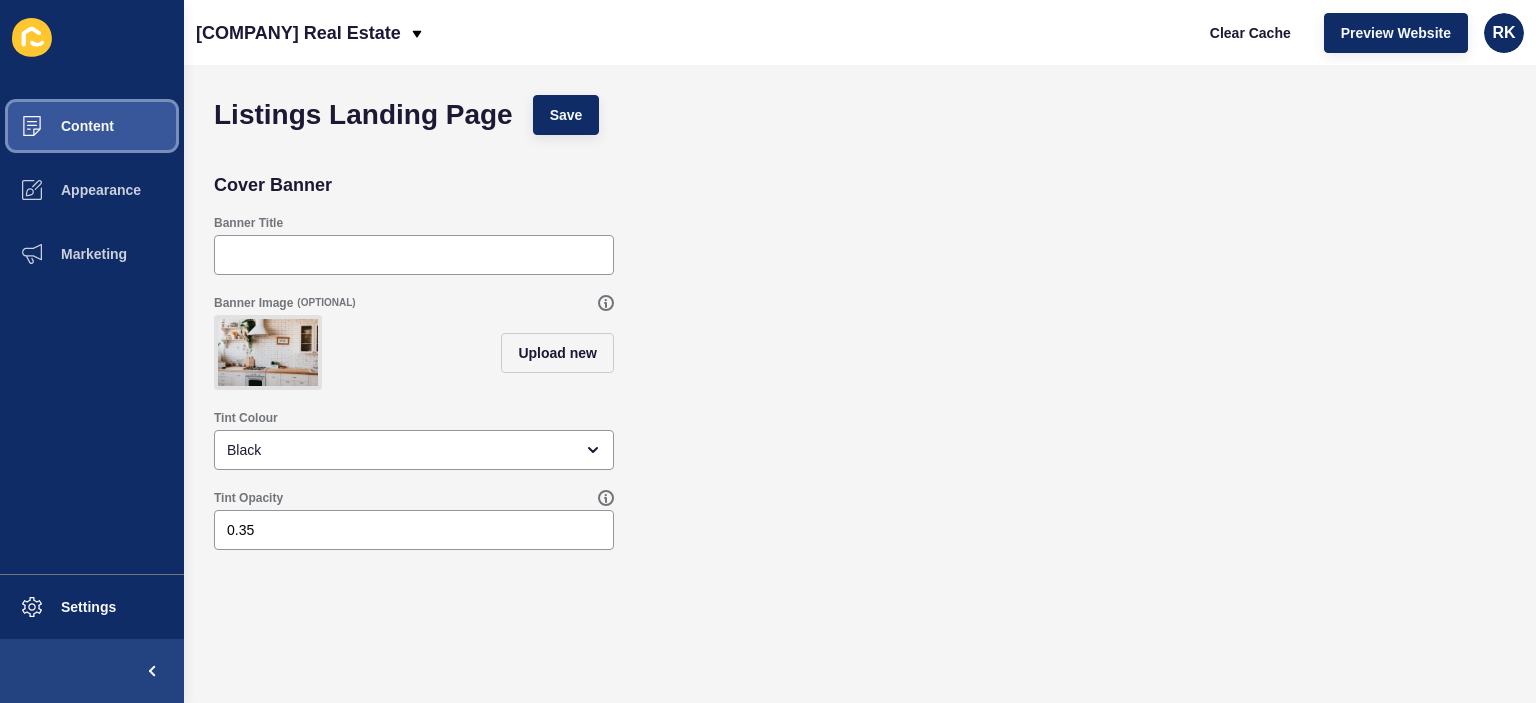 click on "Content" at bounding box center [92, 126] 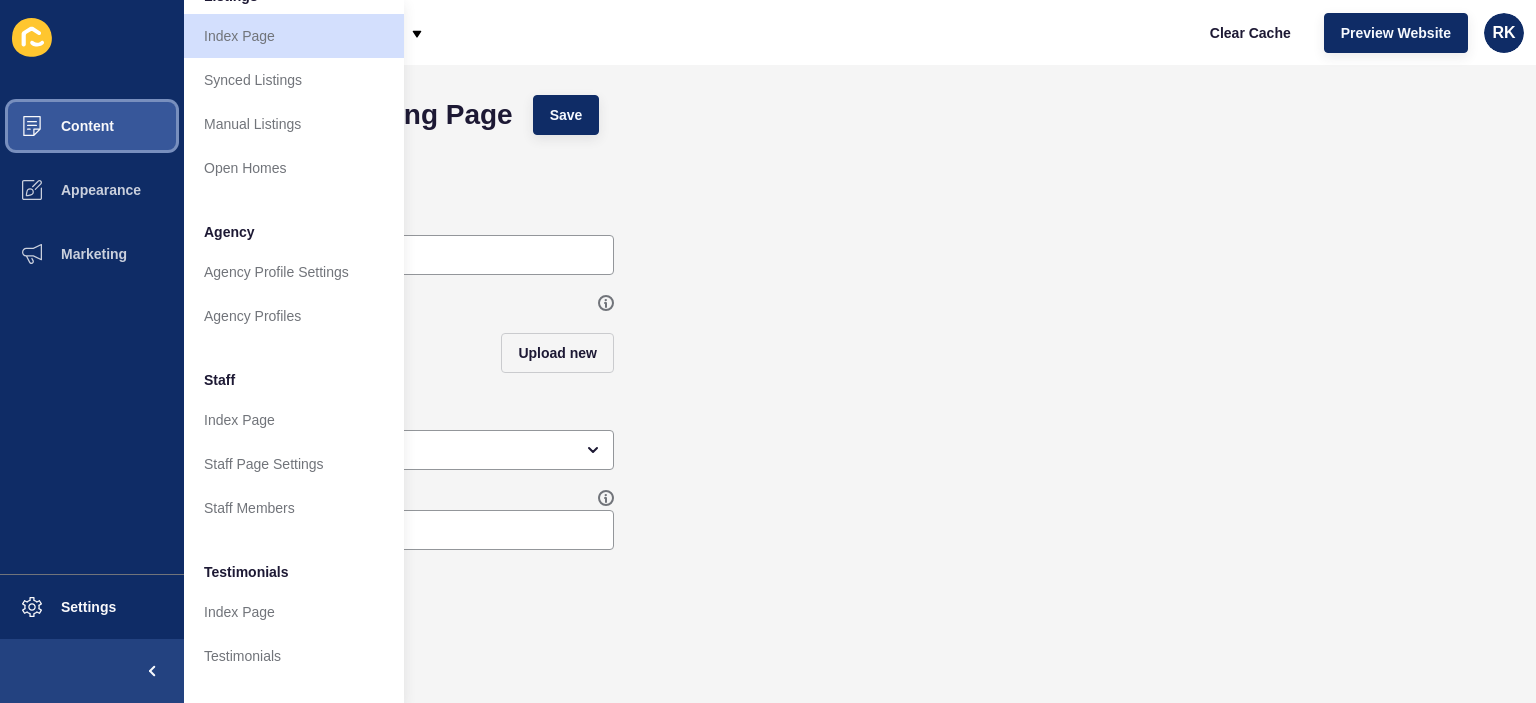 scroll, scrollTop: 400, scrollLeft: 0, axis: vertical 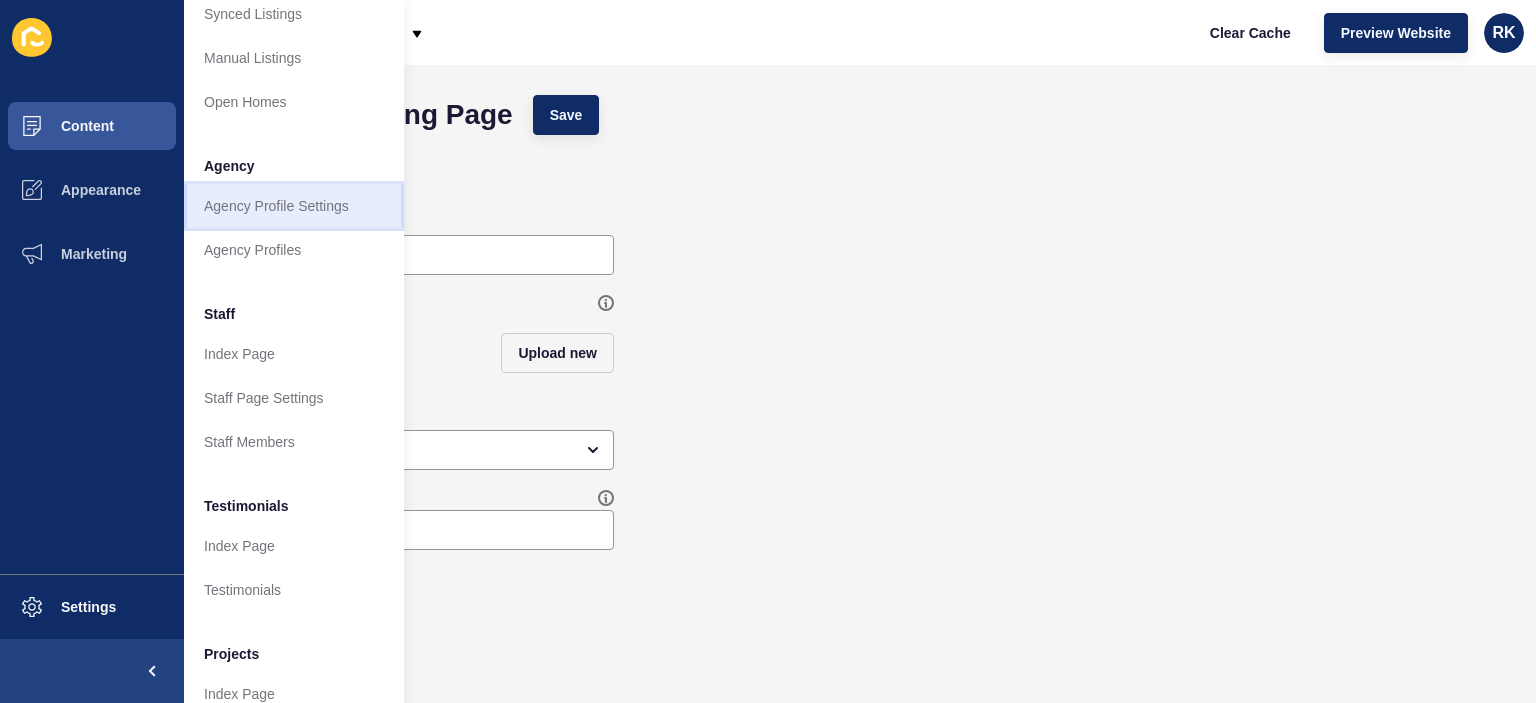 click on "Agency Profile Settings" at bounding box center (294, 206) 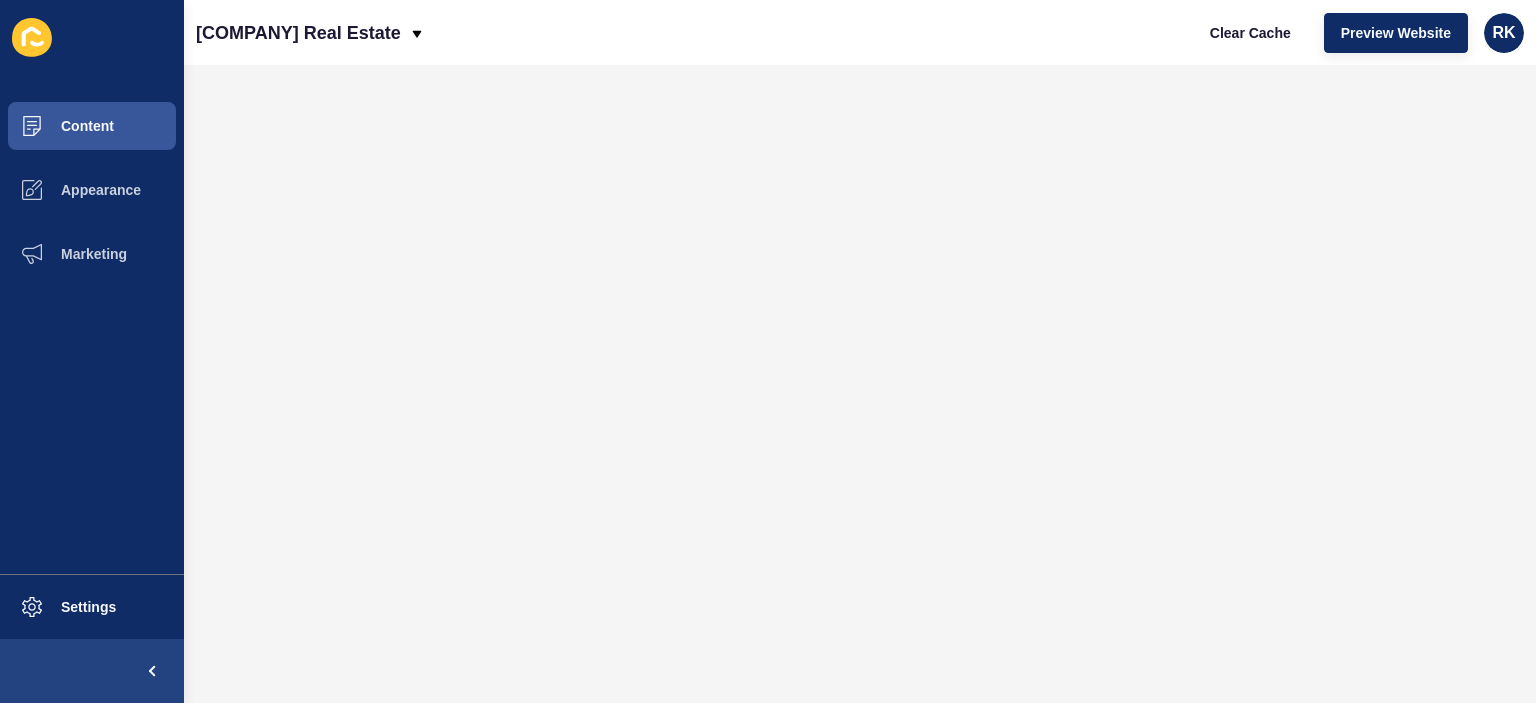 scroll, scrollTop: 0, scrollLeft: 0, axis: both 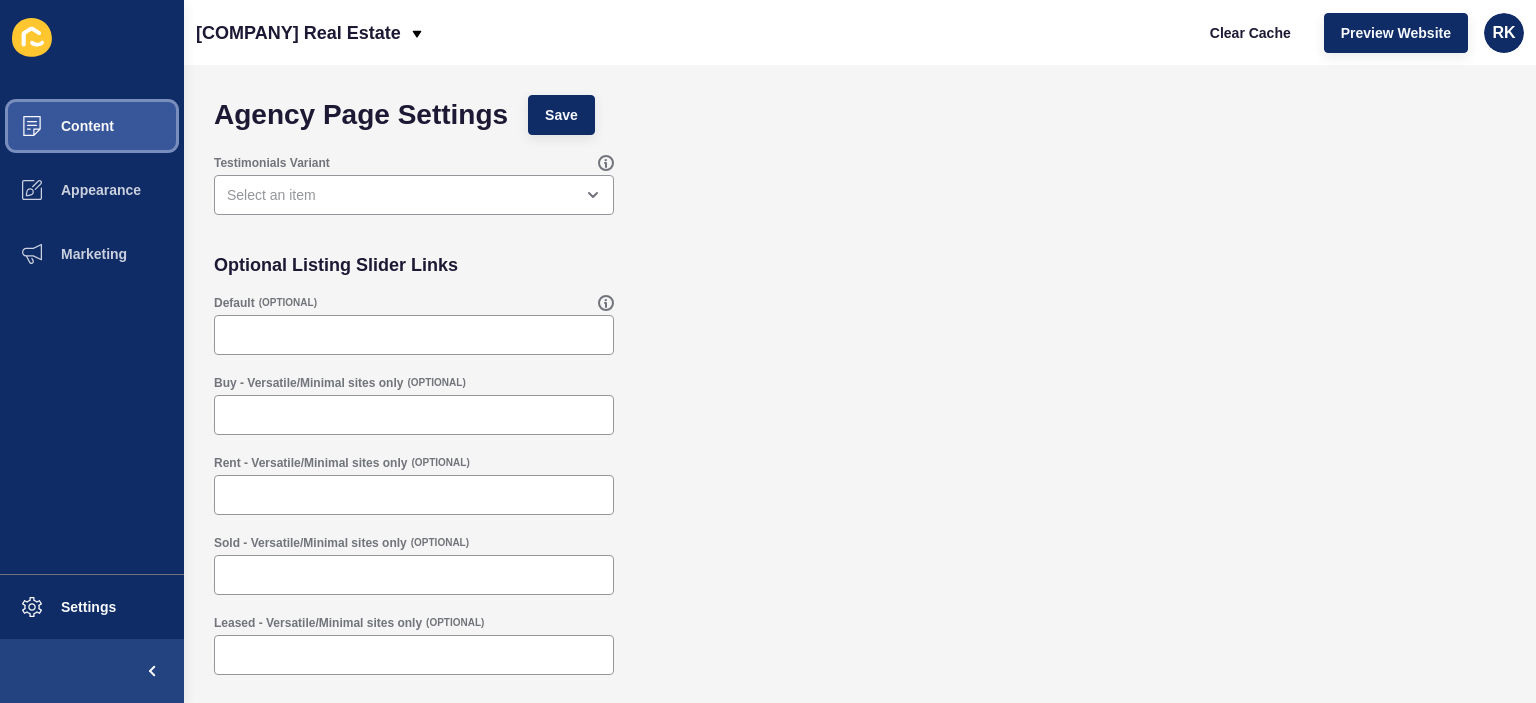 click on "Content" at bounding box center (92, 126) 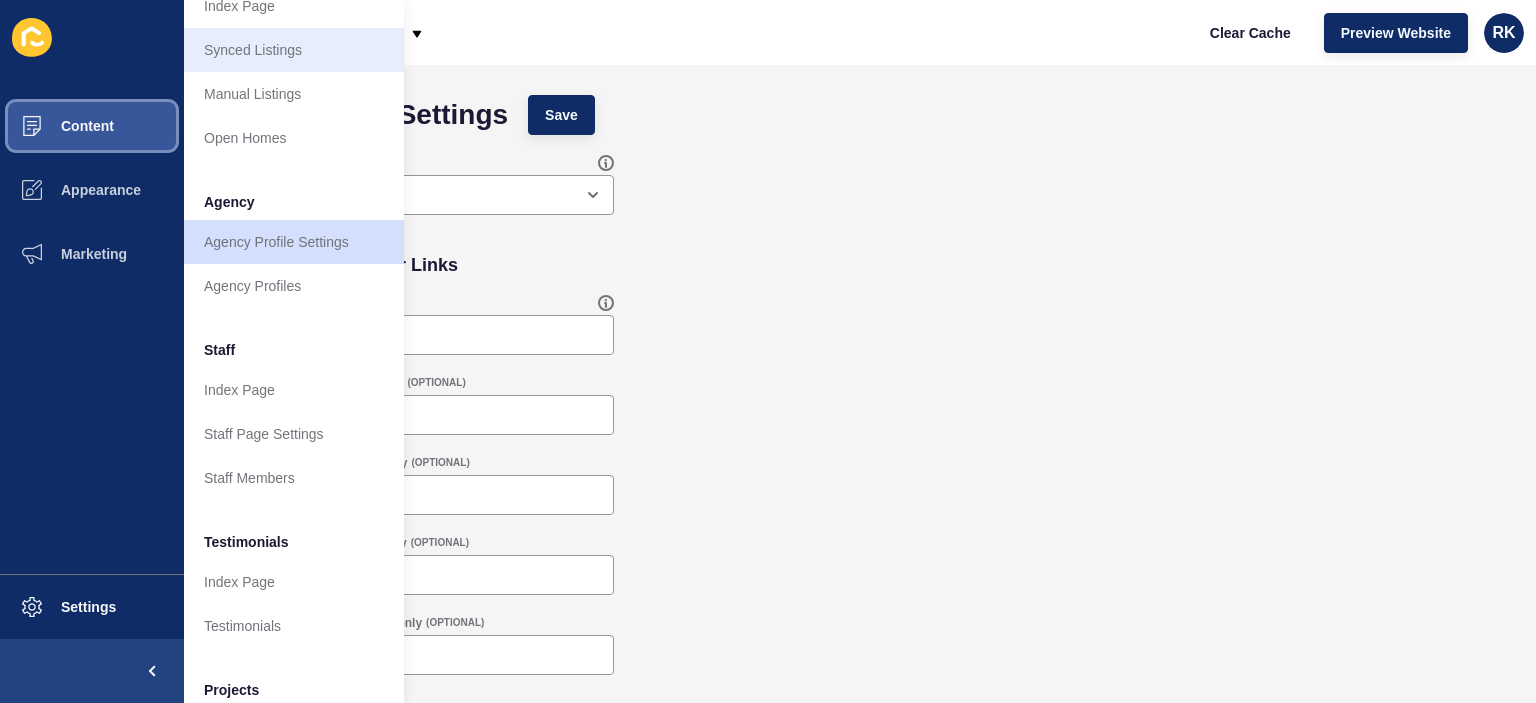 scroll, scrollTop: 484, scrollLeft: 0, axis: vertical 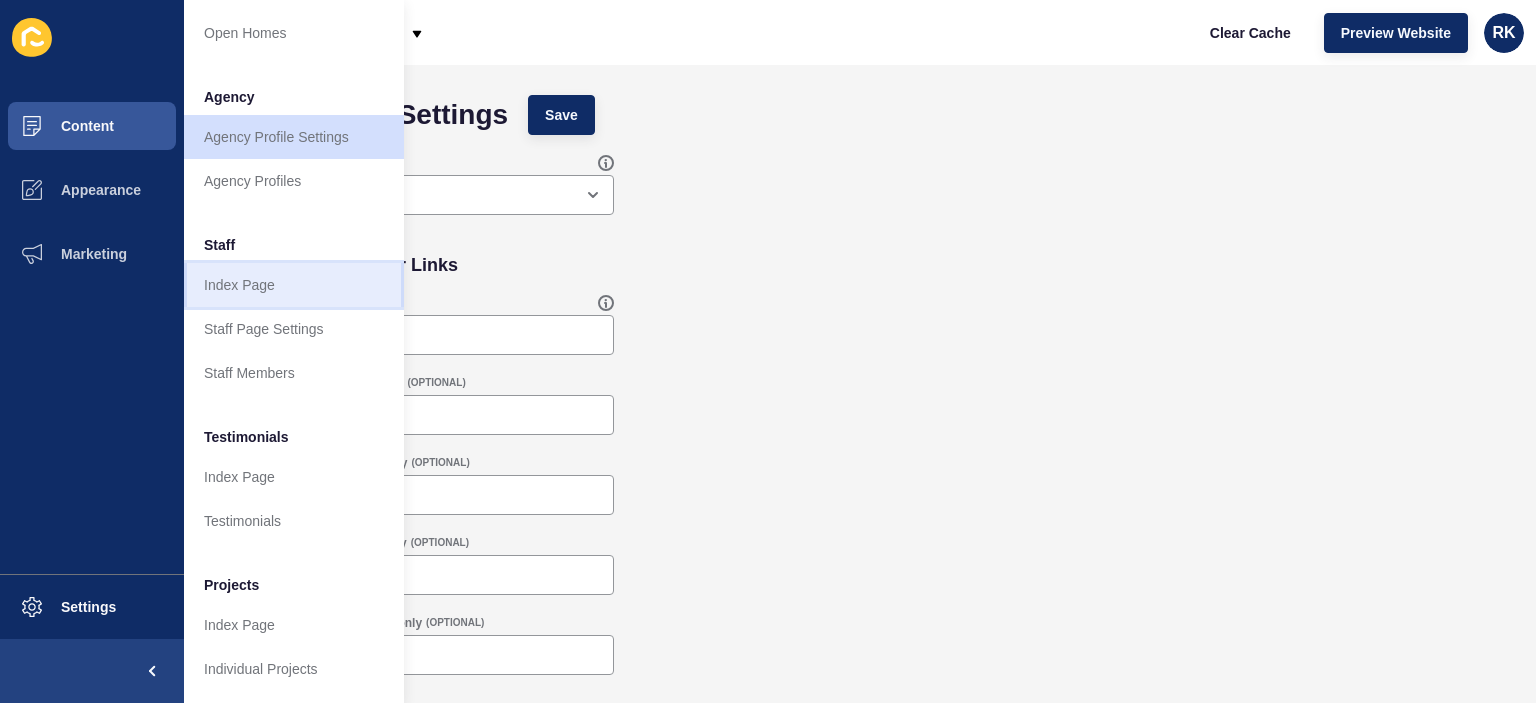 click on "Index Page" at bounding box center (294, 285) 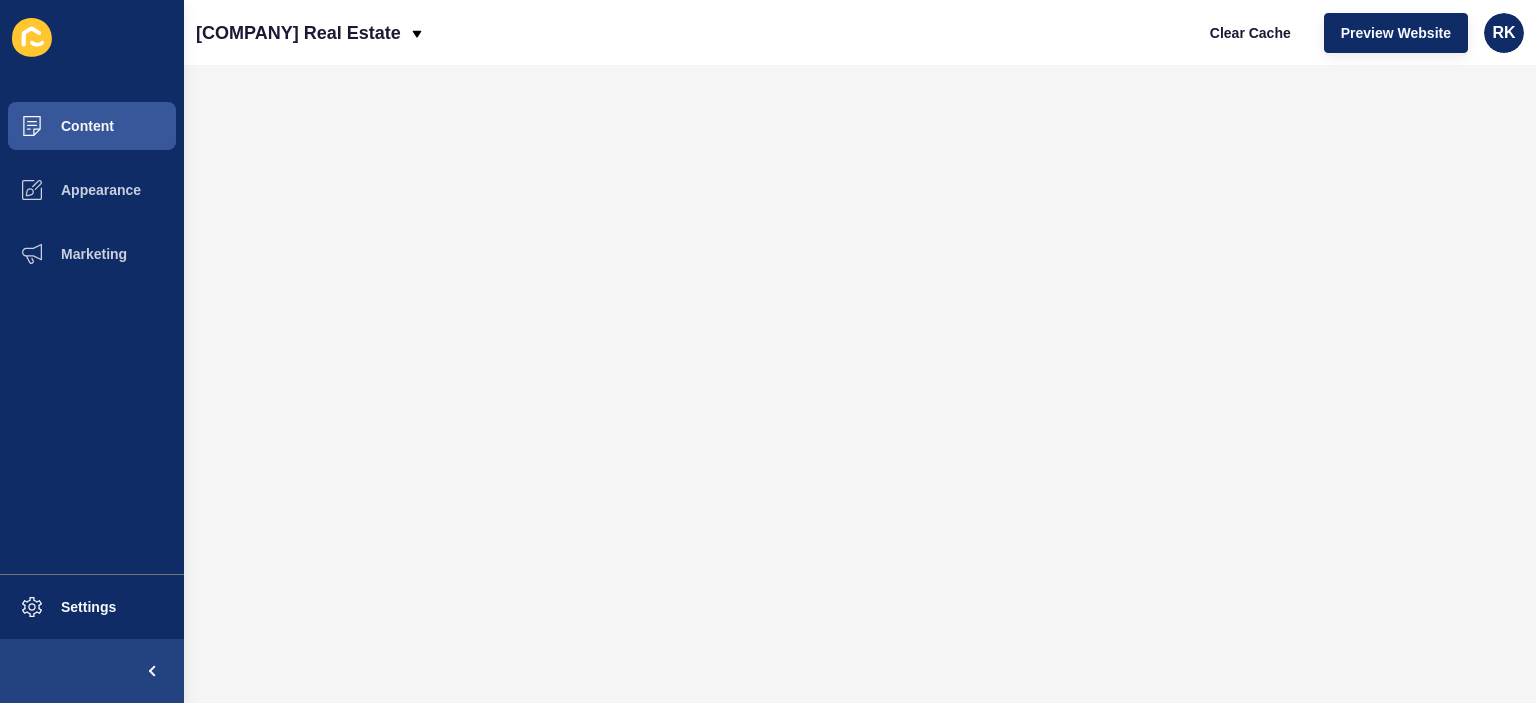 scroll, scrollTop: 0, scrollLeft: 0, axis: both 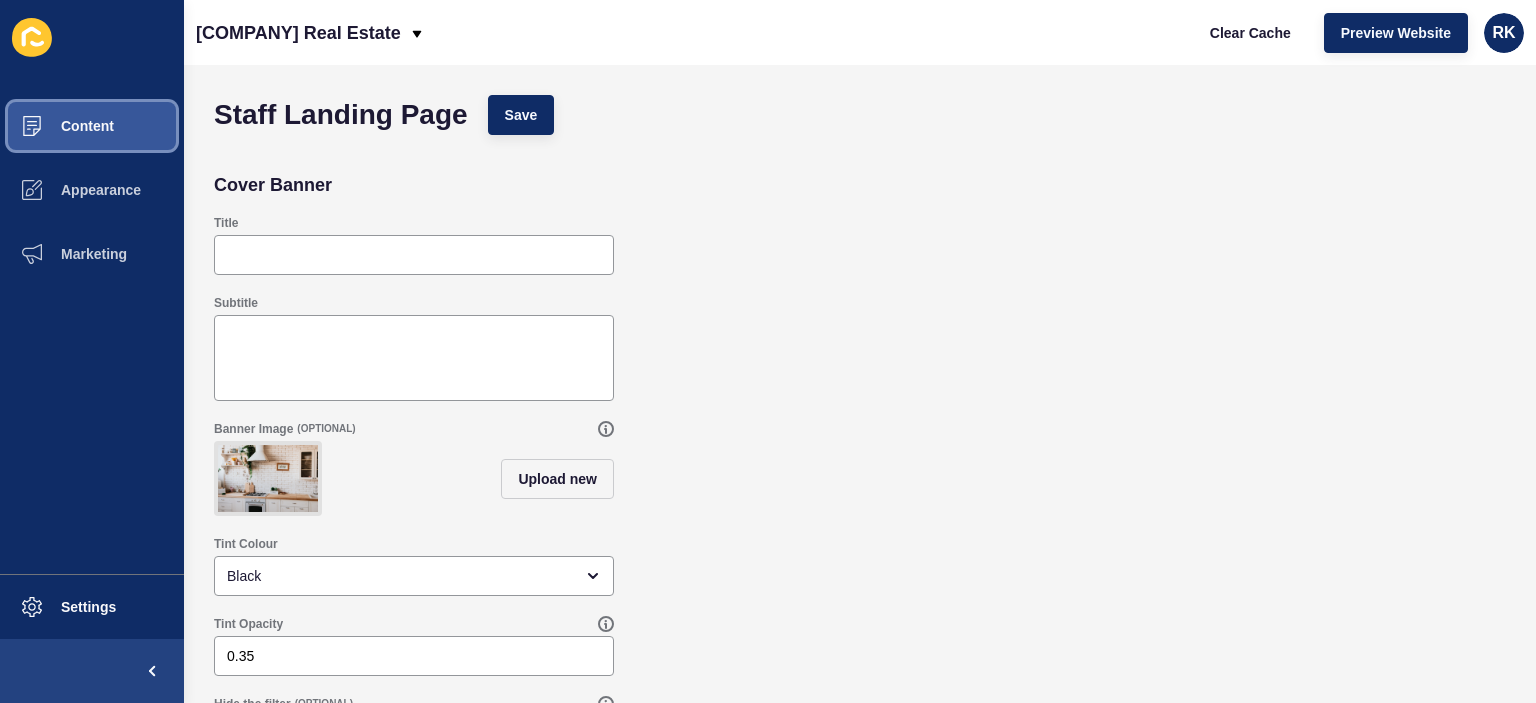 click on "Content" at bounding box center (55, 126) 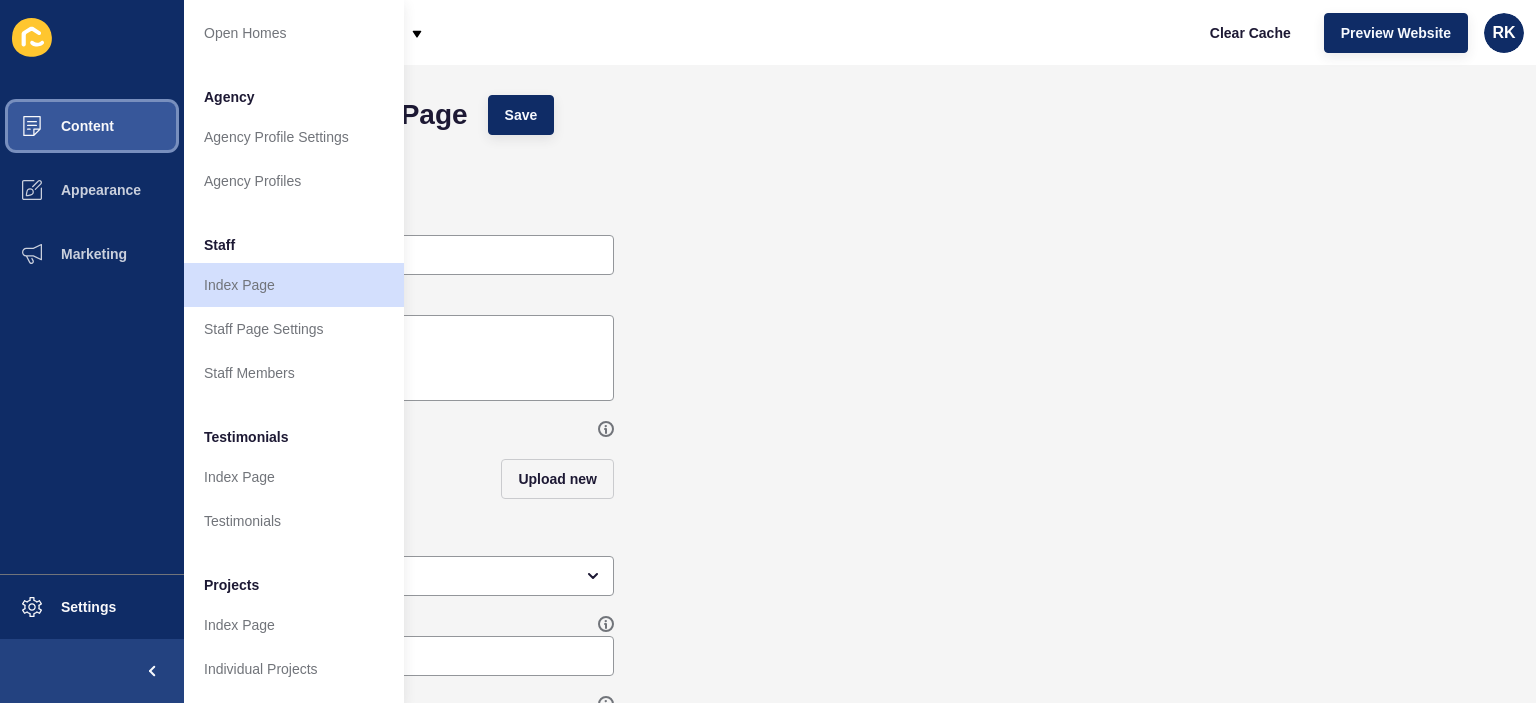 scroll, scrollTop: 484, scrollLeft: 0, axis: vertical 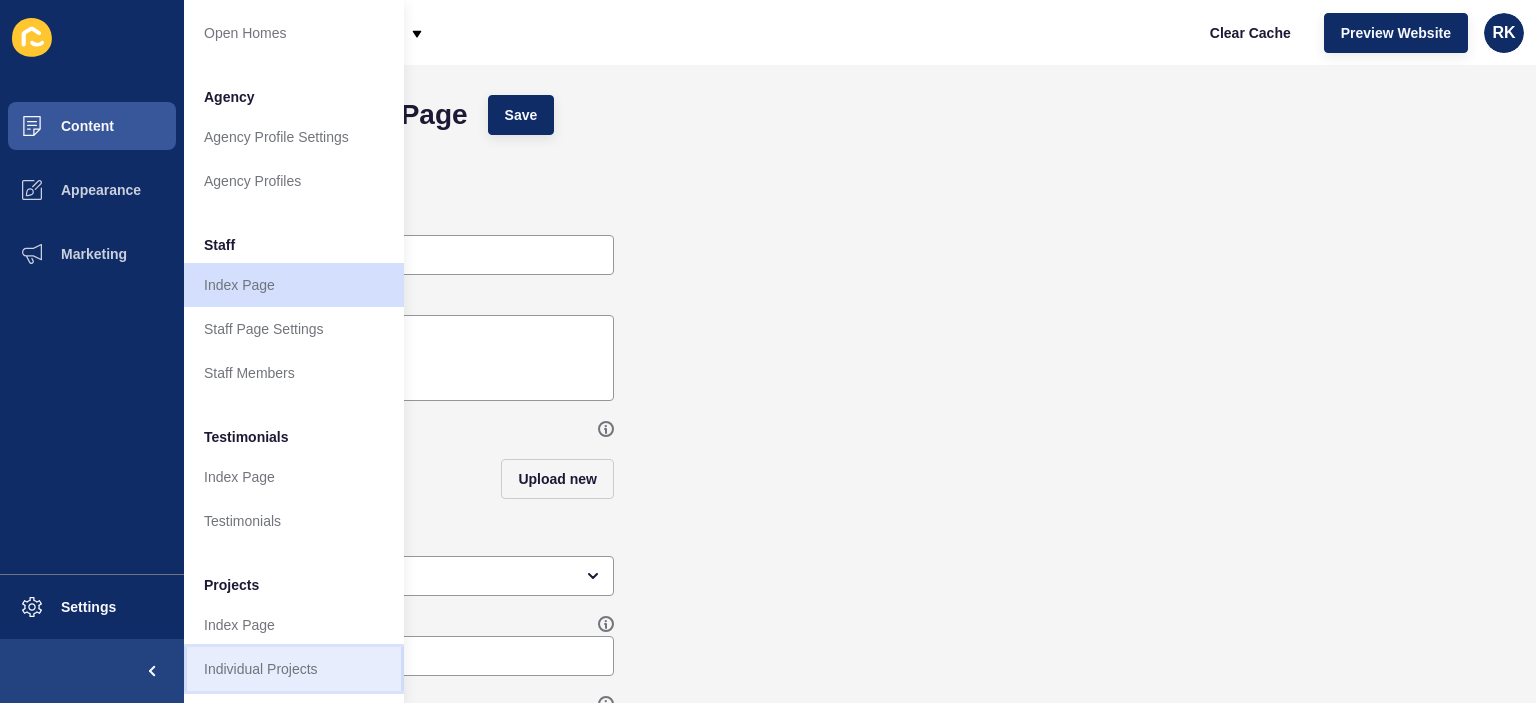 click on "Individual Projects" at bounding box center (294, 669) 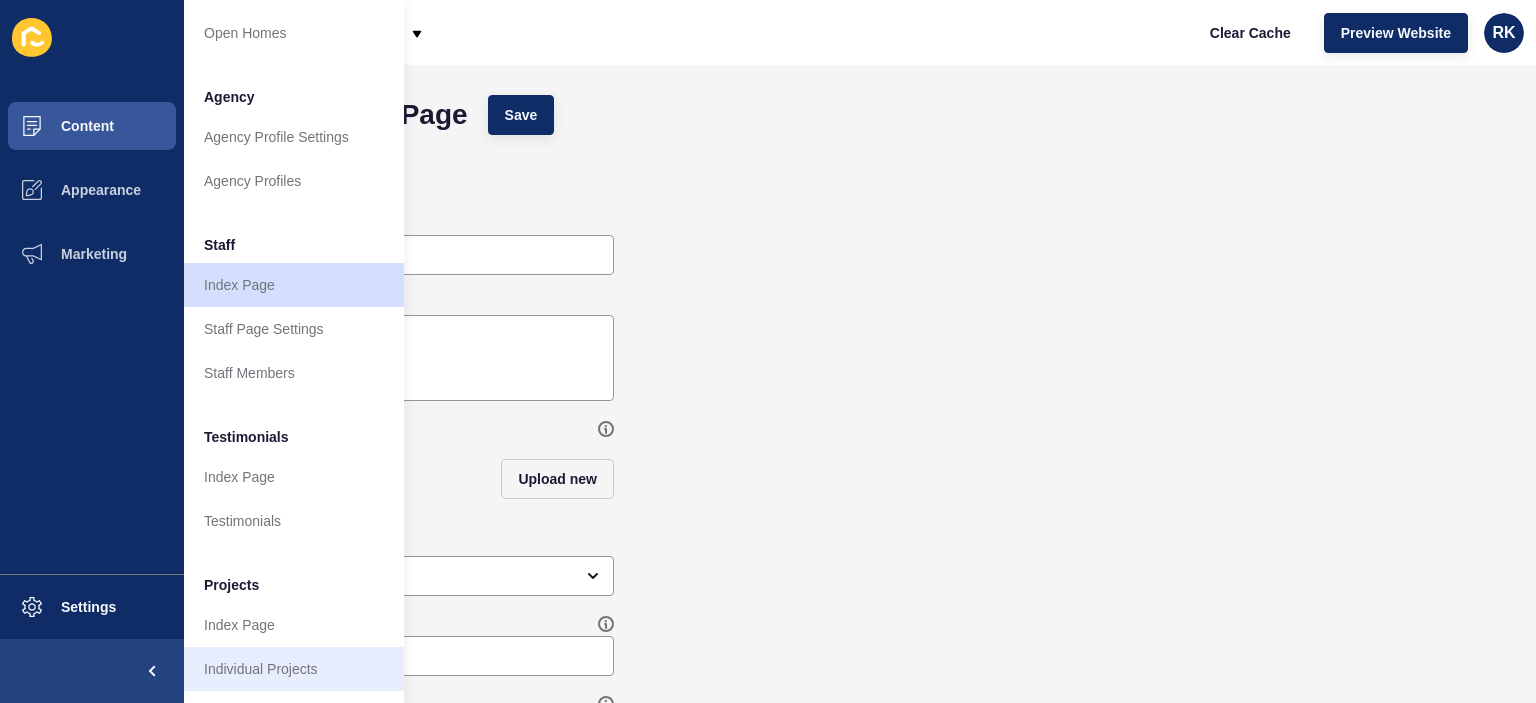 scroll, scrollTop: 0, scrollLeft: 0, axis: both 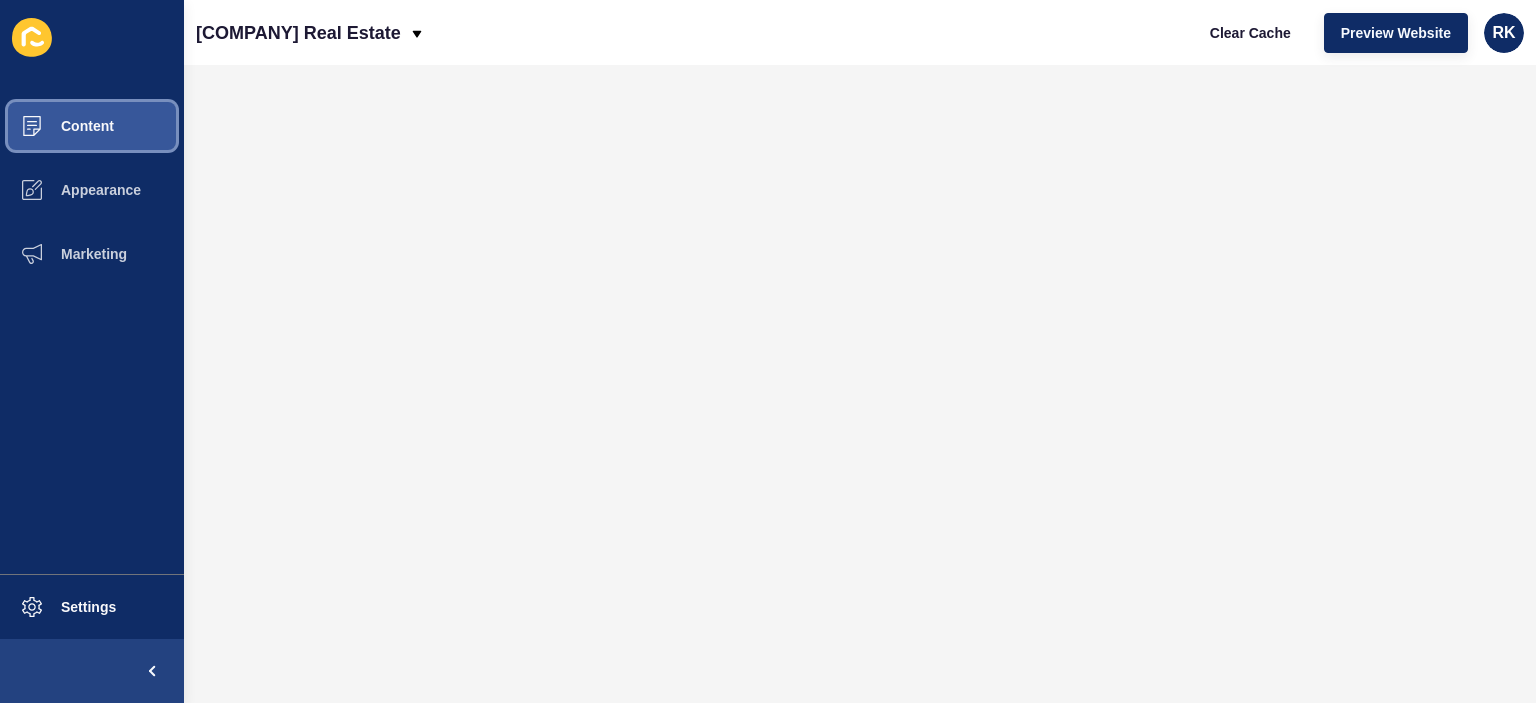 click on "Content" at bounding box center [55, 126] 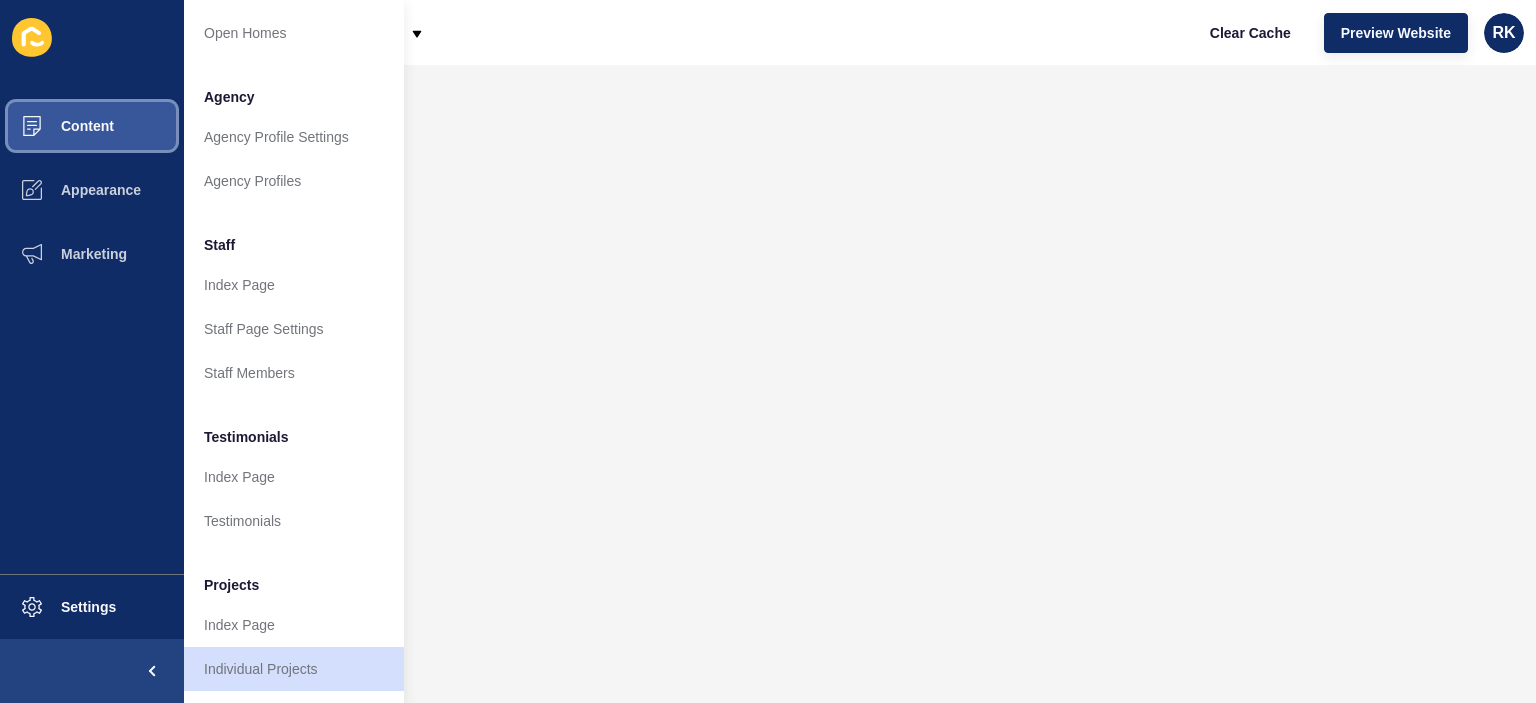 scroll, scrollTop: 484, scrollLeft: 0, axis: vertical 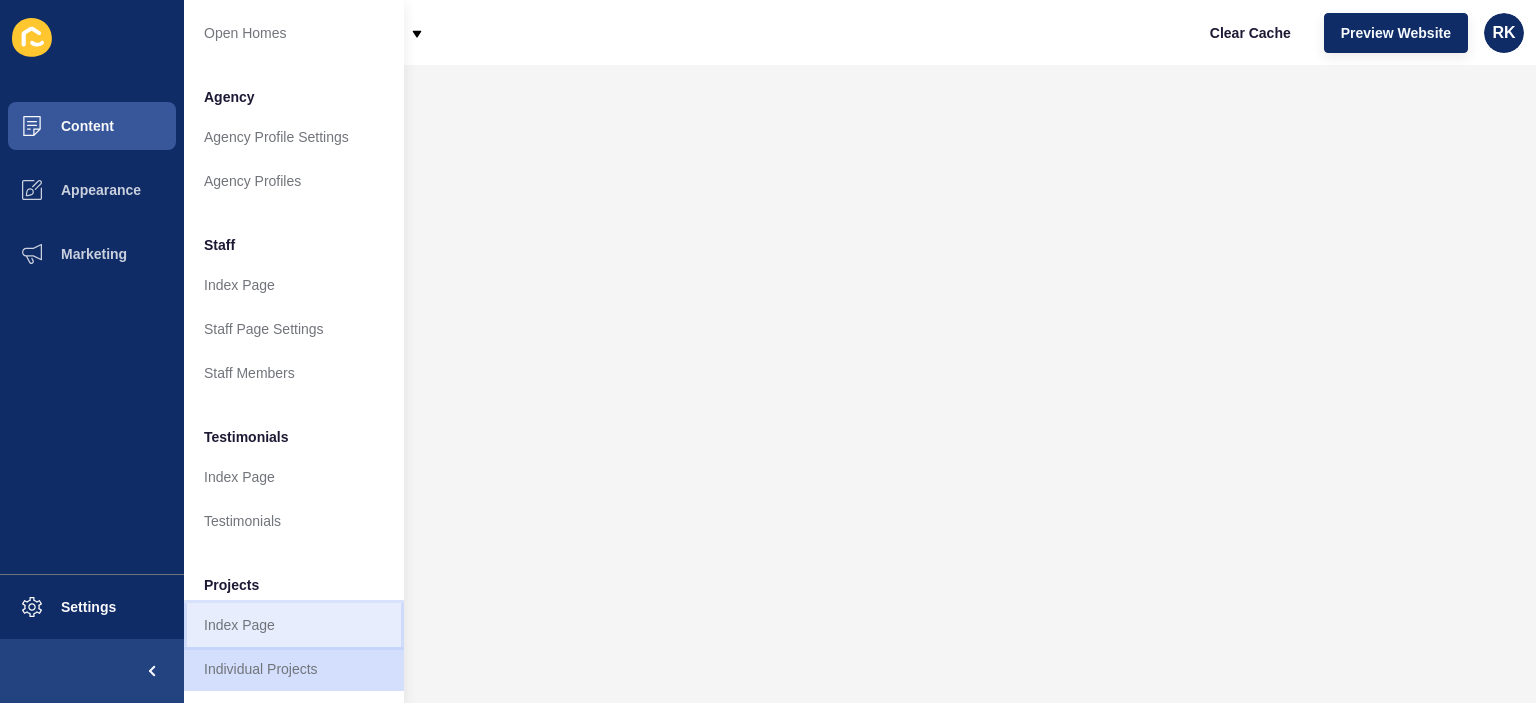 click on "Index Page" at bounding box center [294, 625] 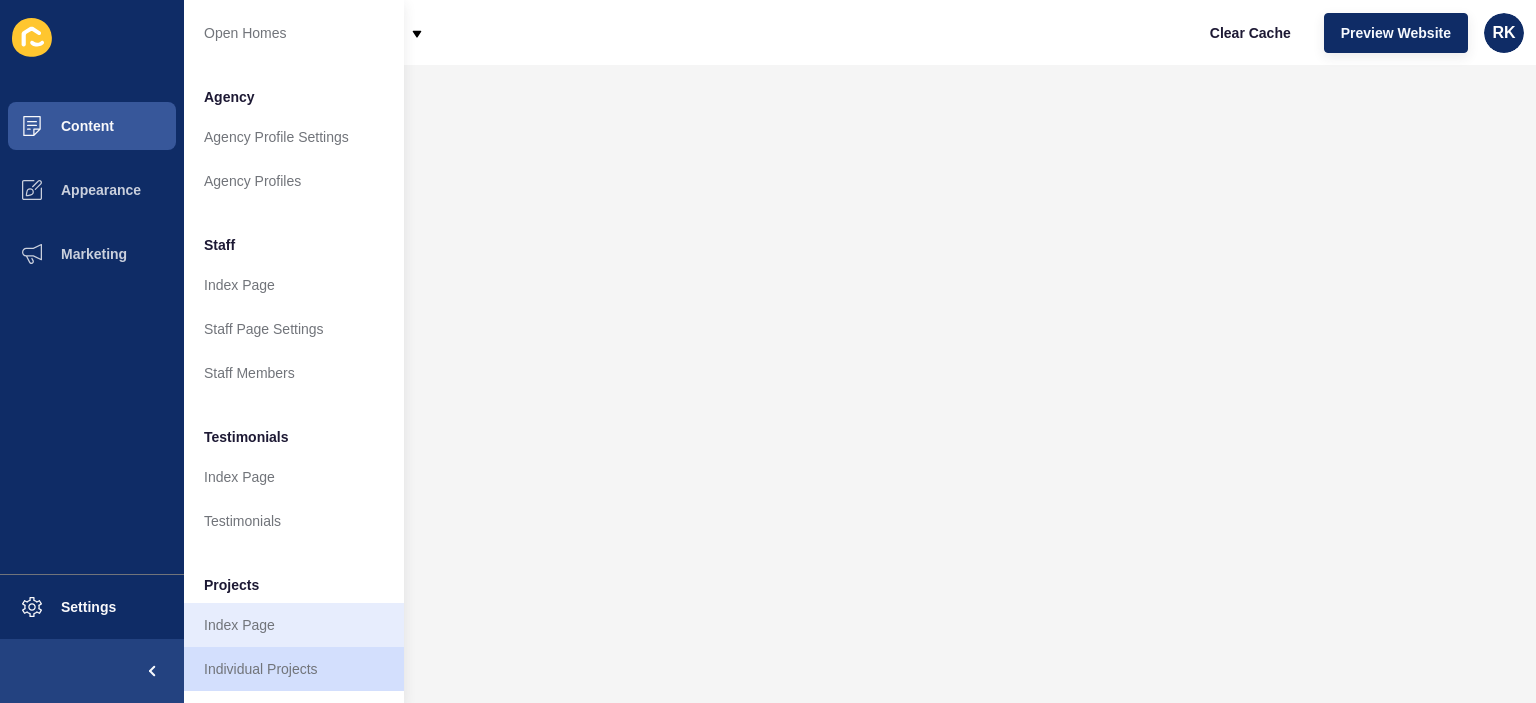 scroll, scrollTop: 0, scrollLeft: 0, axis: both 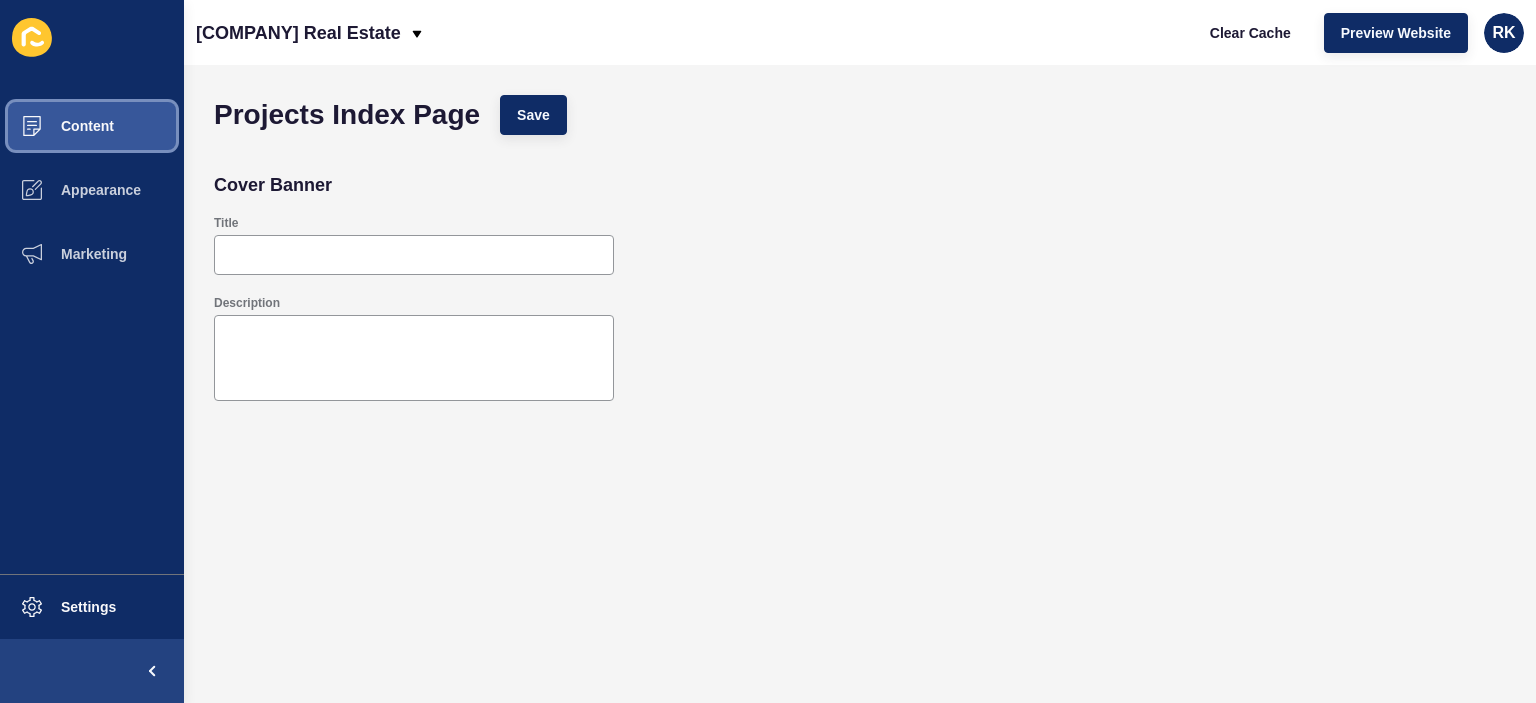 click on "Content" at bounding box center (55, 126) 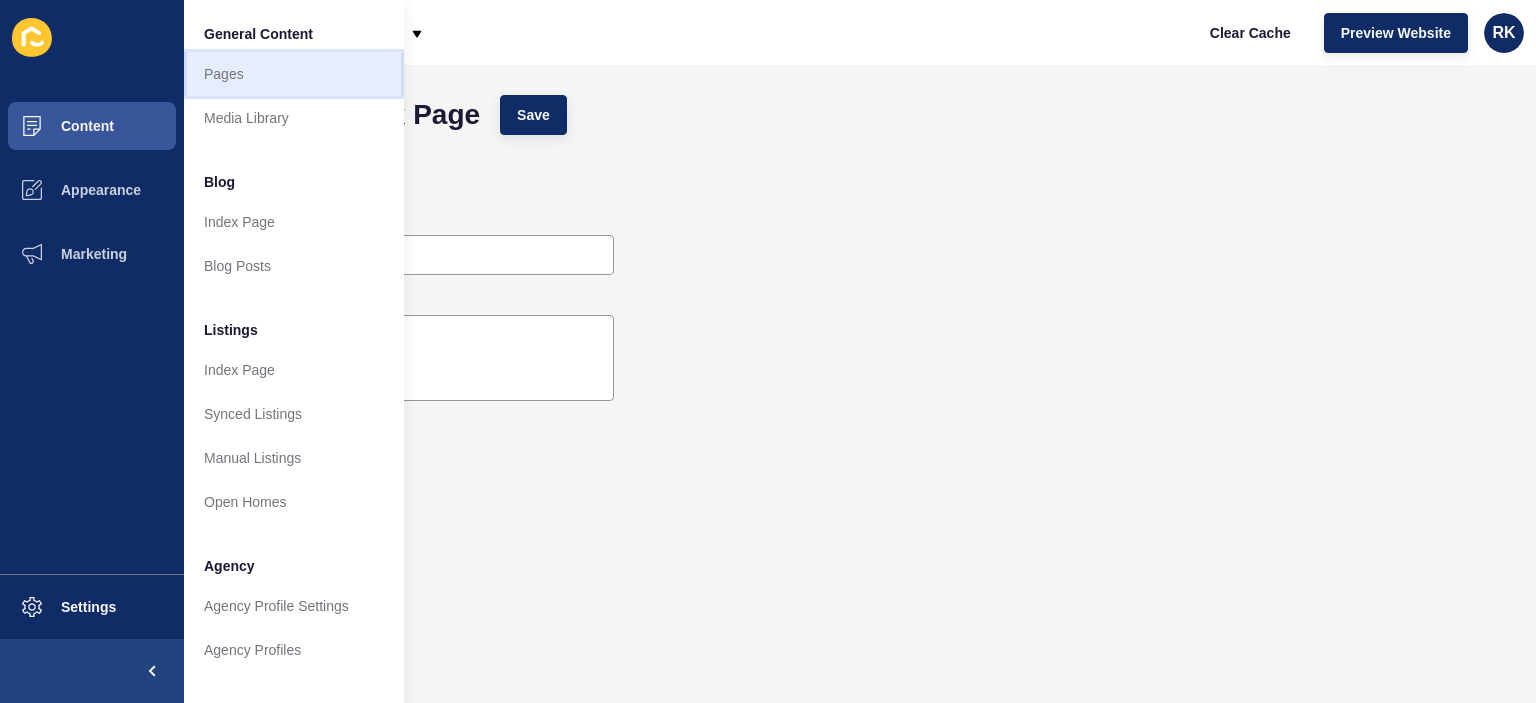 click on "Pages" at bounding box center [294, 74] 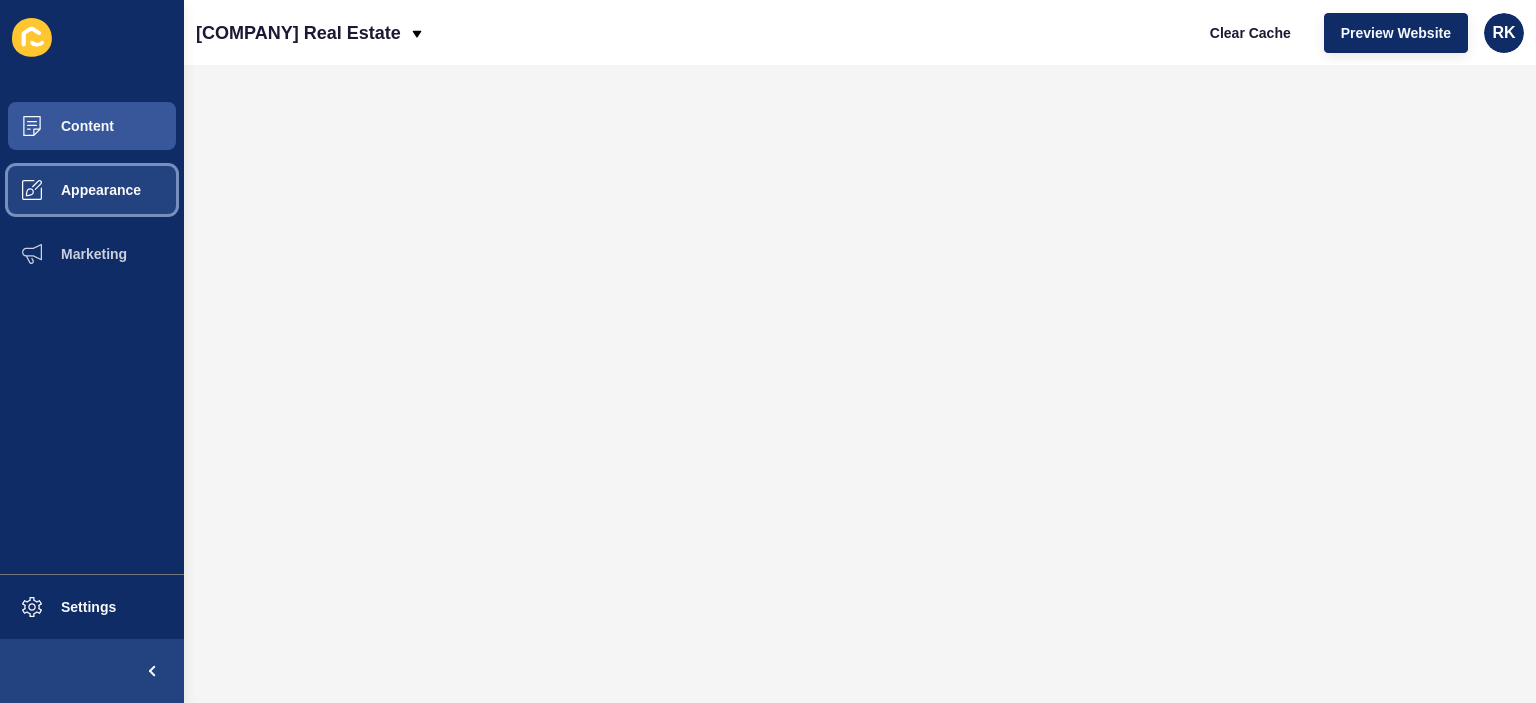 click on "Appearance" at bounding box center [69, 190] 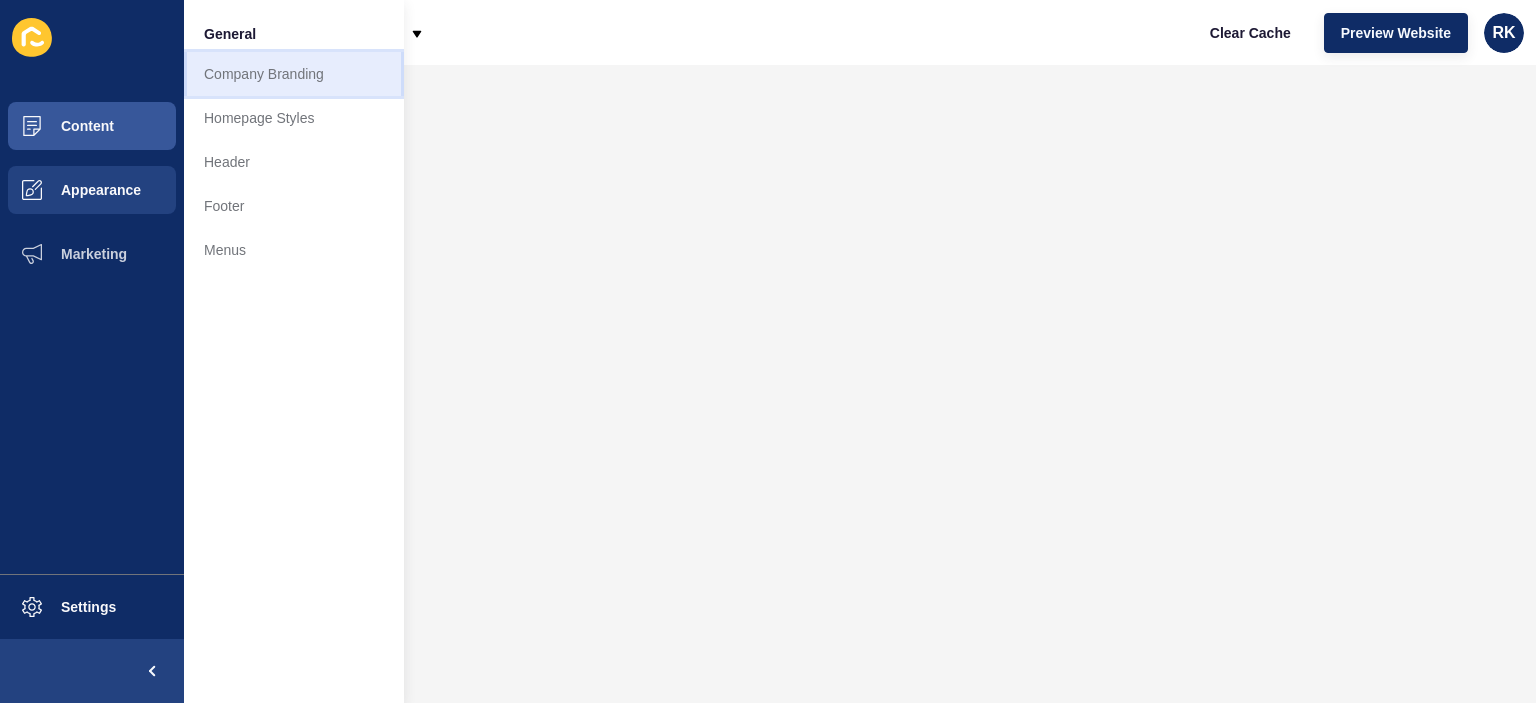 click on "Company Branding" at bounding box center (294, 74) 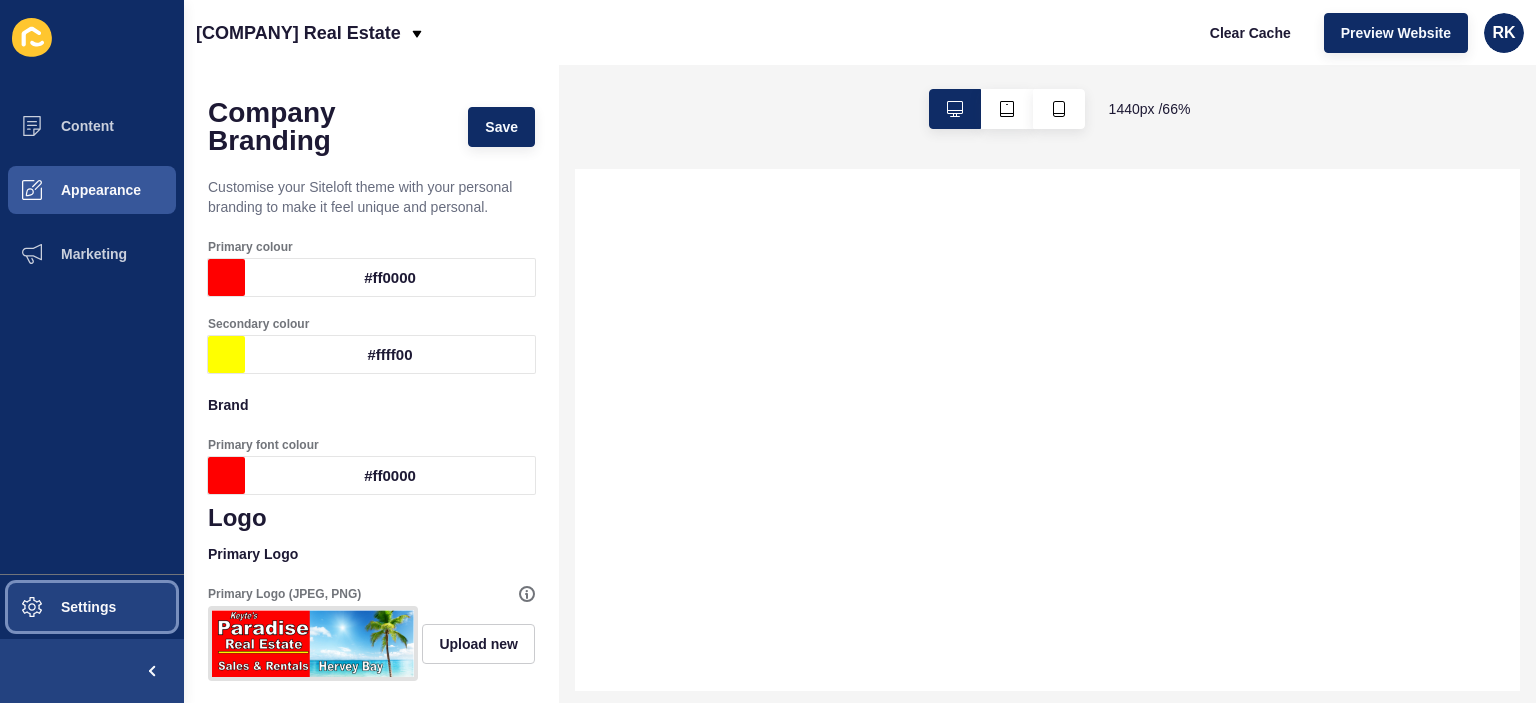click on "Settings" at bounding box center [56, 607] 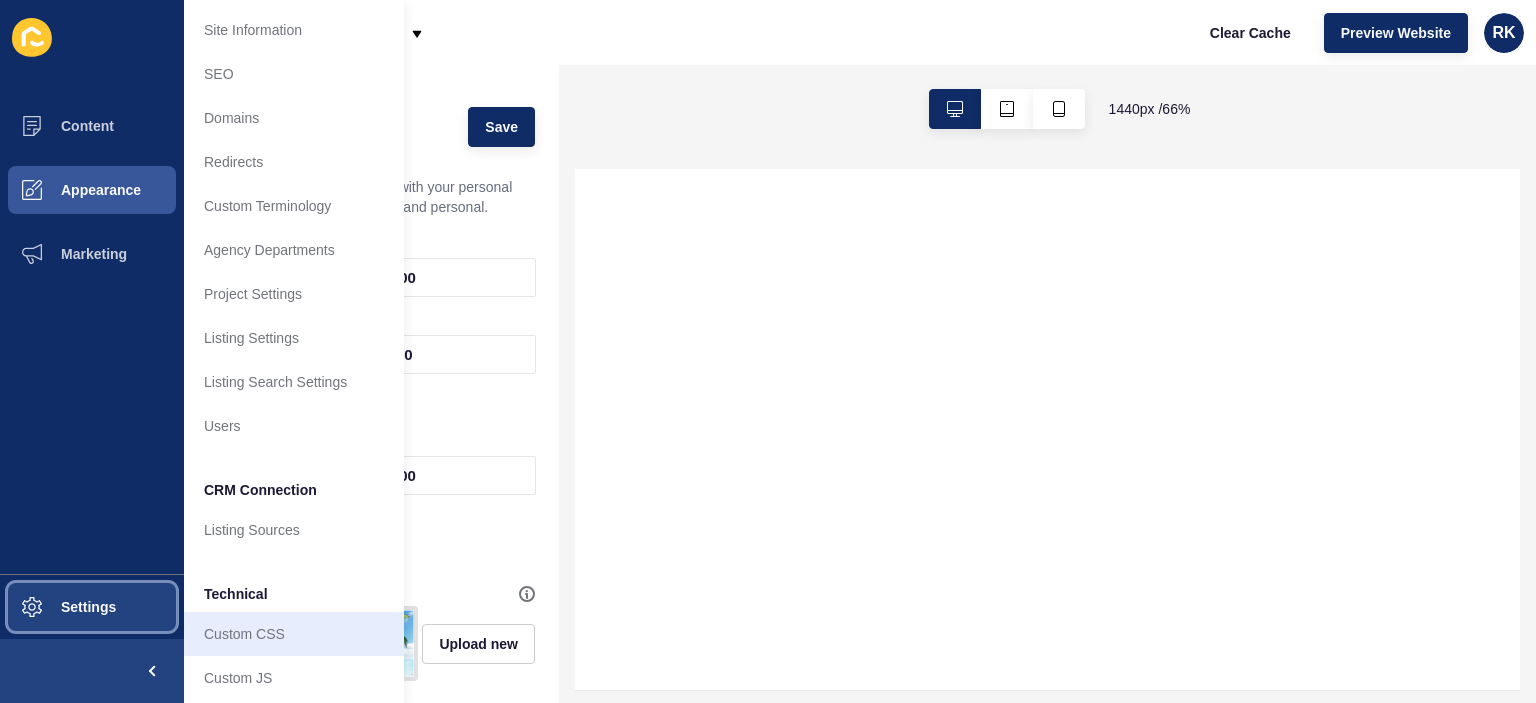 scroll, scrollTop: 12, scrollLeft: 0, axis: vertical 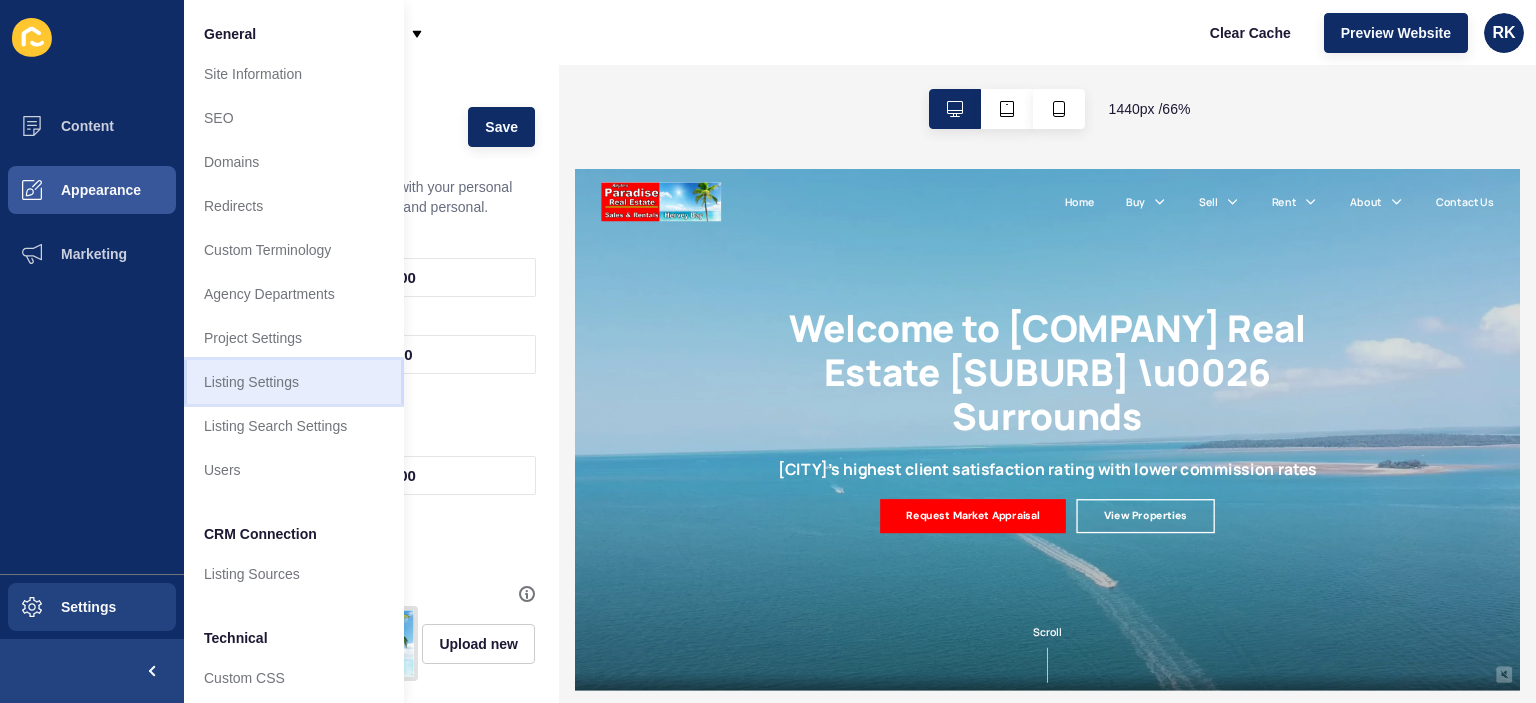 click on "Listing Settings" at bounding box center (294, 382) 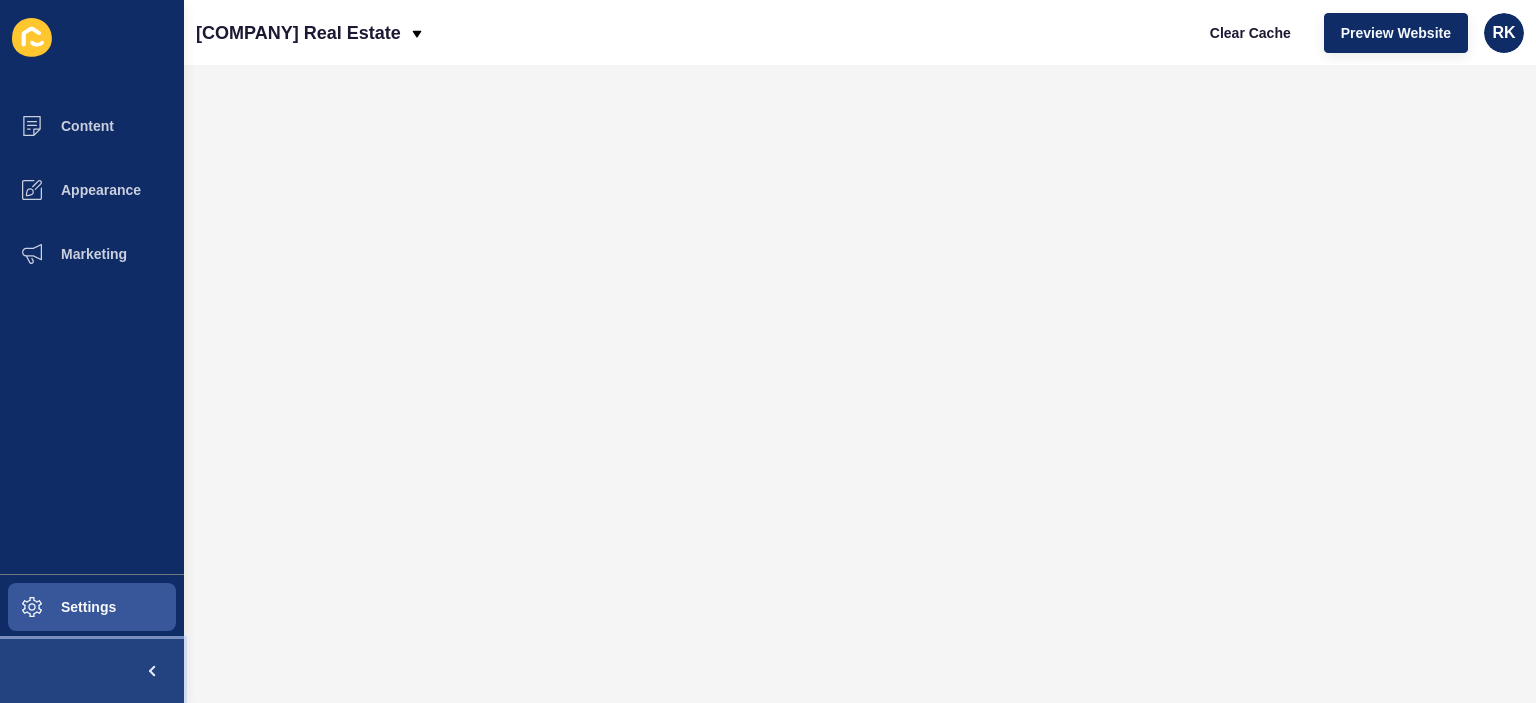click at bounding box center [152, 671] 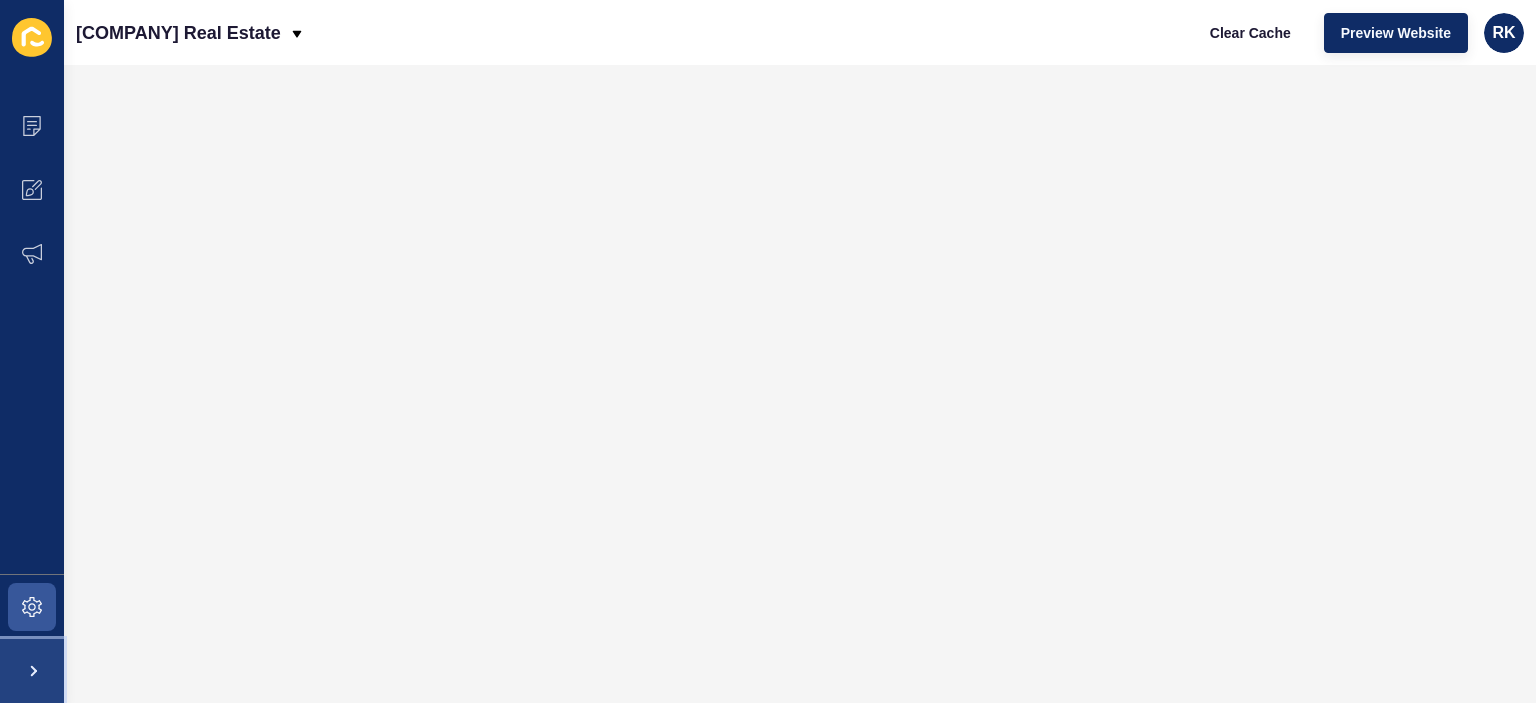 click at bounding box center (32, 671) 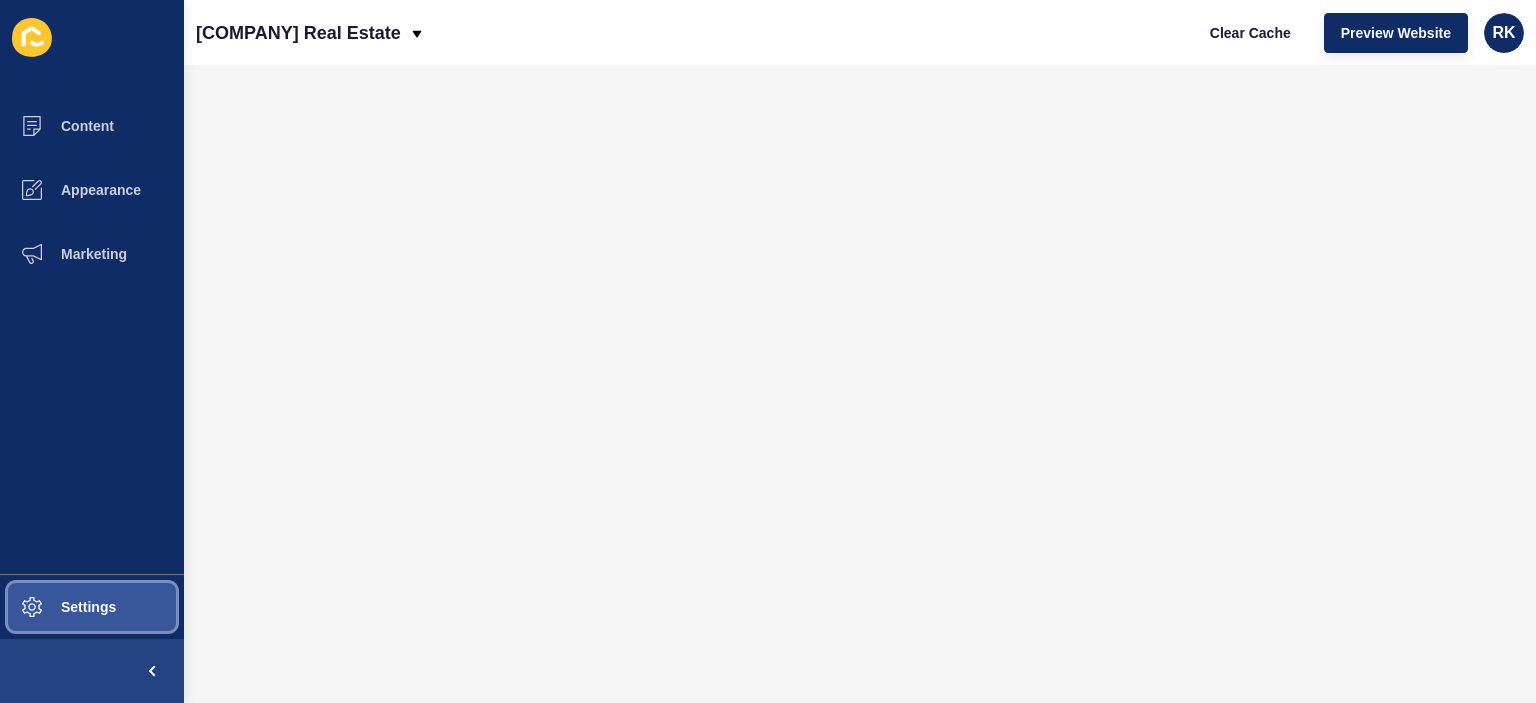 click on "Settings" at bounding box center (56, 607) 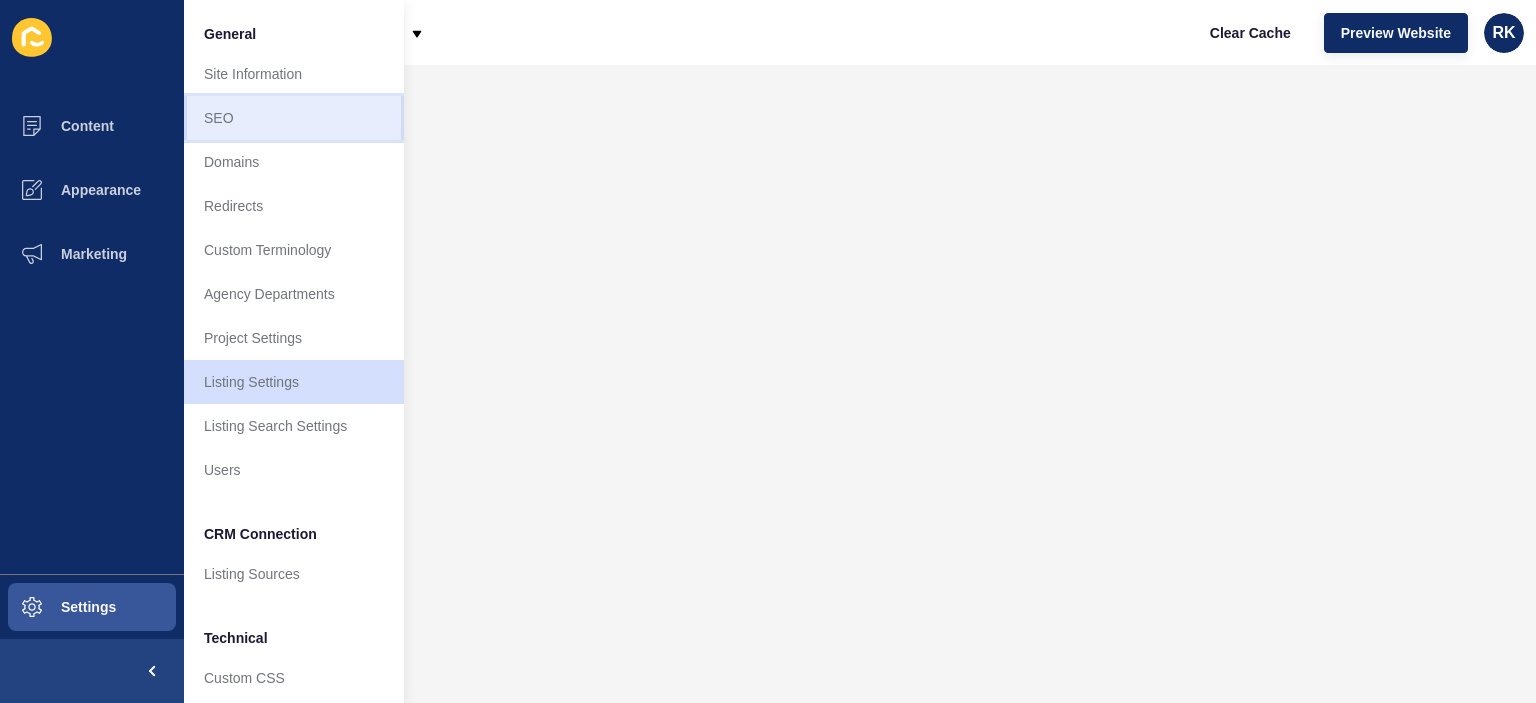 click on "SEO" at bounding box center (294, 118) 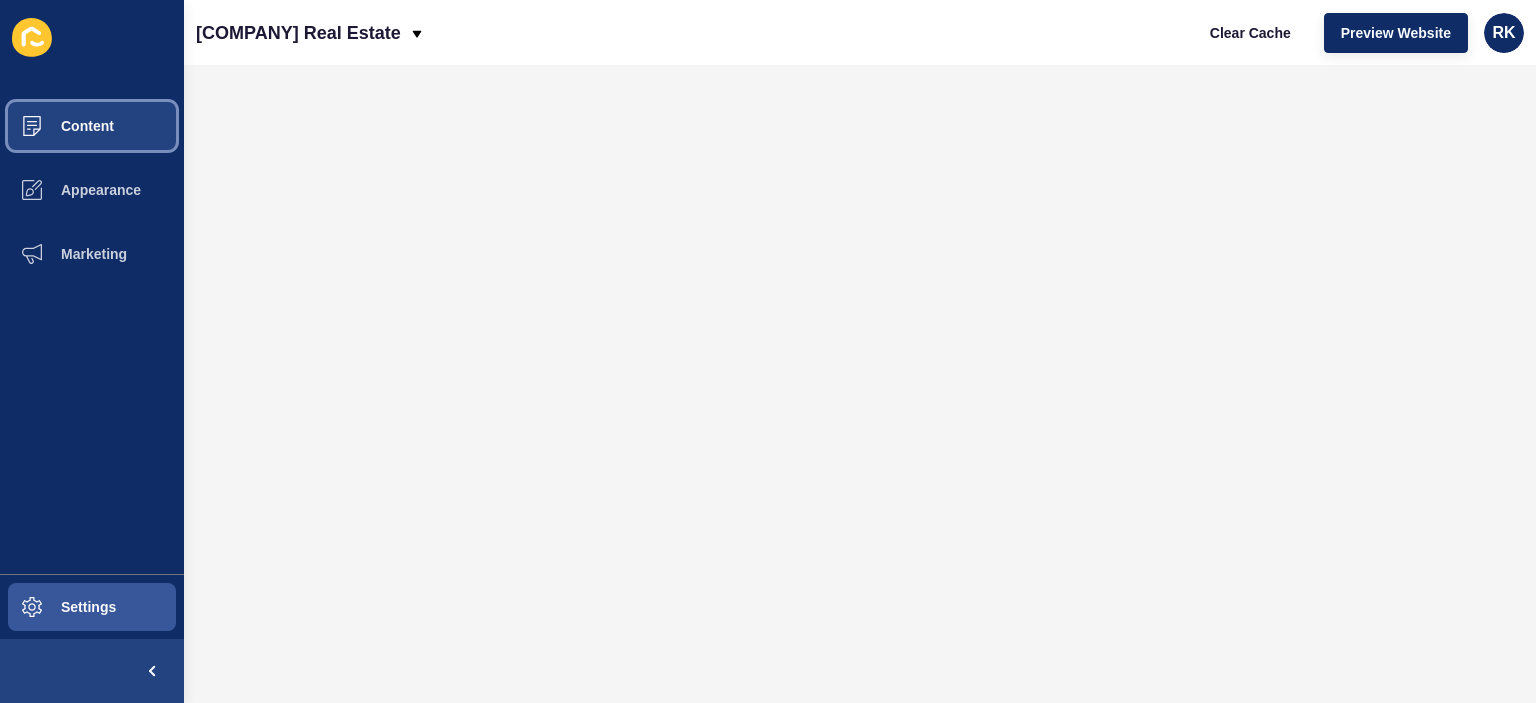 click on "Content" at bounding box center (55, 126) 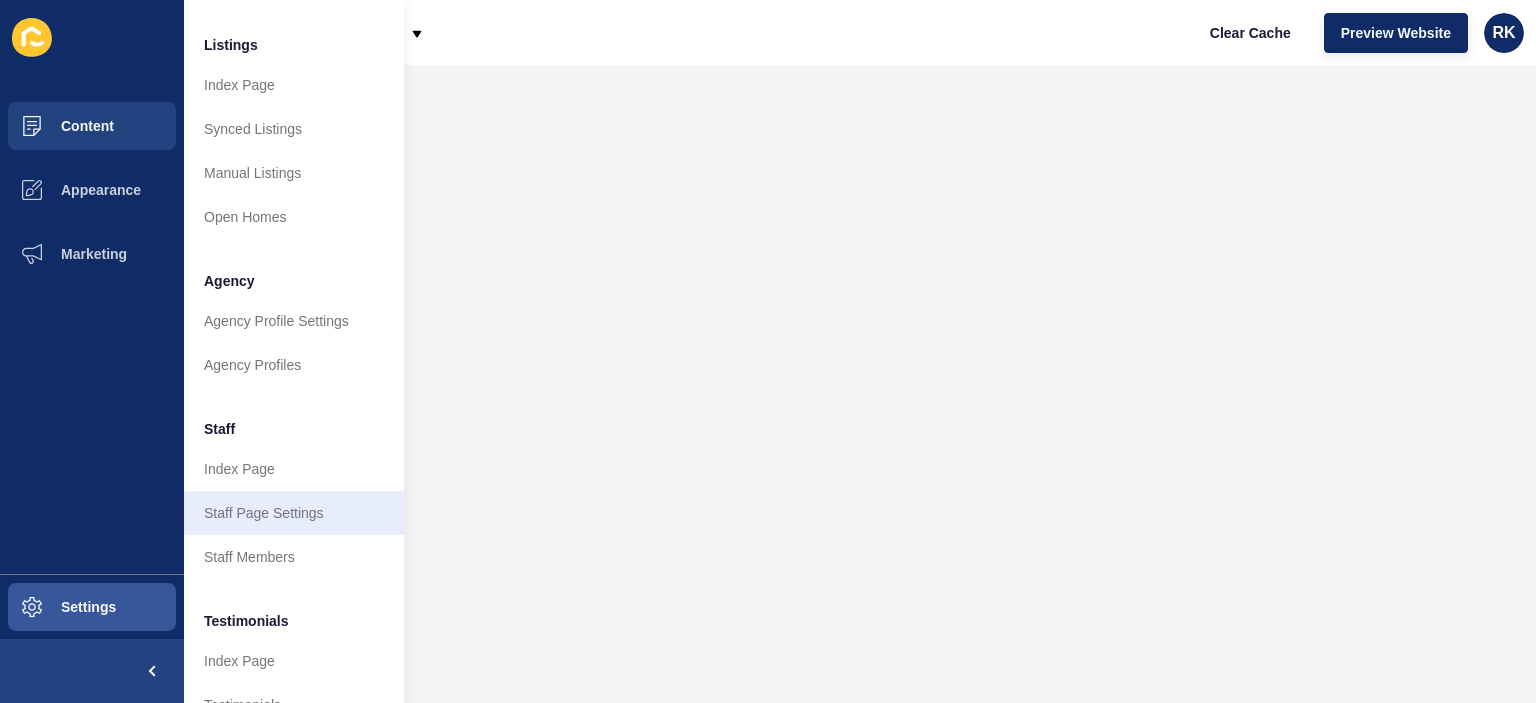 scroll, scrollTop: 284, scrollLeft: 0, axis: vertical 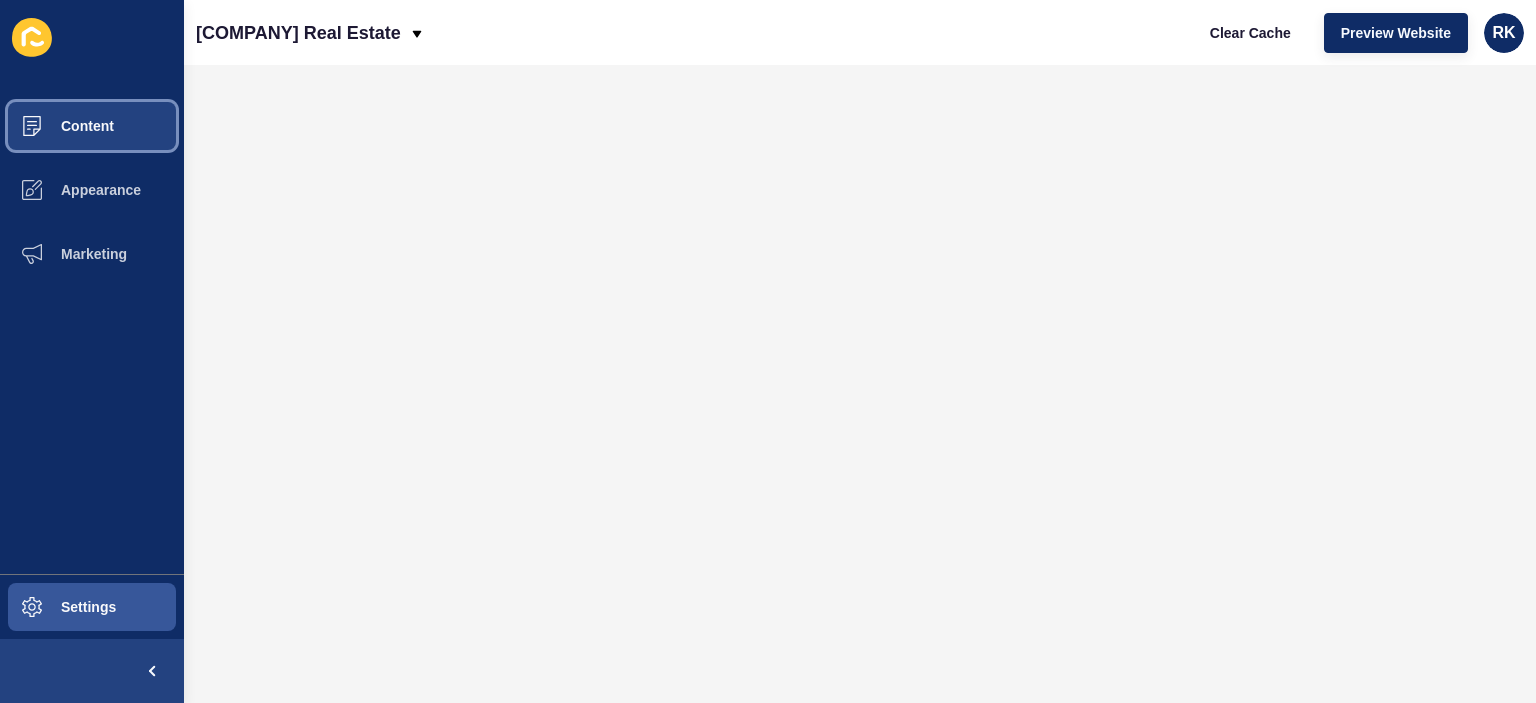 click on "Content" at bounding box center (55, 126) 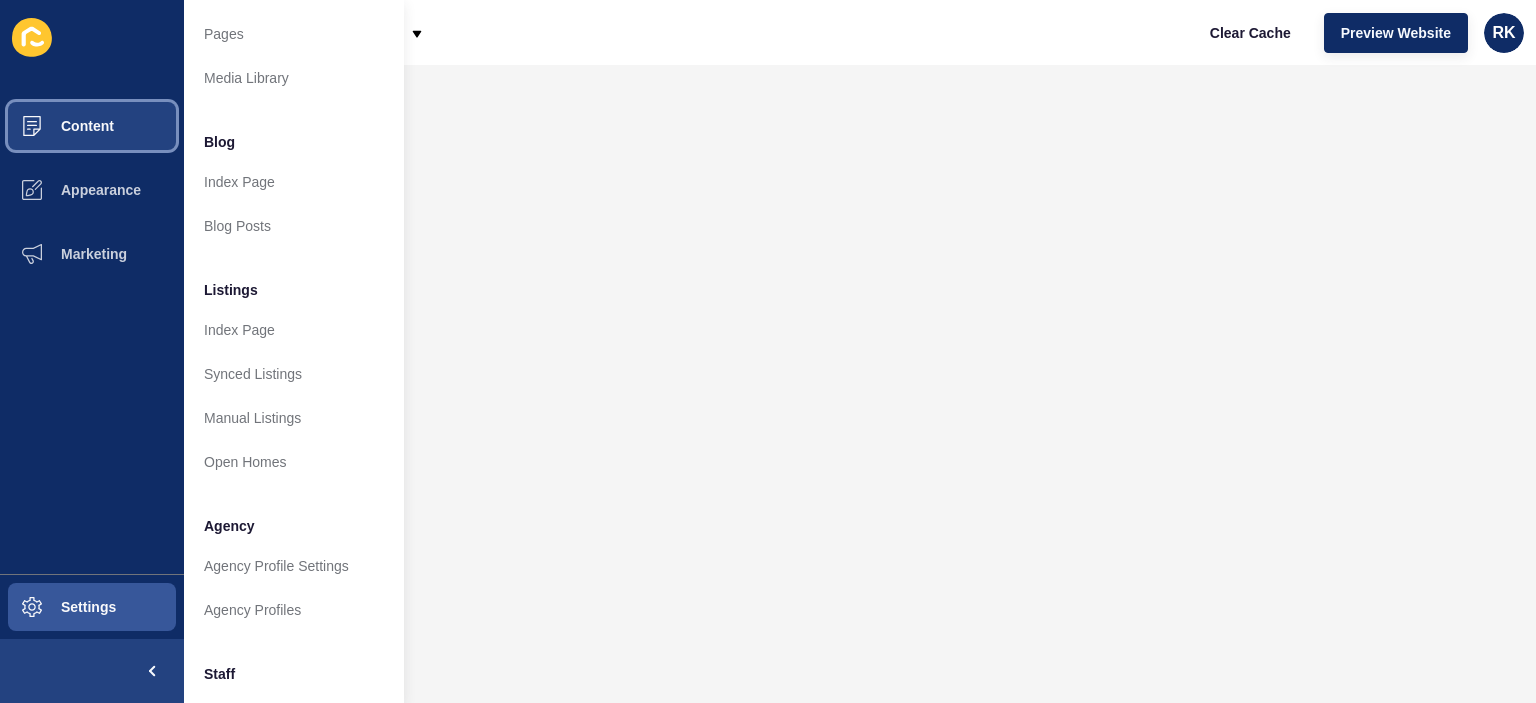 scroll, scrollTop: 0, scrollLeft: 0, axis: both 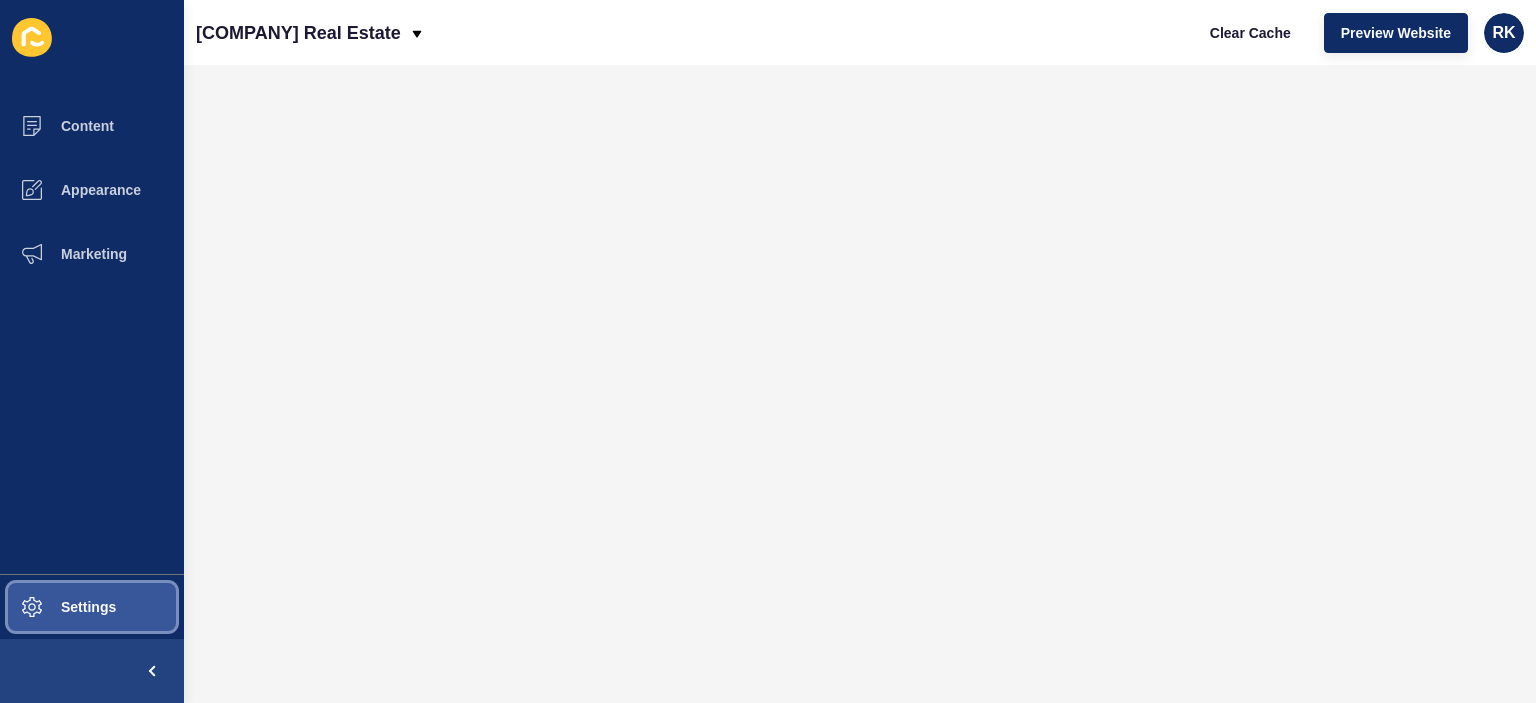 click on "Settings" at bounding box center (56, 607) 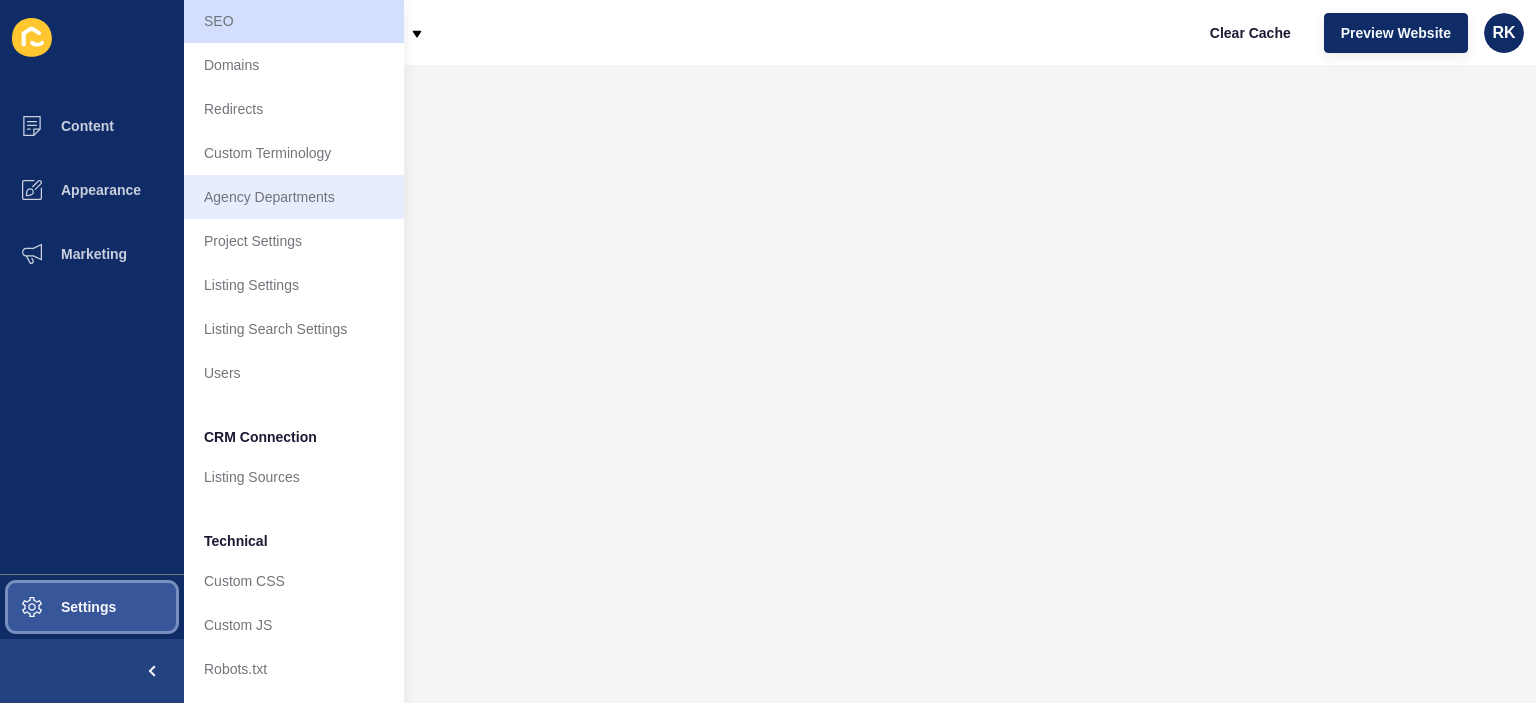 scroll, scrollTop: 112, scrollLeft: 0, axis: vertical 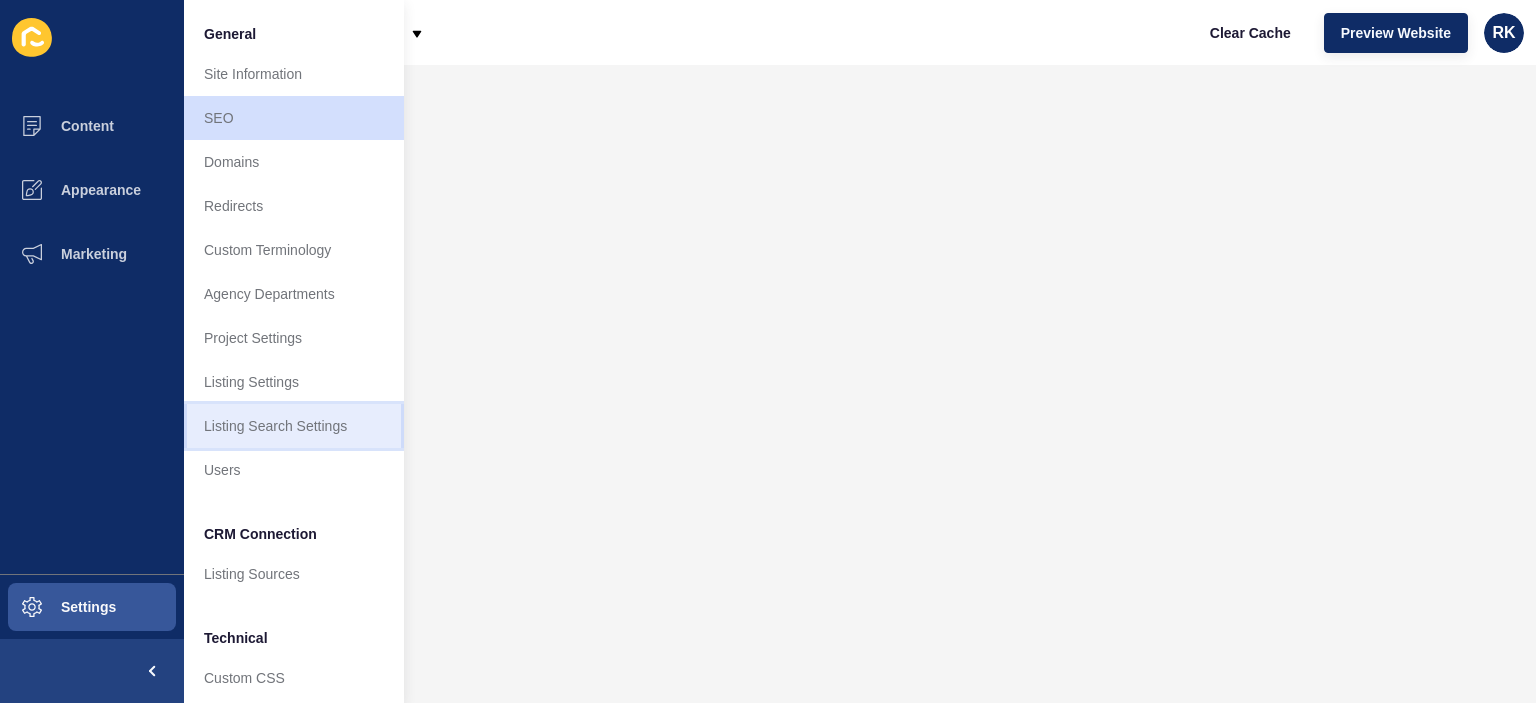 click on "Listing Search Settings" at bounding box center [294, 426] 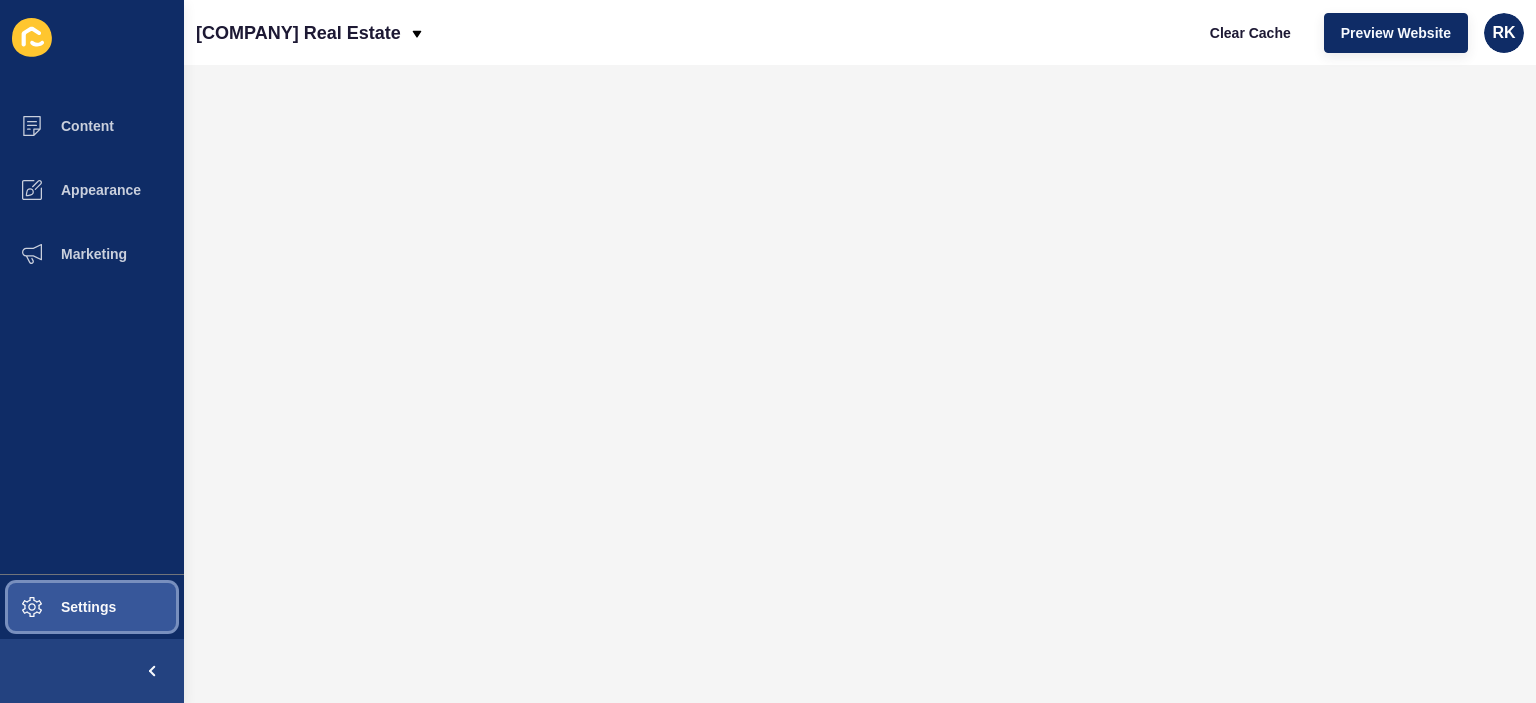 click on "Settings" at bounding box center (92, 607) 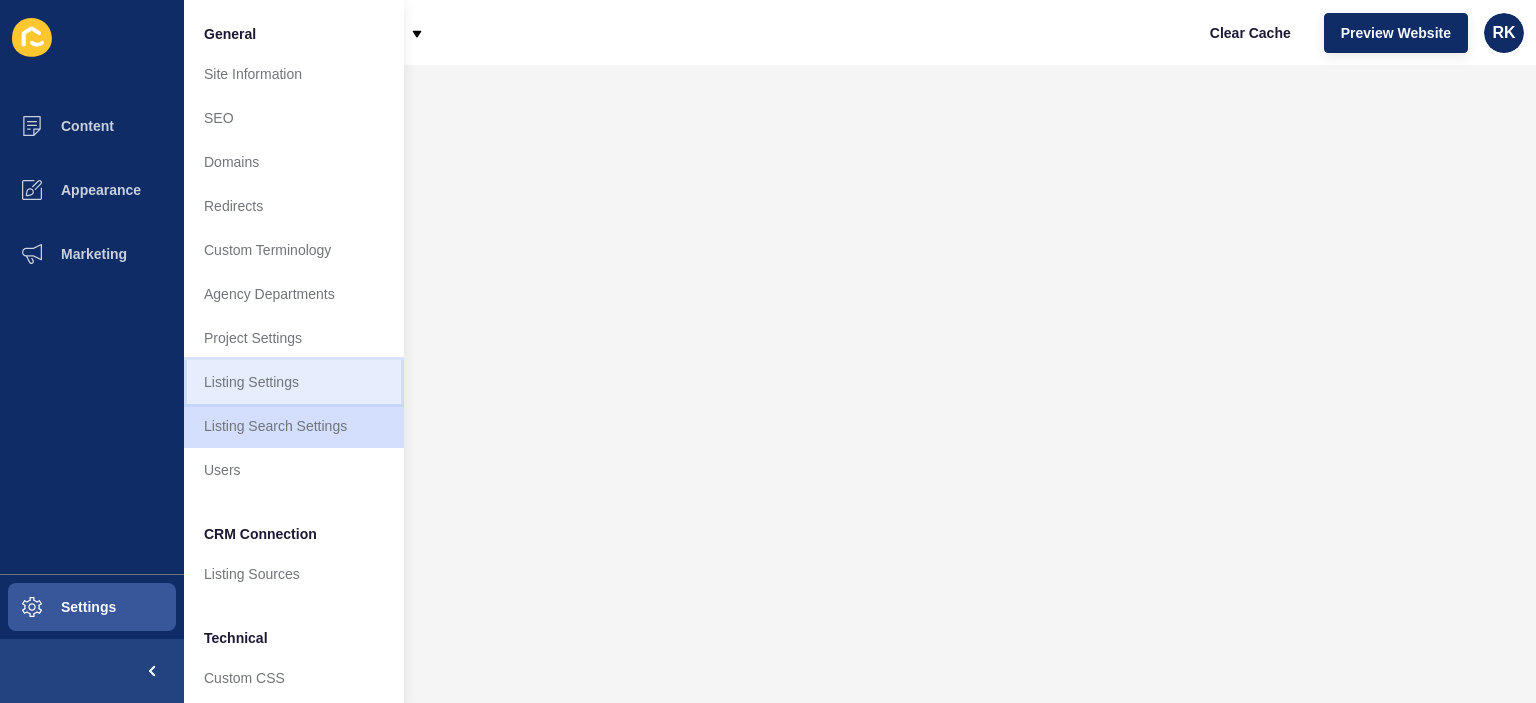 click on "Listing Settings" at bounding box center [294, 382] 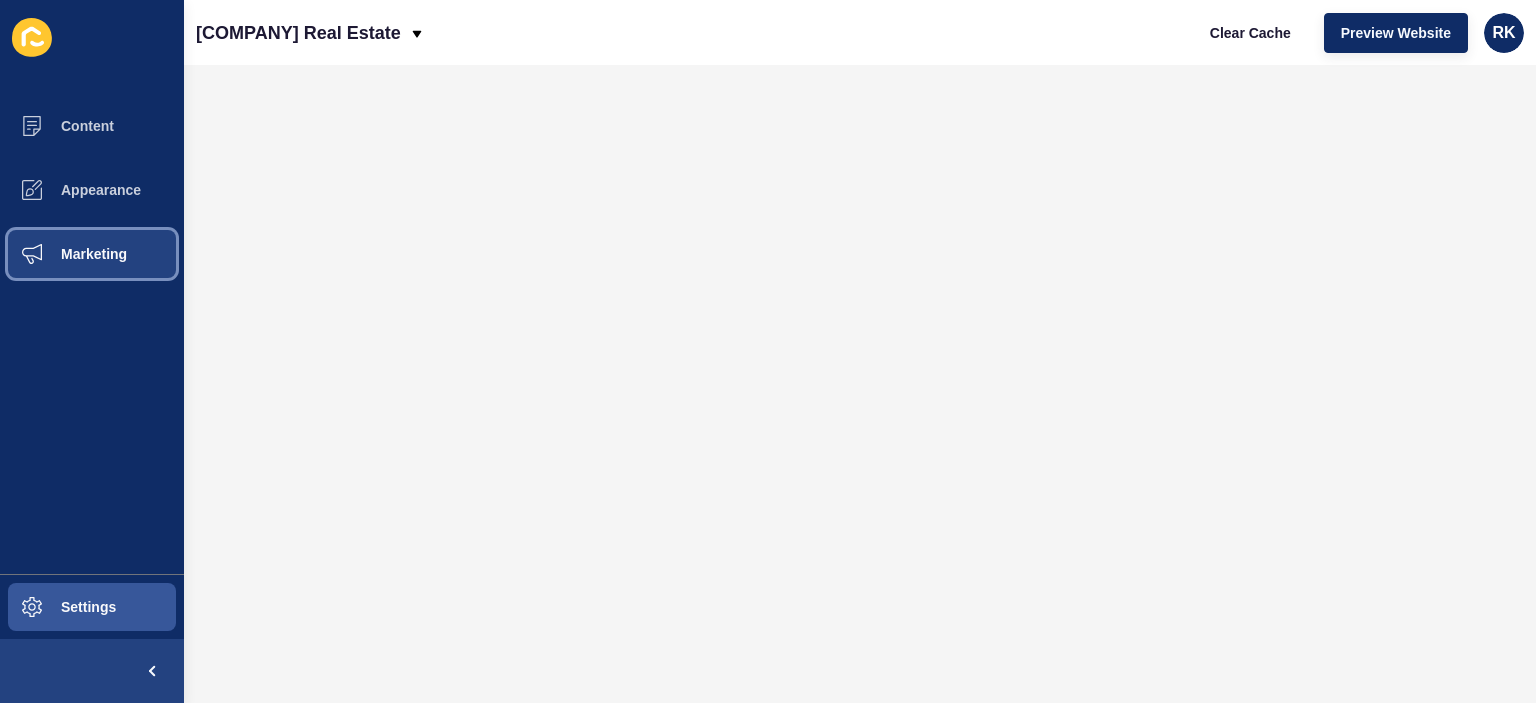 click on "Marketing" at bounding box center [92, 254] 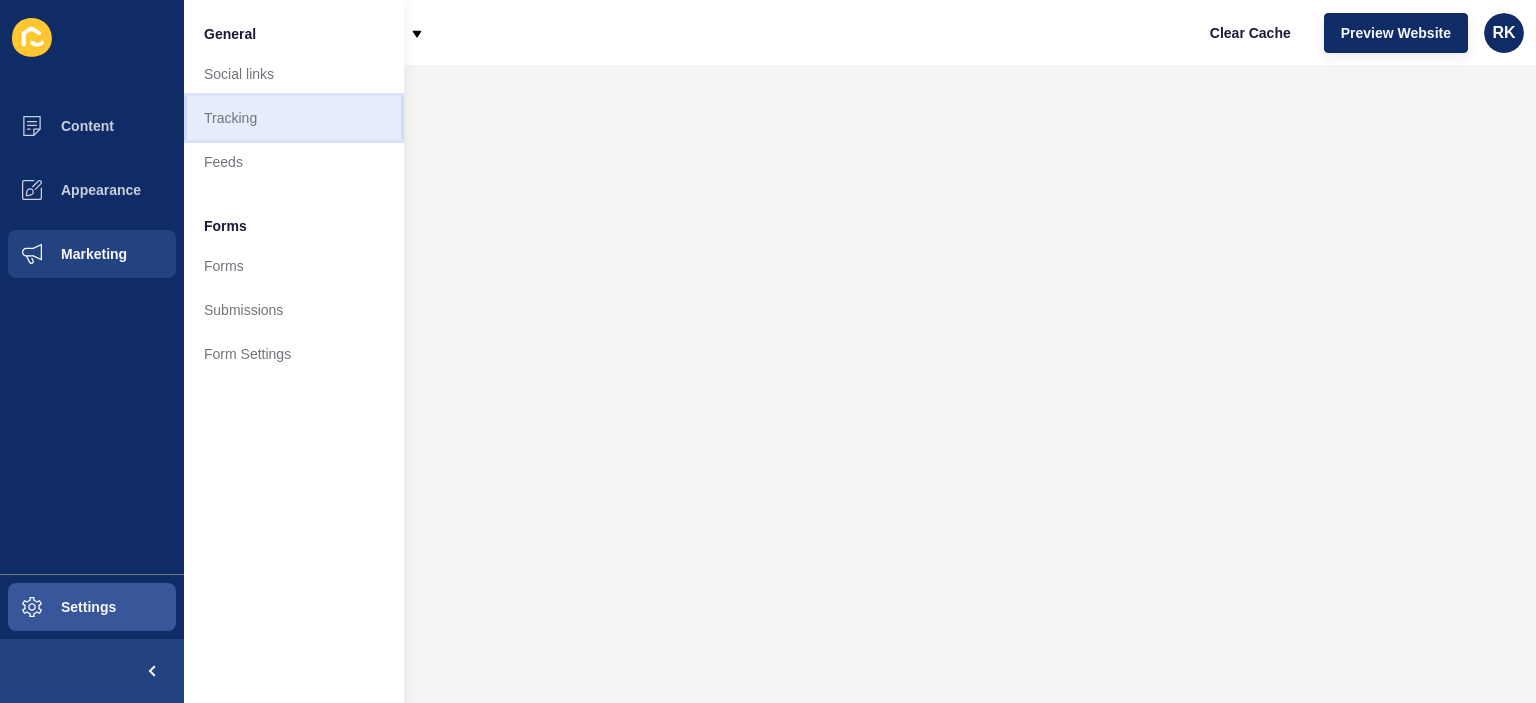 click on "Tracking" at bounding box center [294, 118] 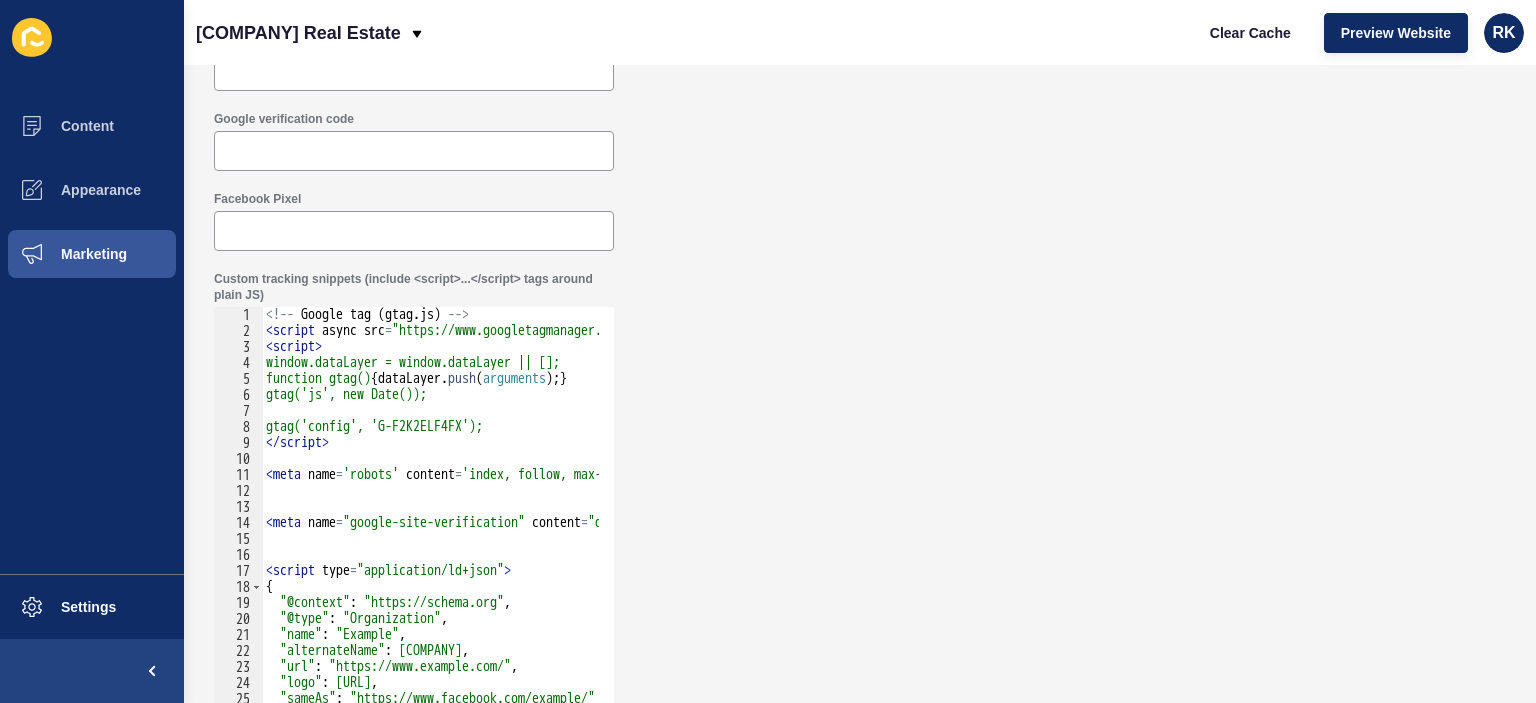 scroll, scrollTop: 217, scrollLeft: 0, axis: vertical 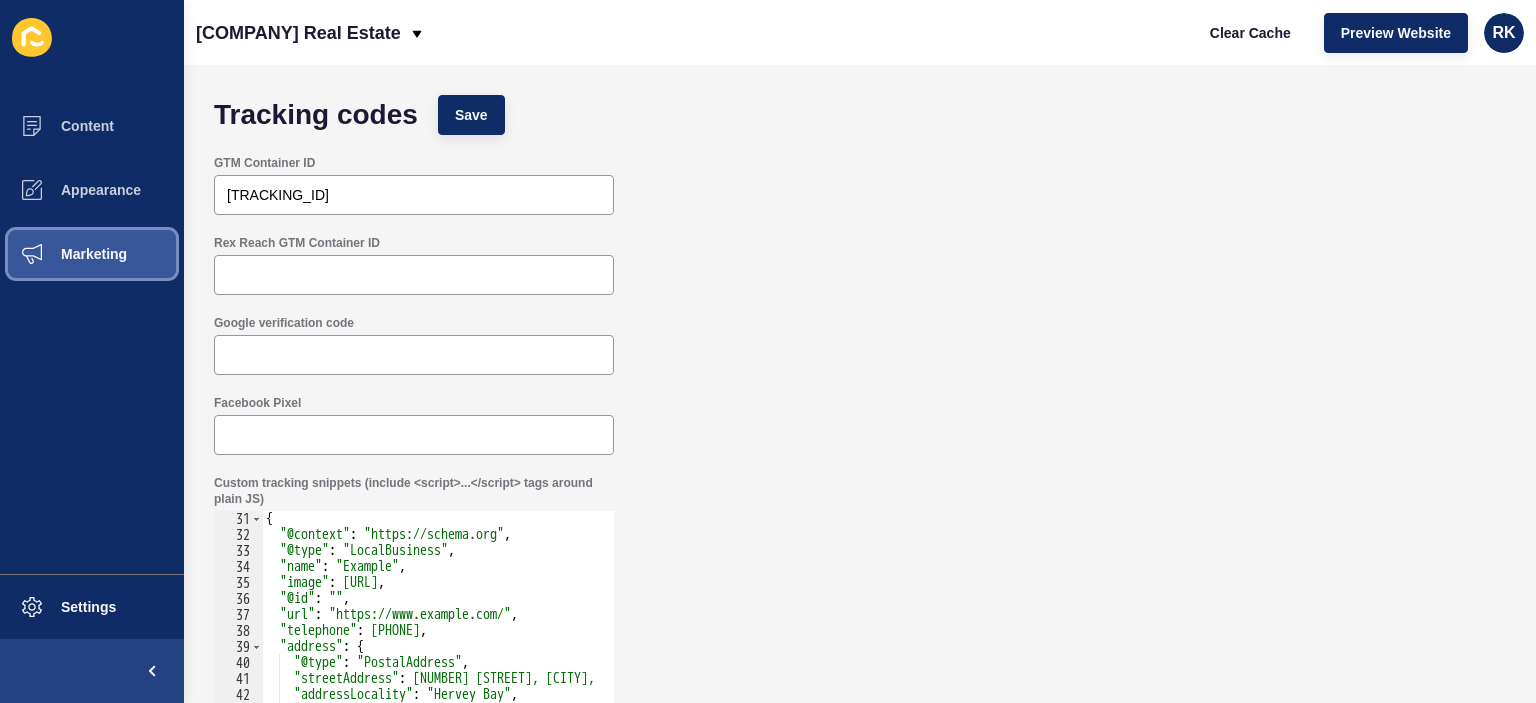 click on "Marketing" at bounding box center (62, 254) 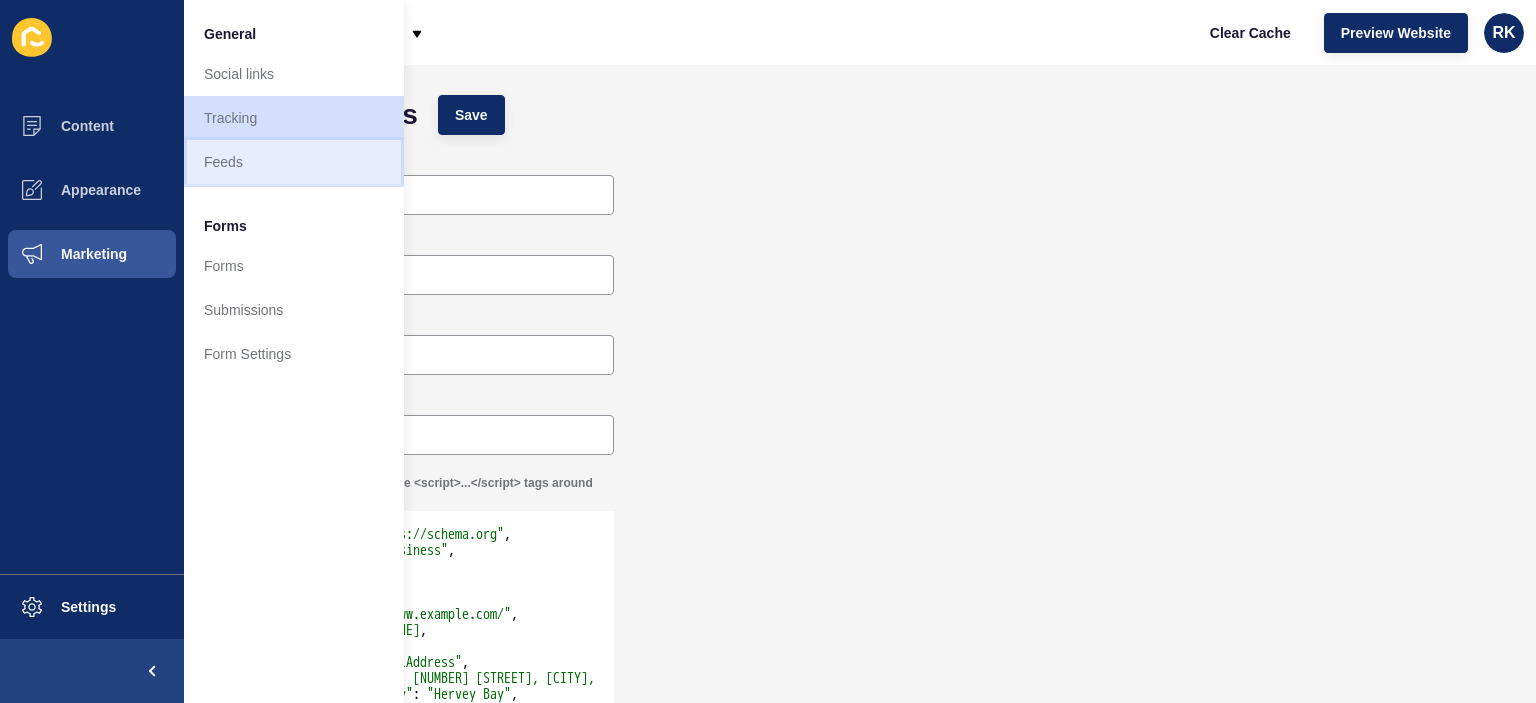click on "Feeds" at bounding box center (294, 162) 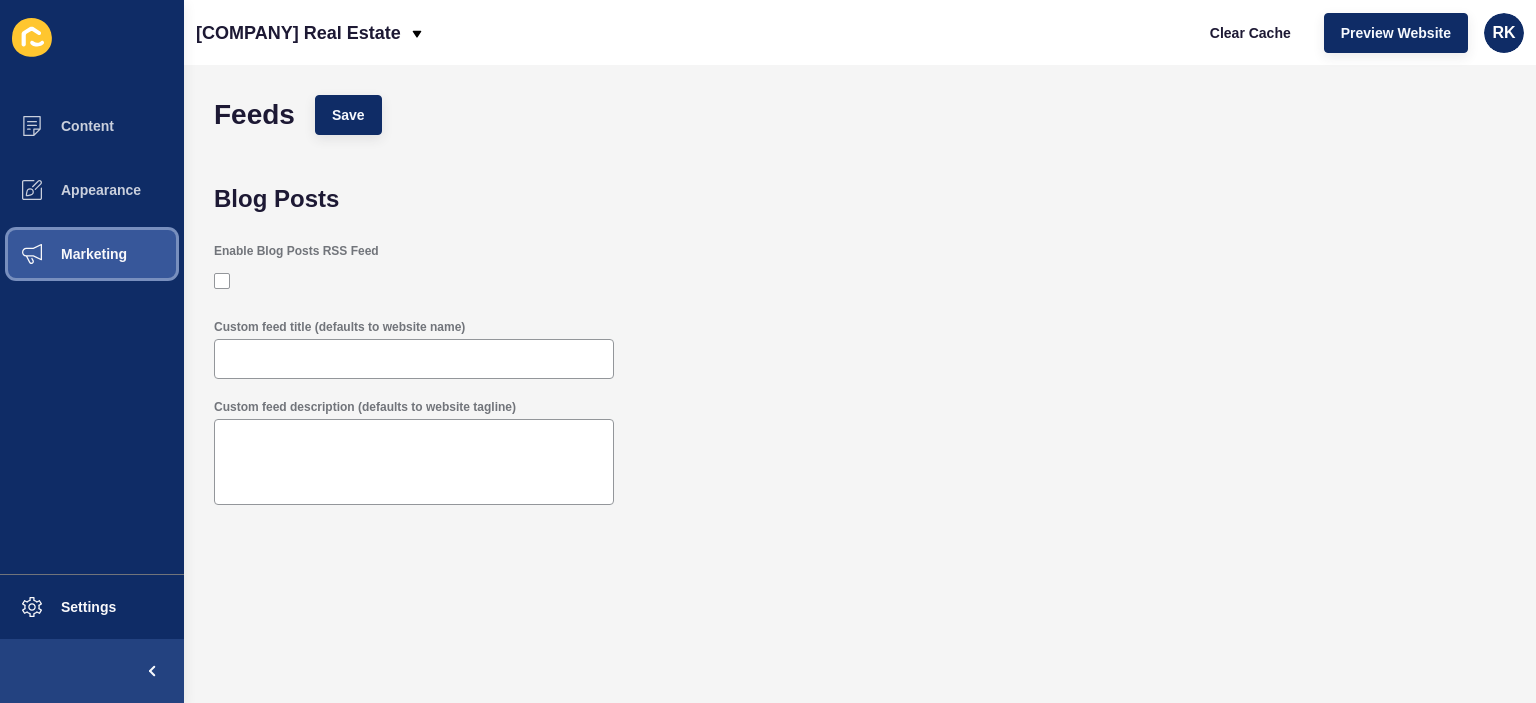 click on "Marketing" at bounding box center [62, 254] 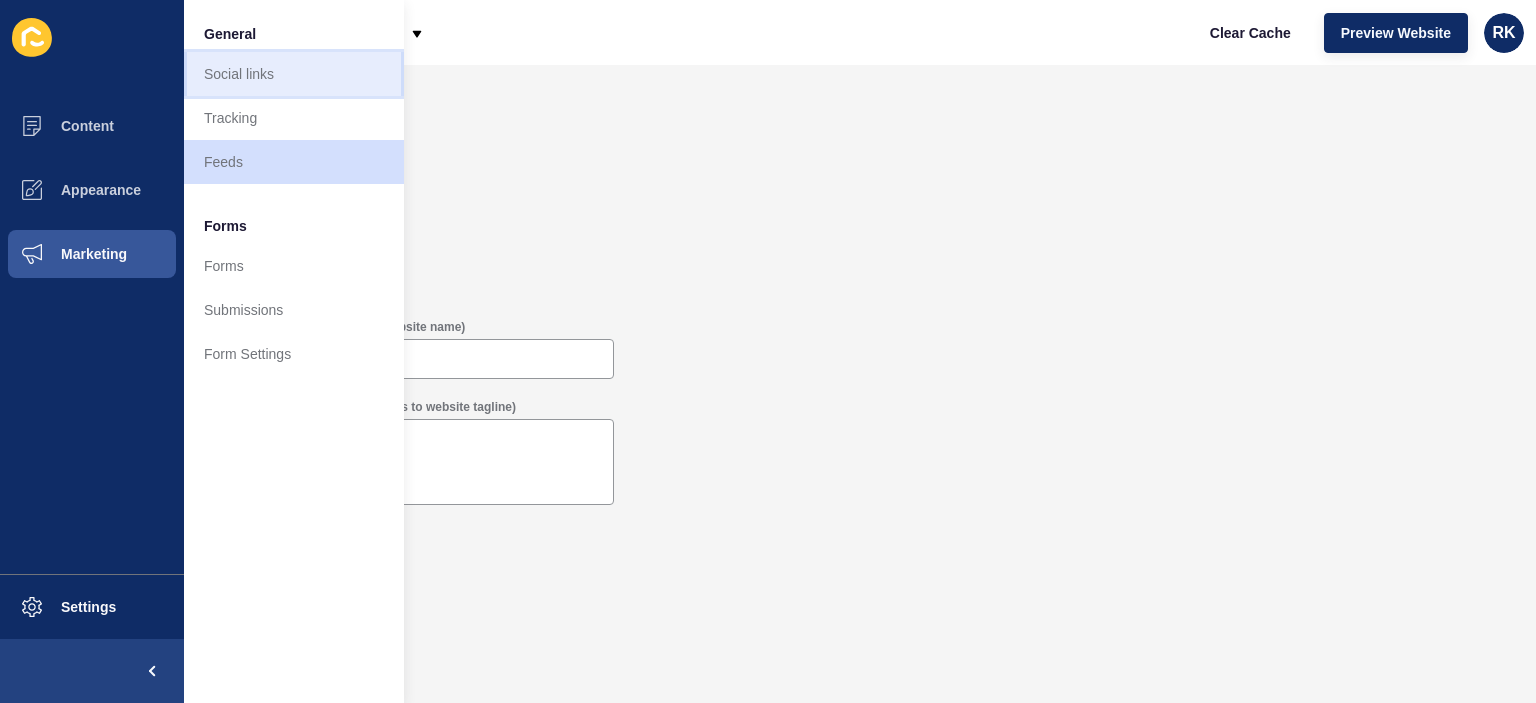 click on "Social links" at bounding box center (294, 74) 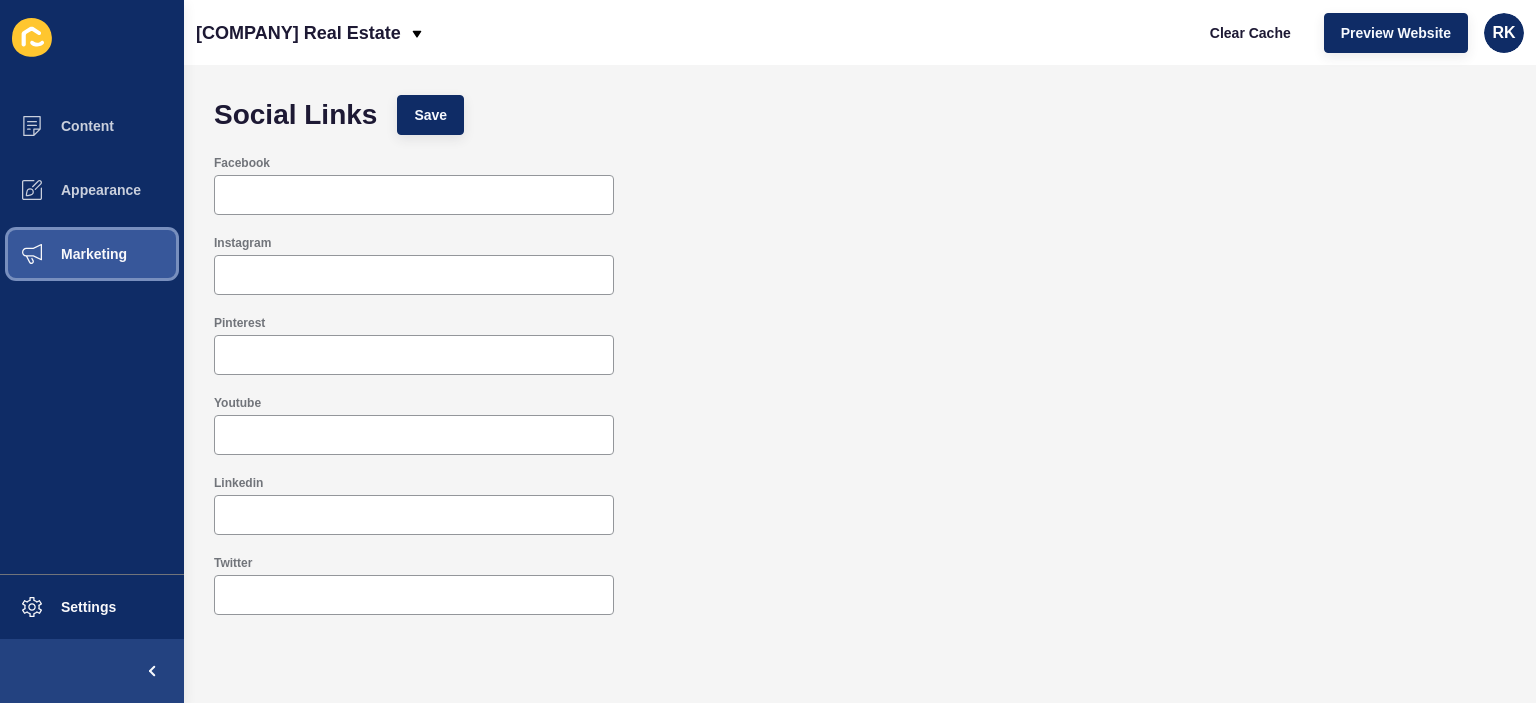 click on "Marketing" at bounding box center [62, 254] 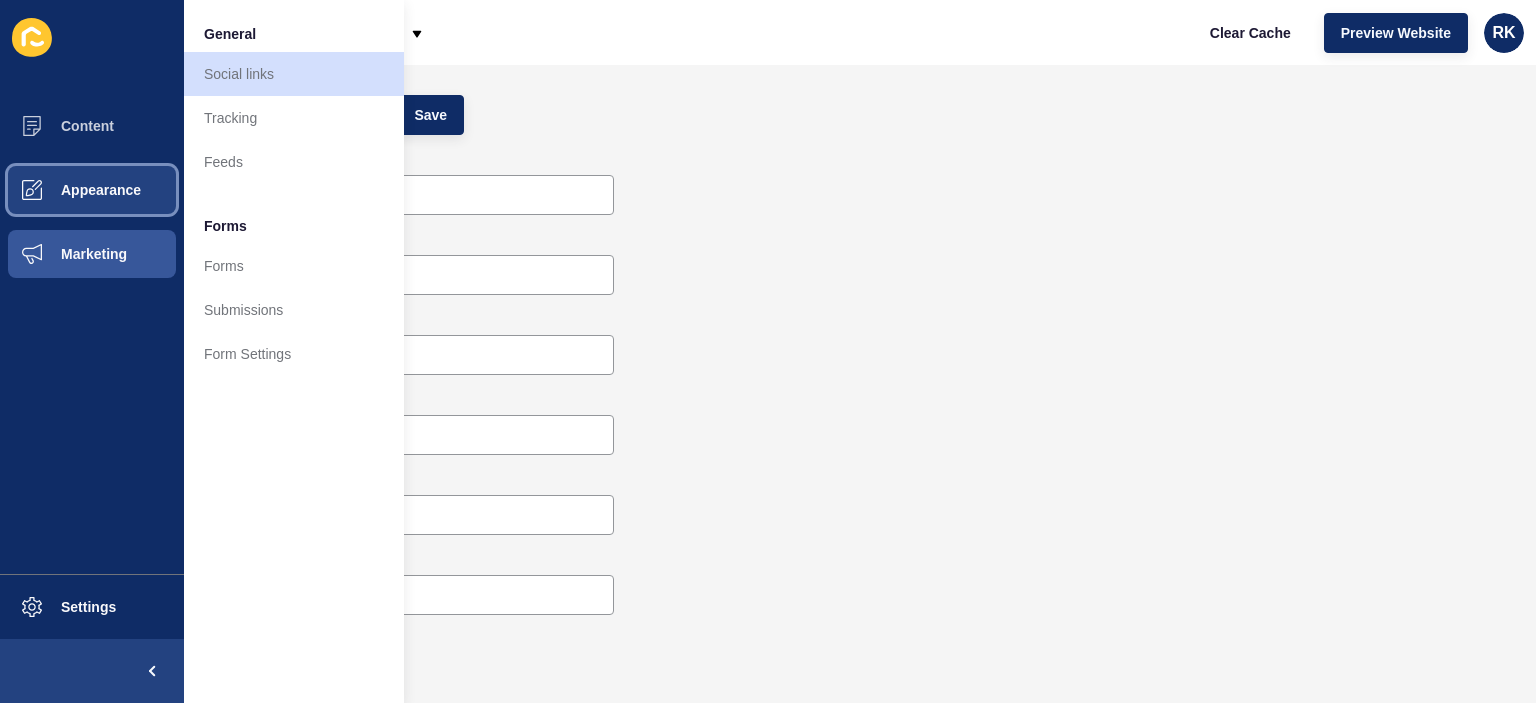 click on "Appearance" at bounding box center (69, 190) 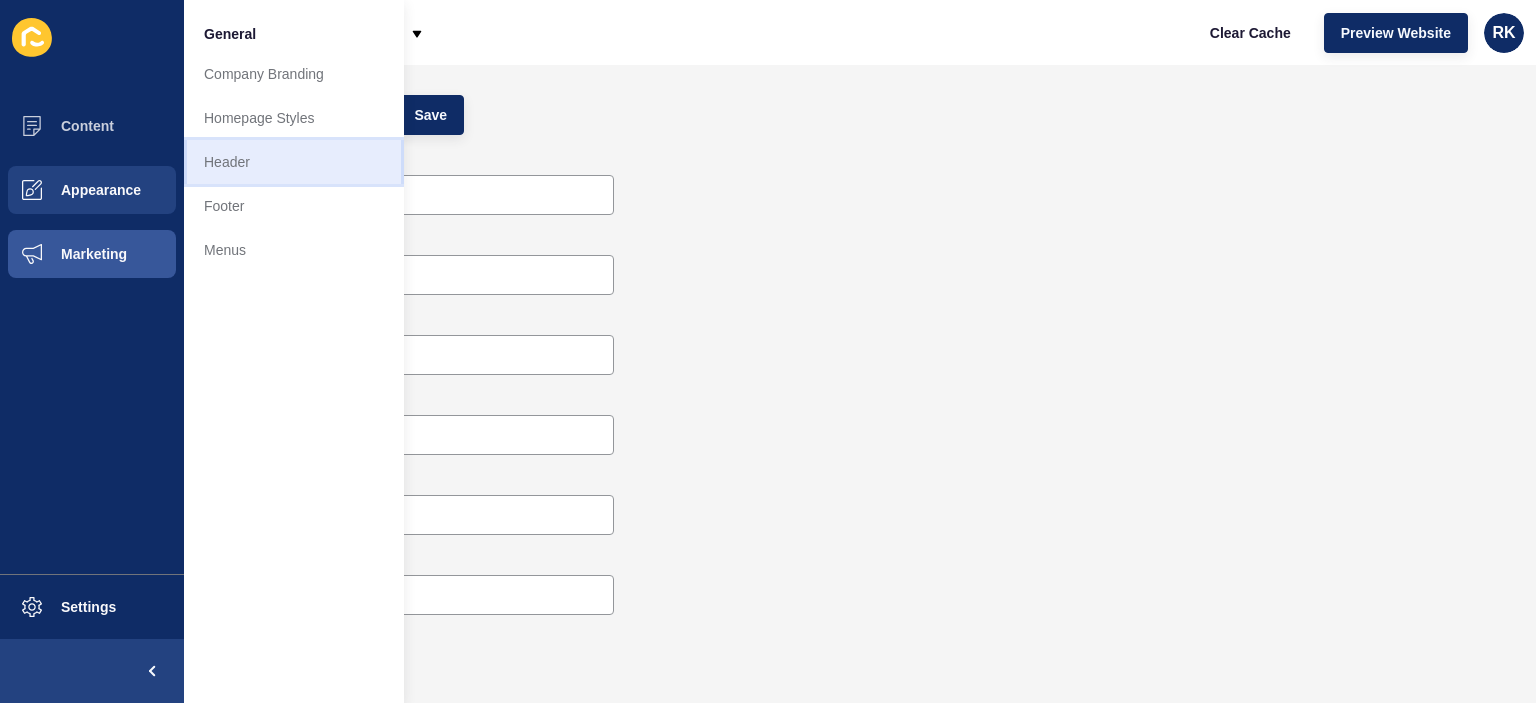 click on "Header" at bounding box center [294, 162] 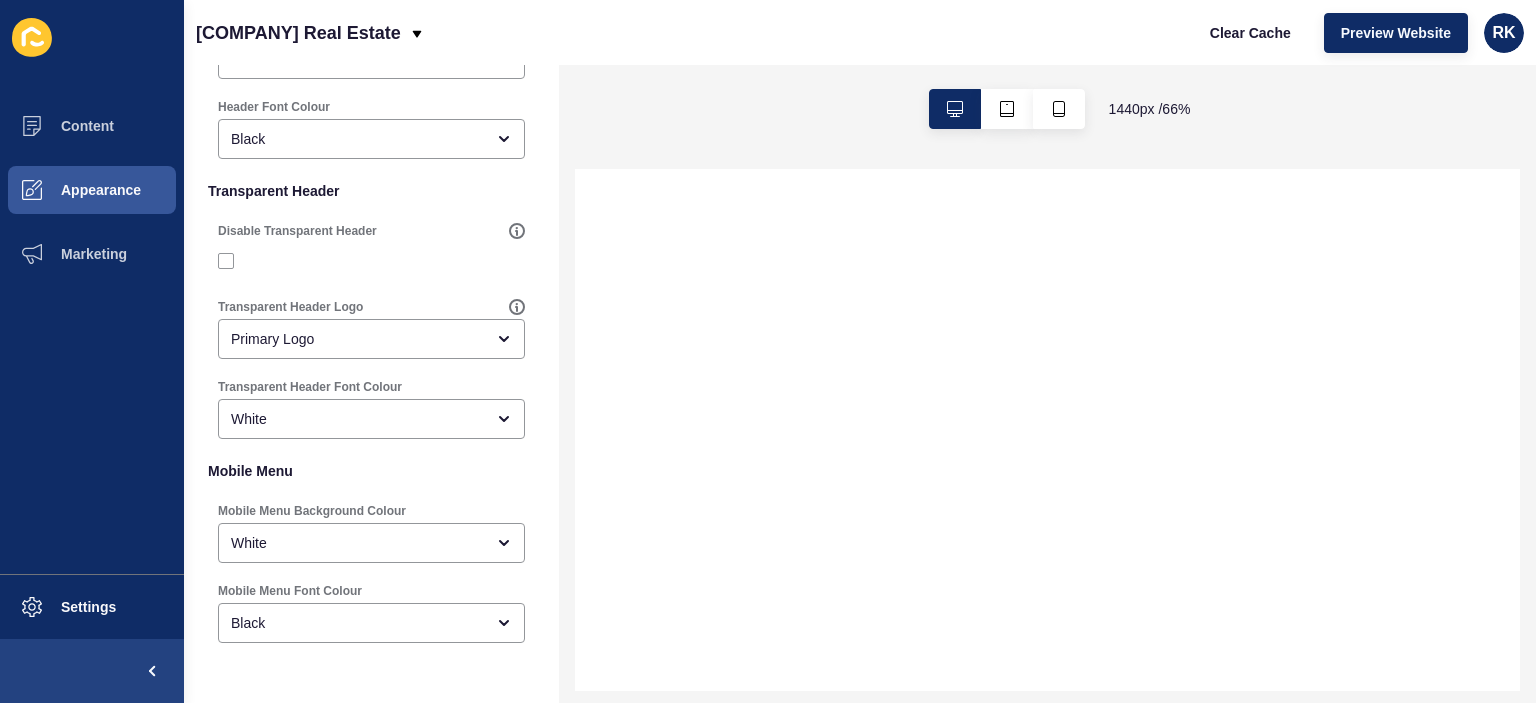 scroll, scrollTop: 568, scrollLeft: 0, axis: vertical 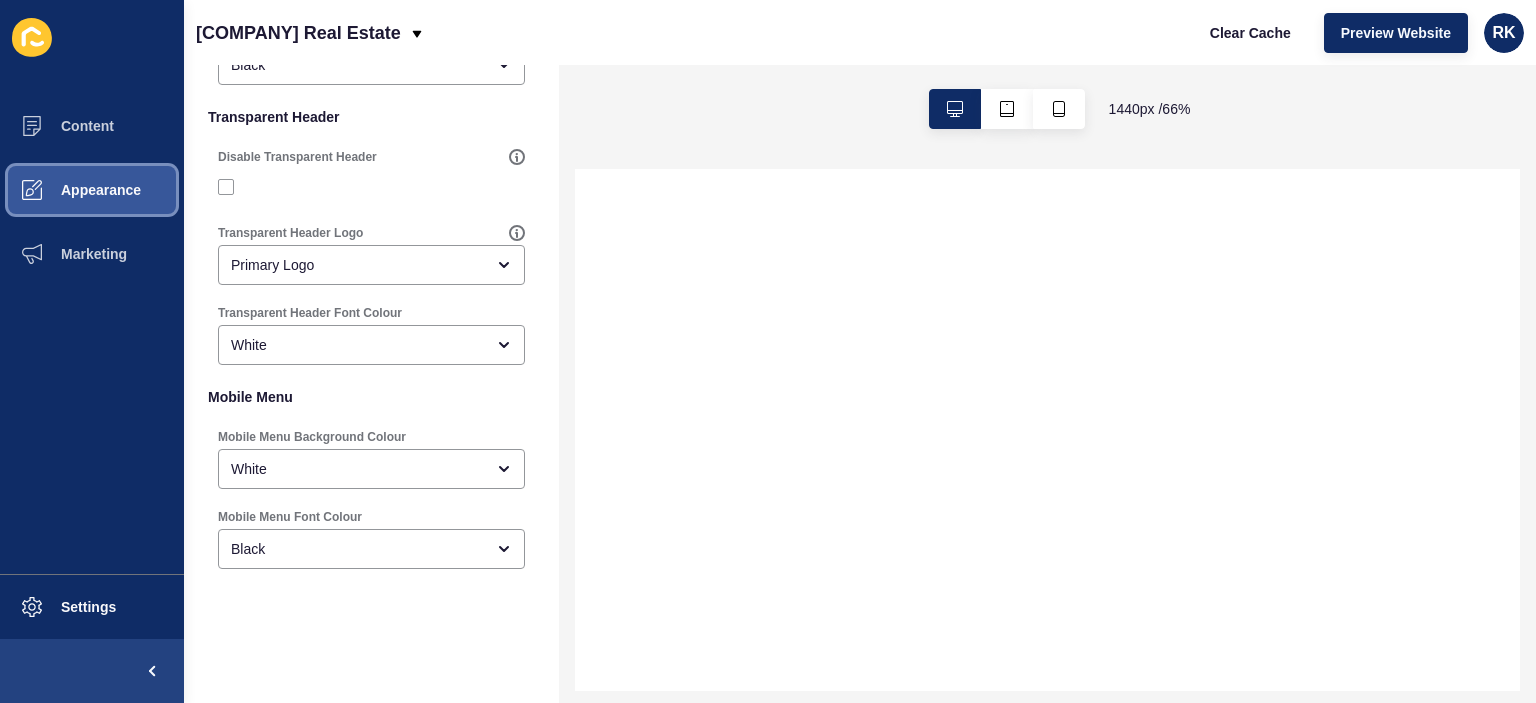 click on "Appearance" at bounding box center (69, 190) 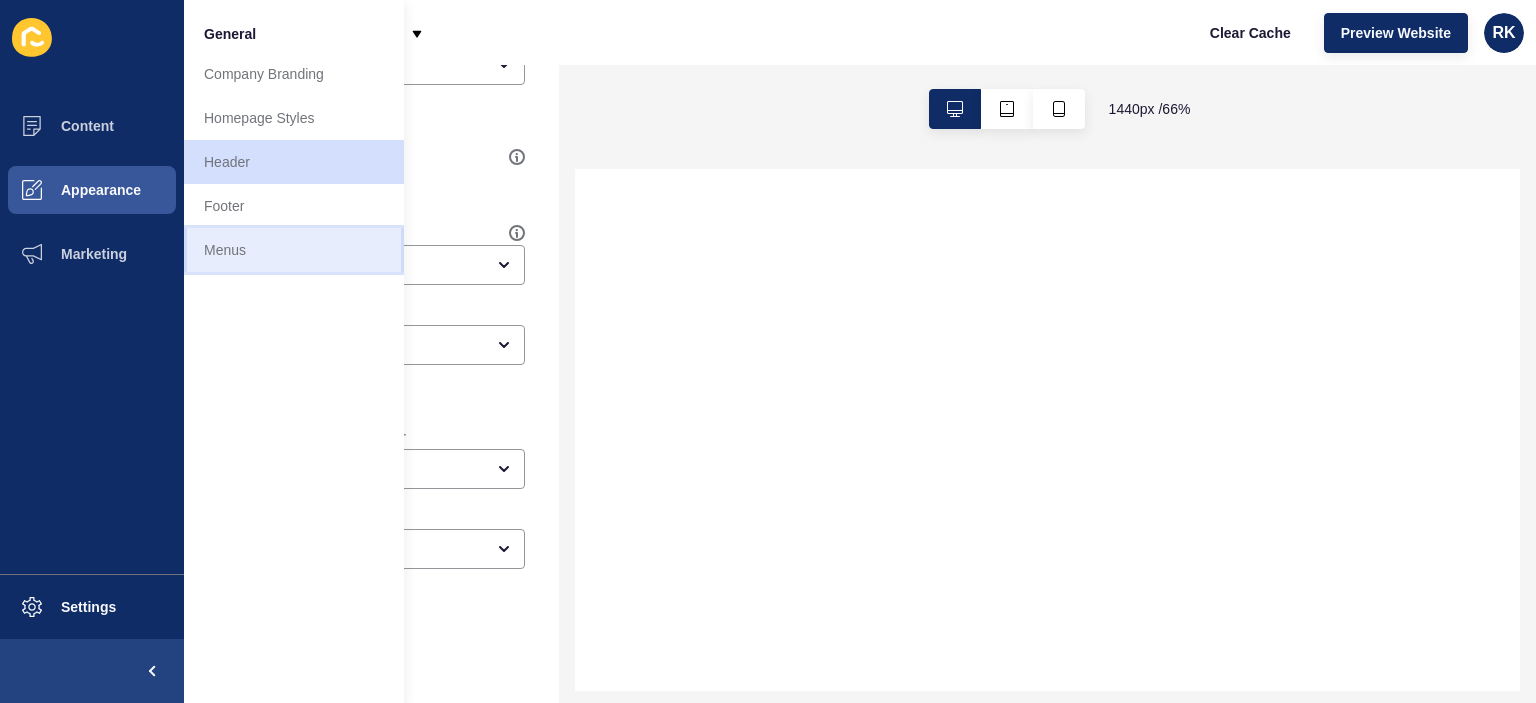 click on "Menus" at bounding box center (294, 250) 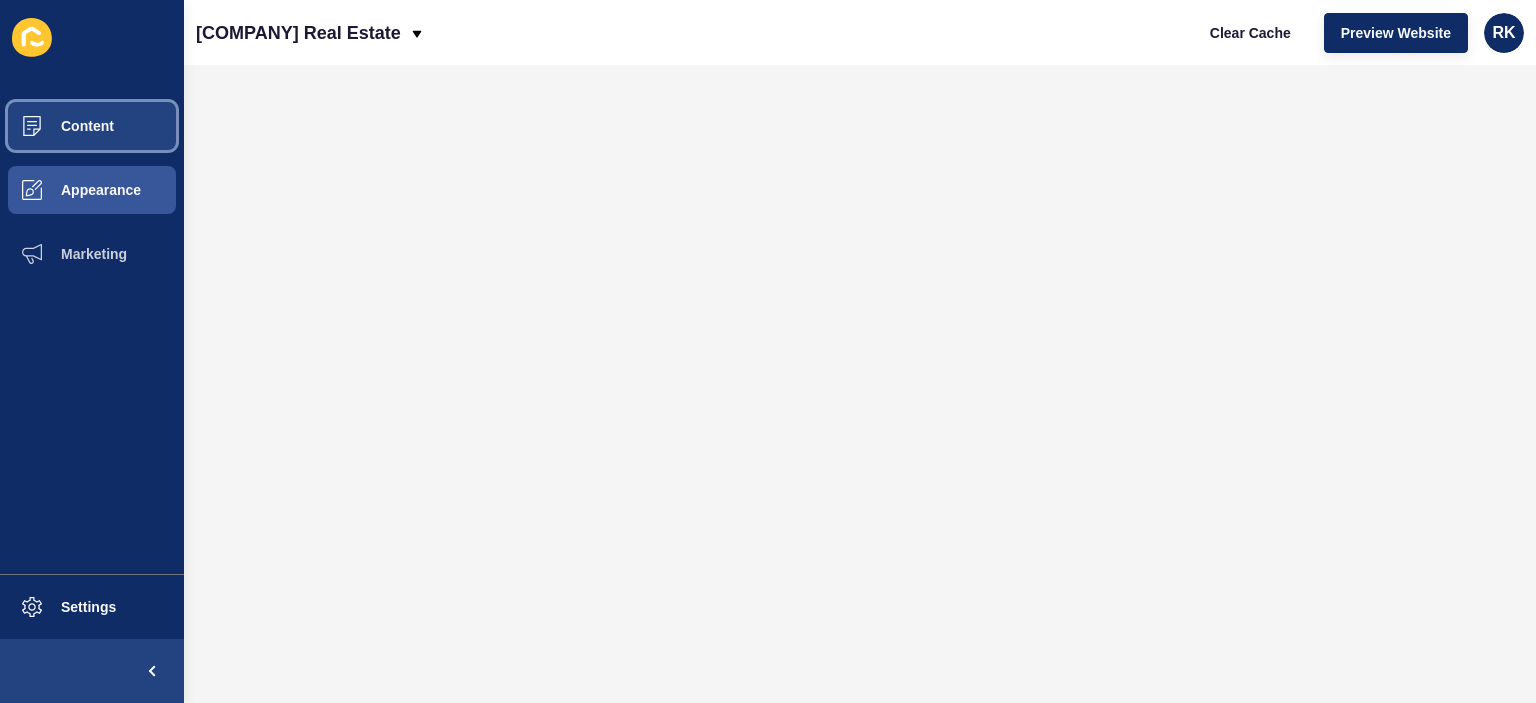 click on "Content" at bounding box center (92, 126) 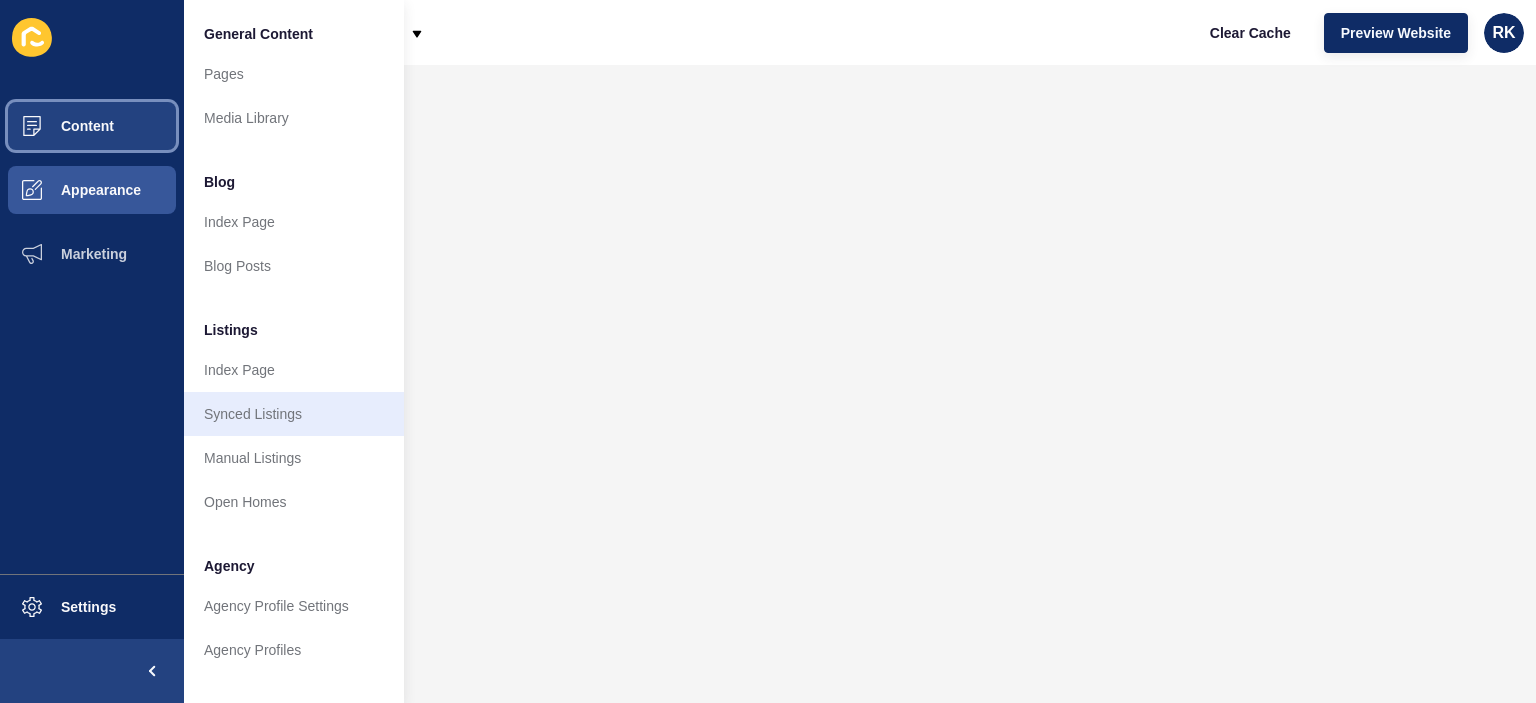 scroll, scrollTop: 100, scrollLeft: 0, axis: vertical 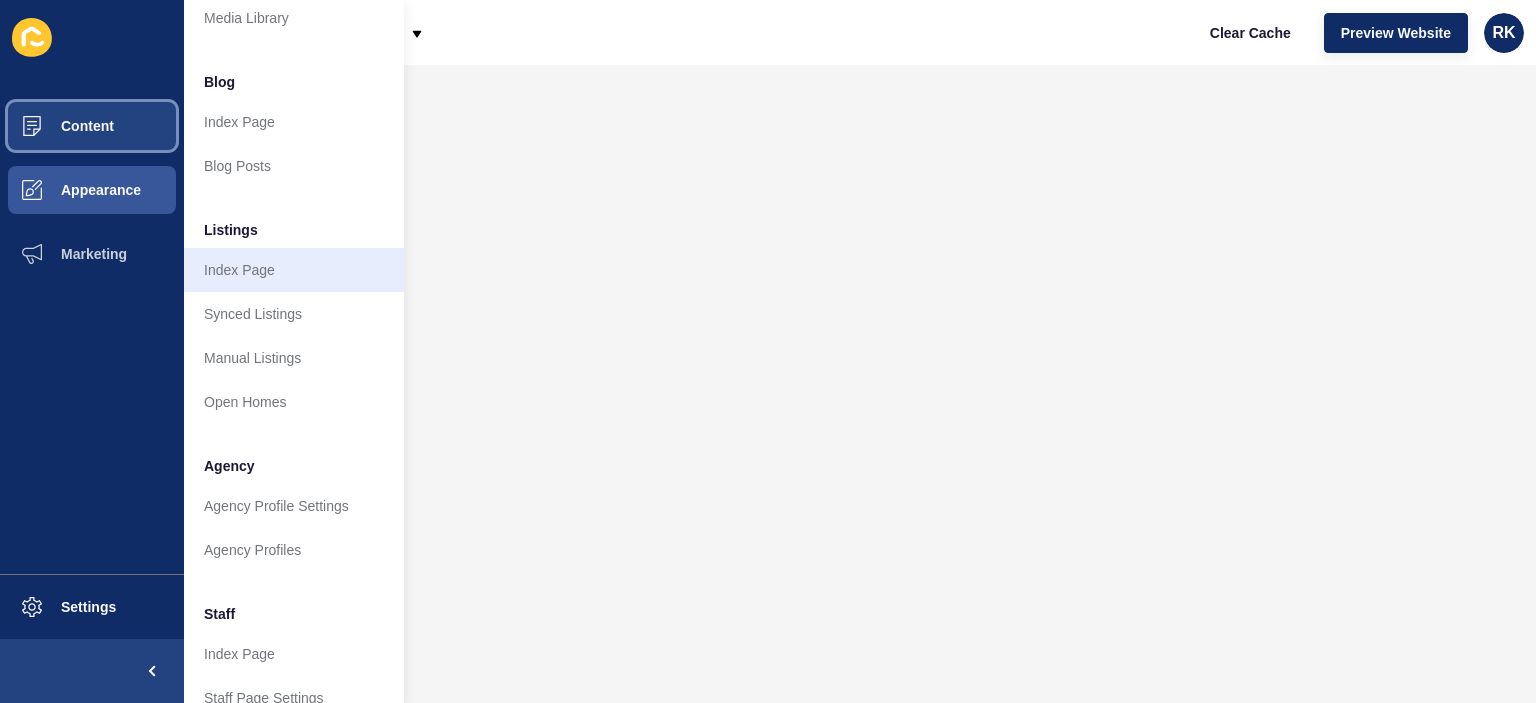 type 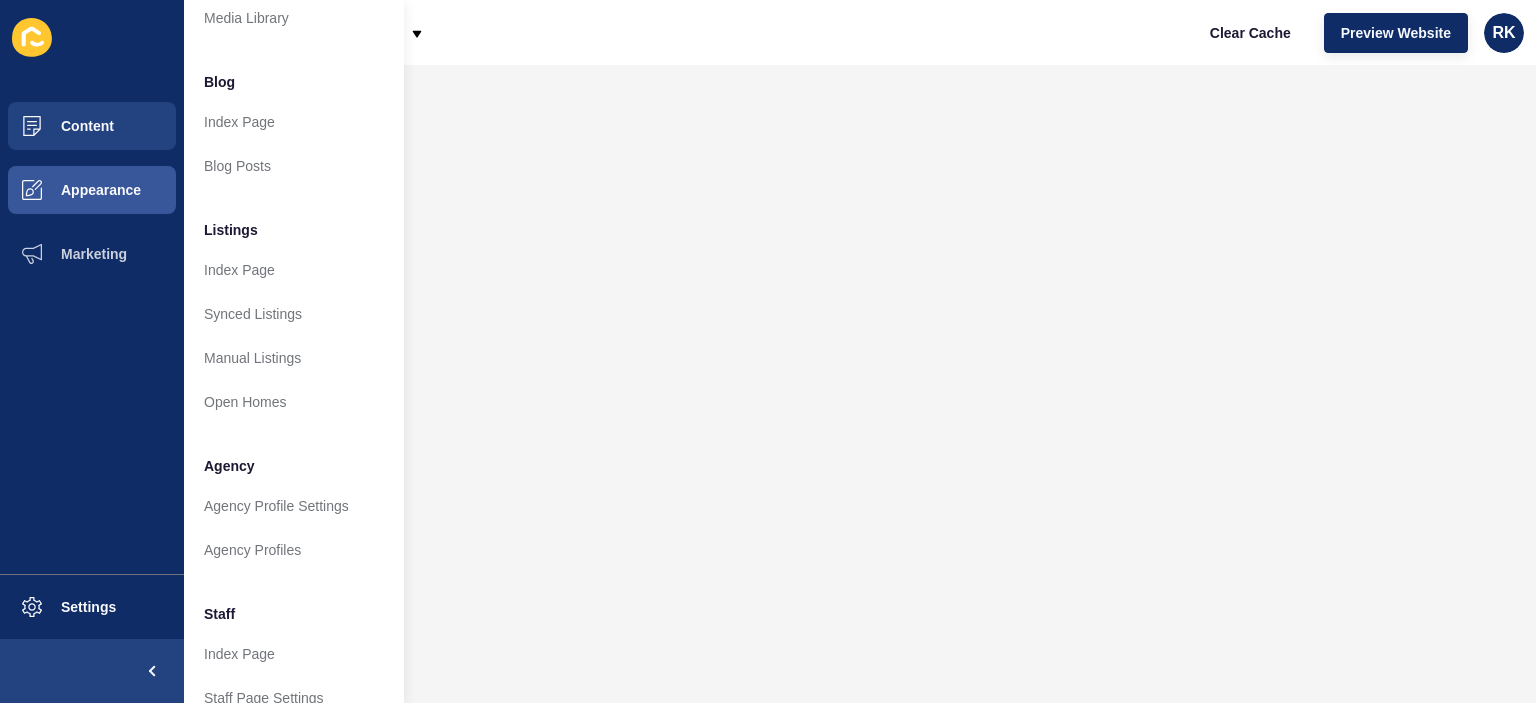 scroll, scrollTop: 0, scrollLeft: 0, axis: both 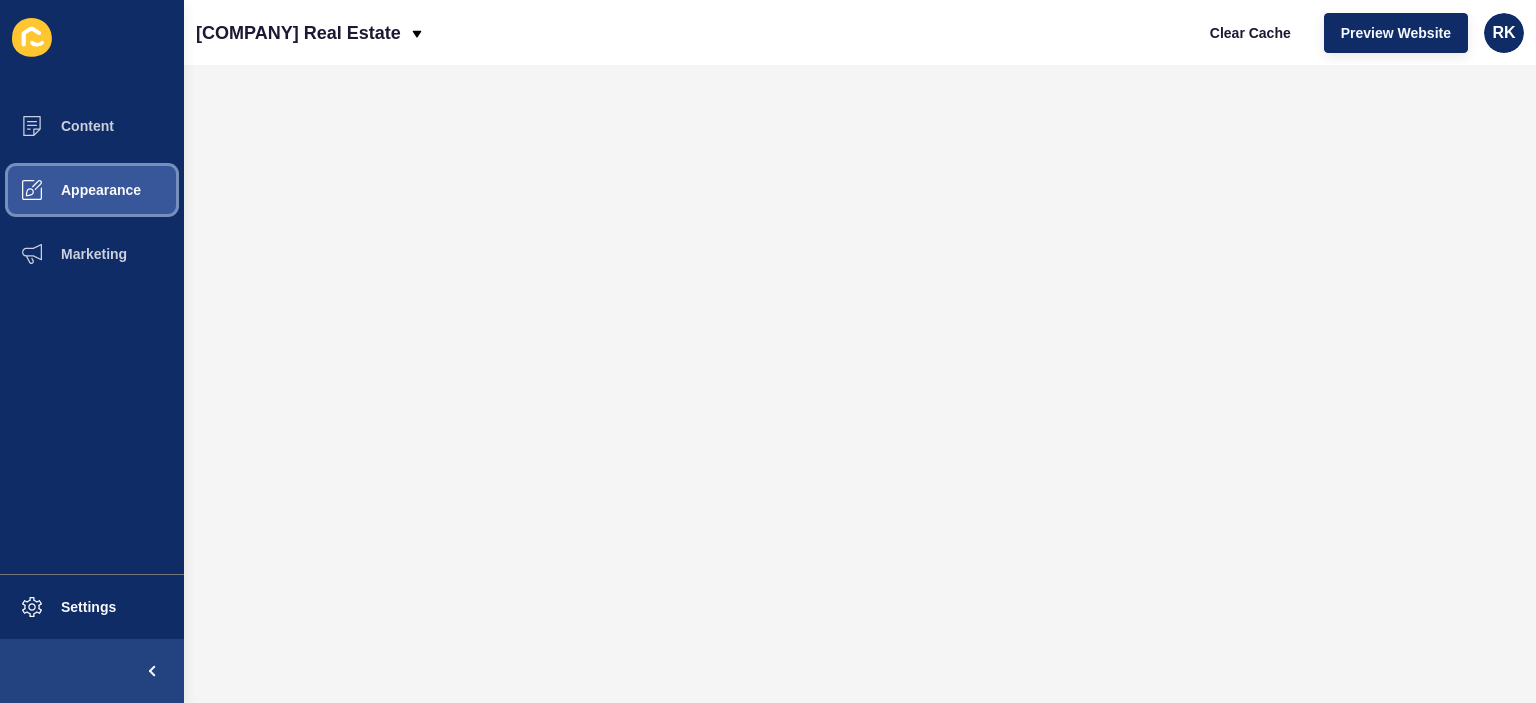 click on "Appearance" at bounding box center [69, 190] 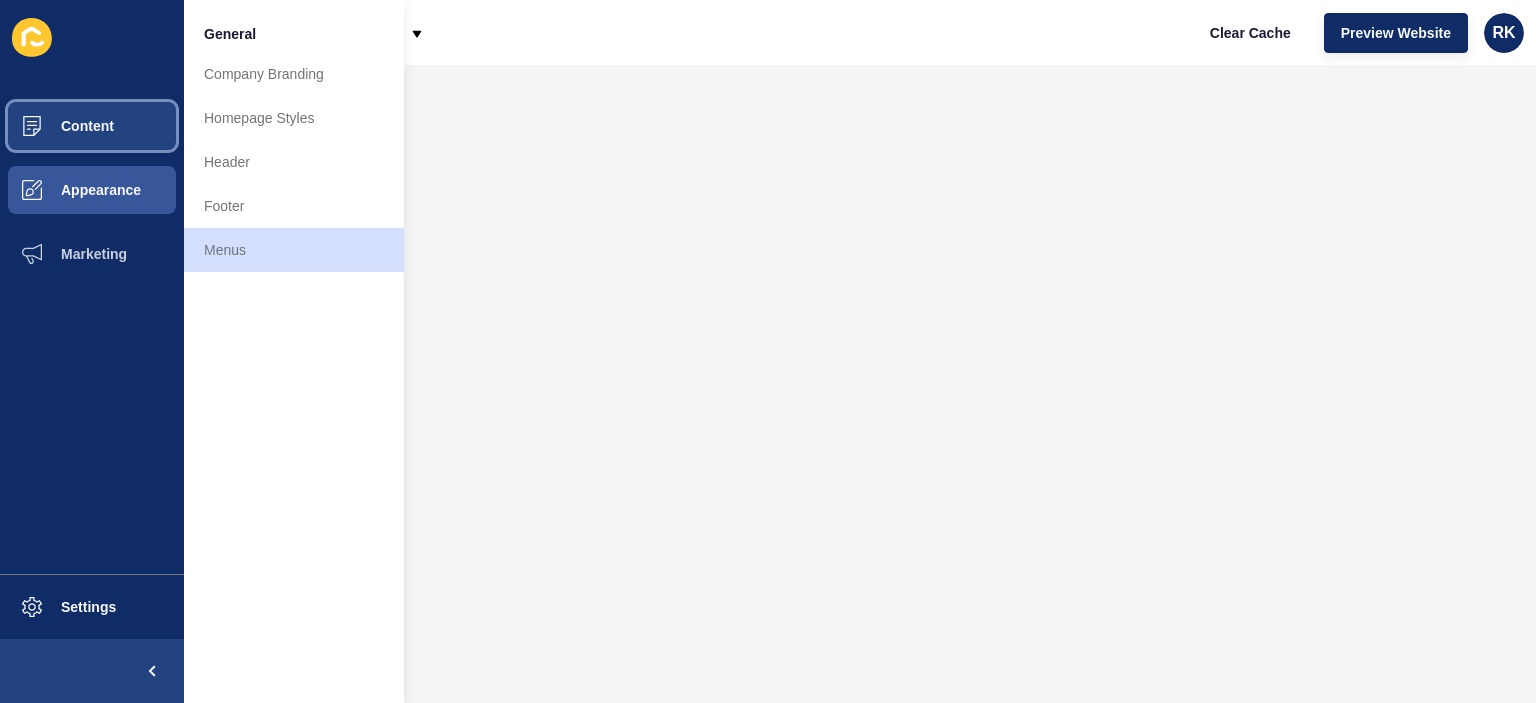 click on "Content" at bounding box center [55, 126] 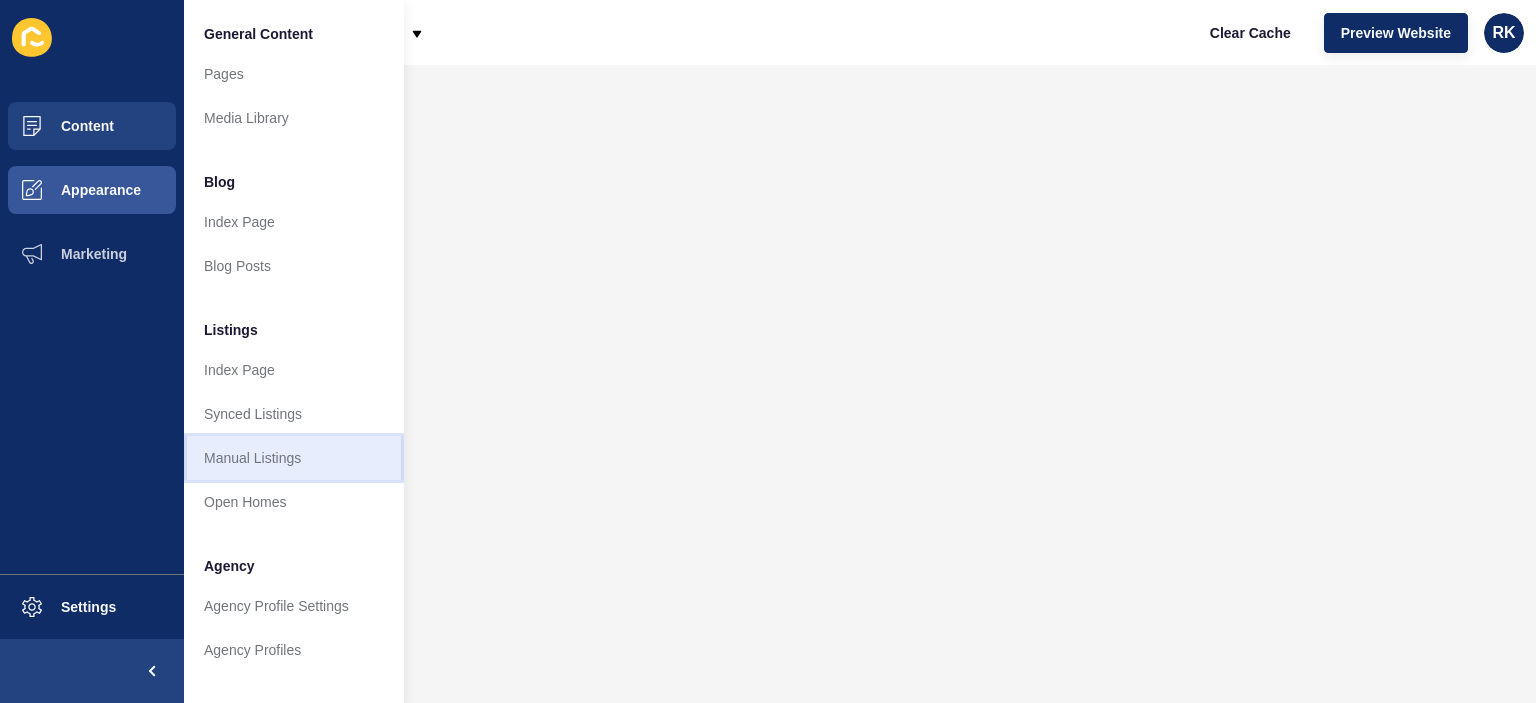 click on "Manual Listings" at bounding box center (294, 458) 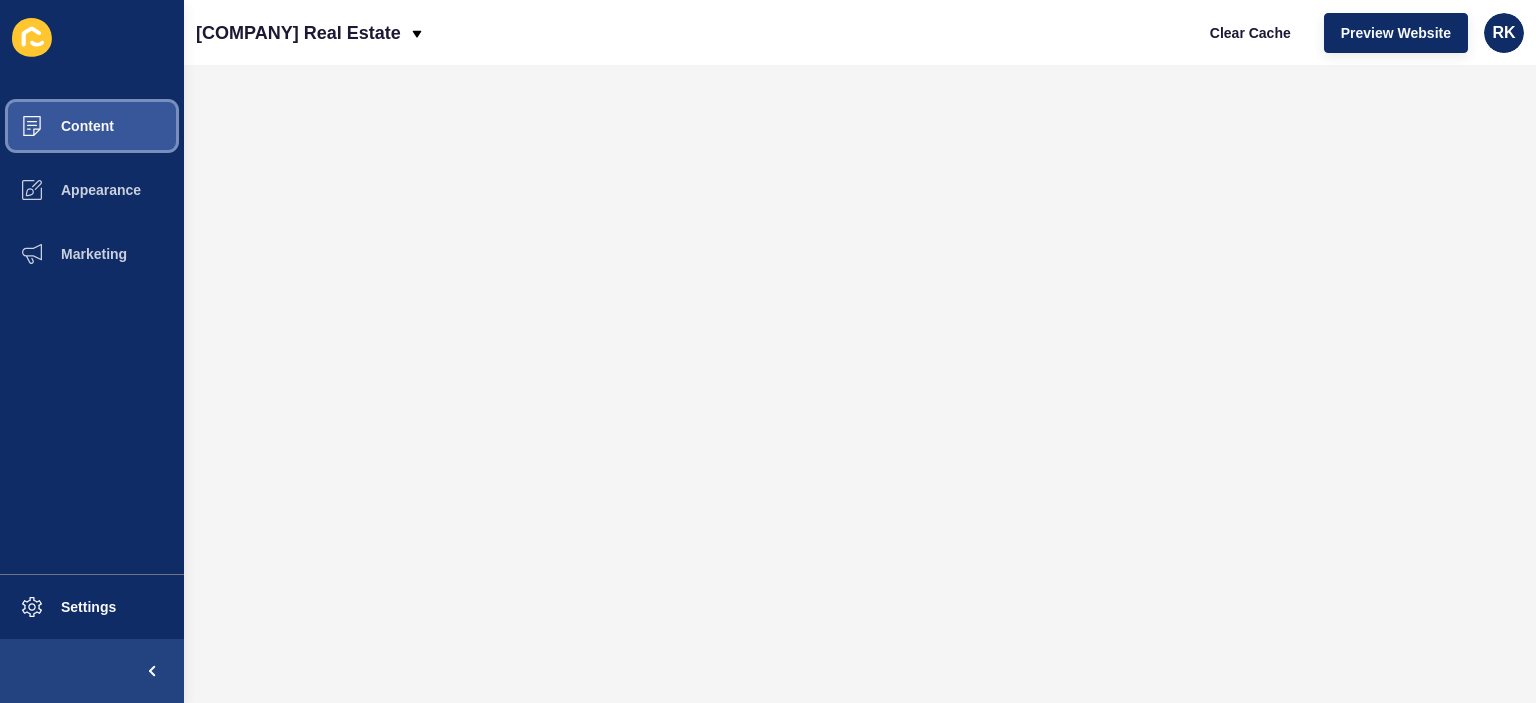 click on "Content" at bounding box center (92, 126) 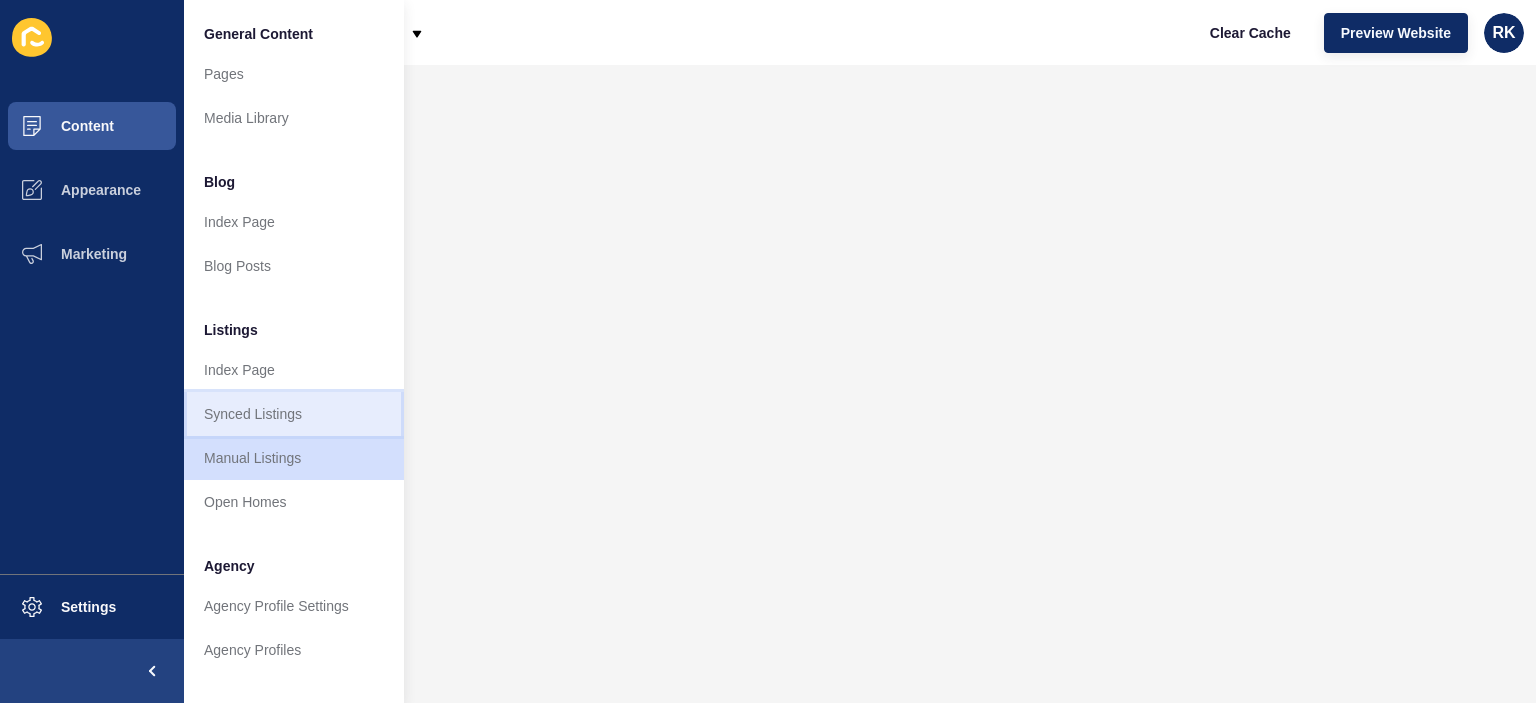 click on "Synced Listings" at bounding box center [294, 414] 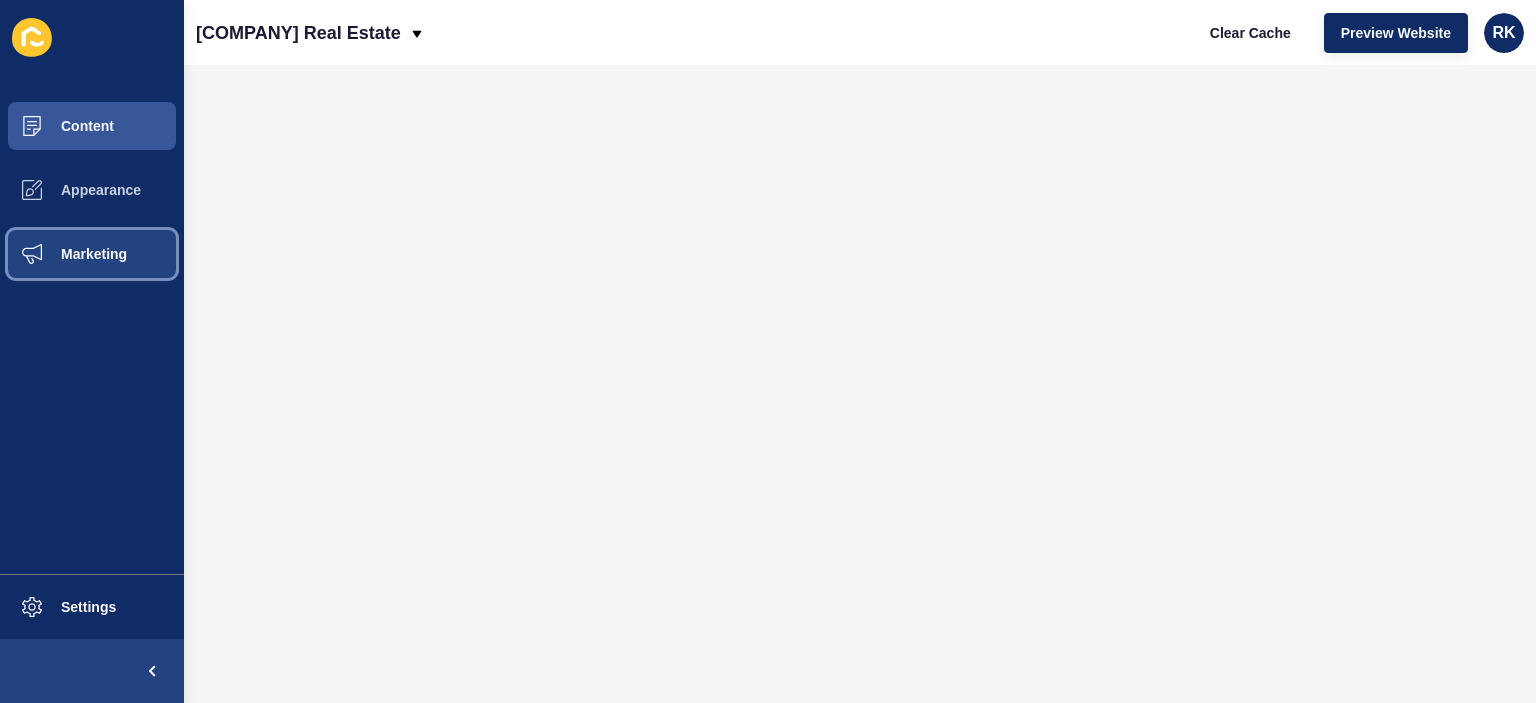 click on "Marketing" at bounding box center (92, 254) 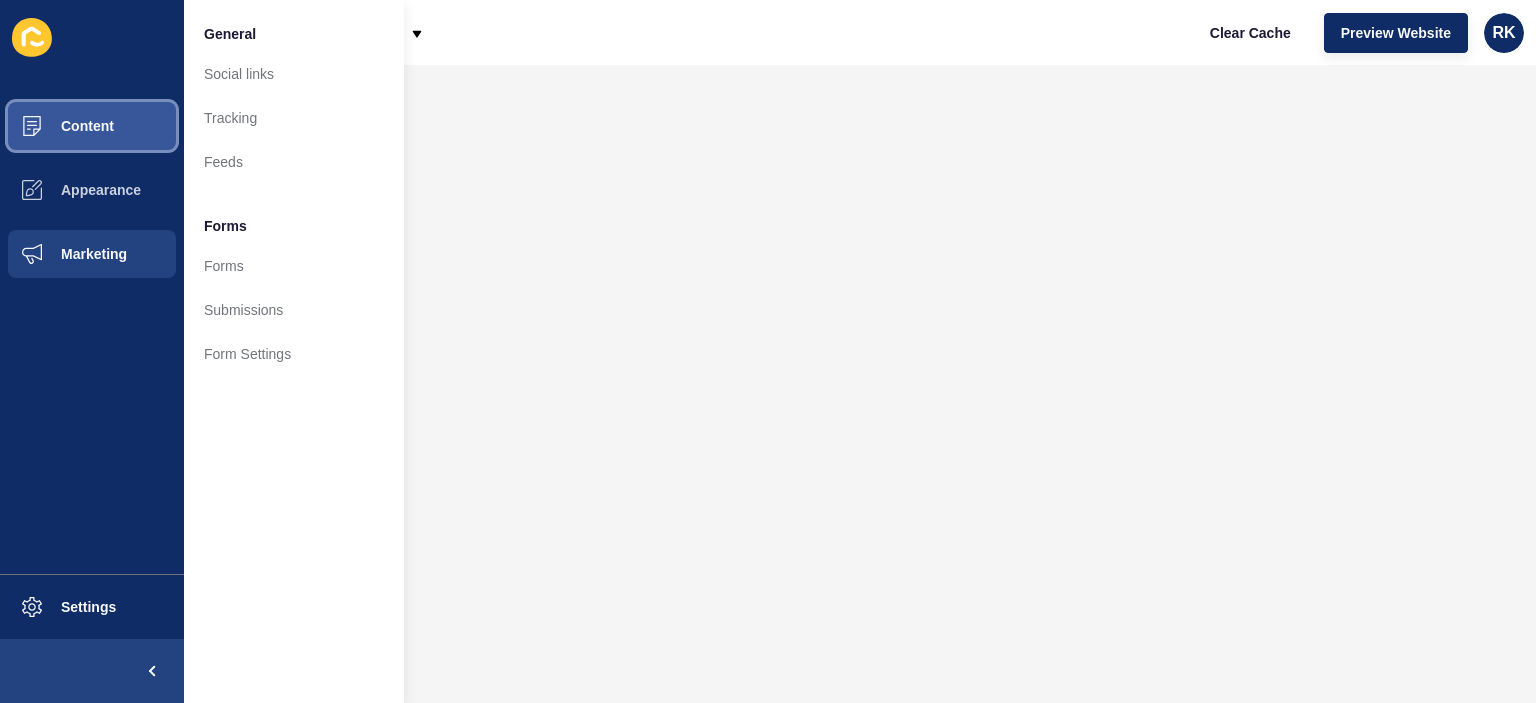 click on "Content" at bounding box center (92, 126) 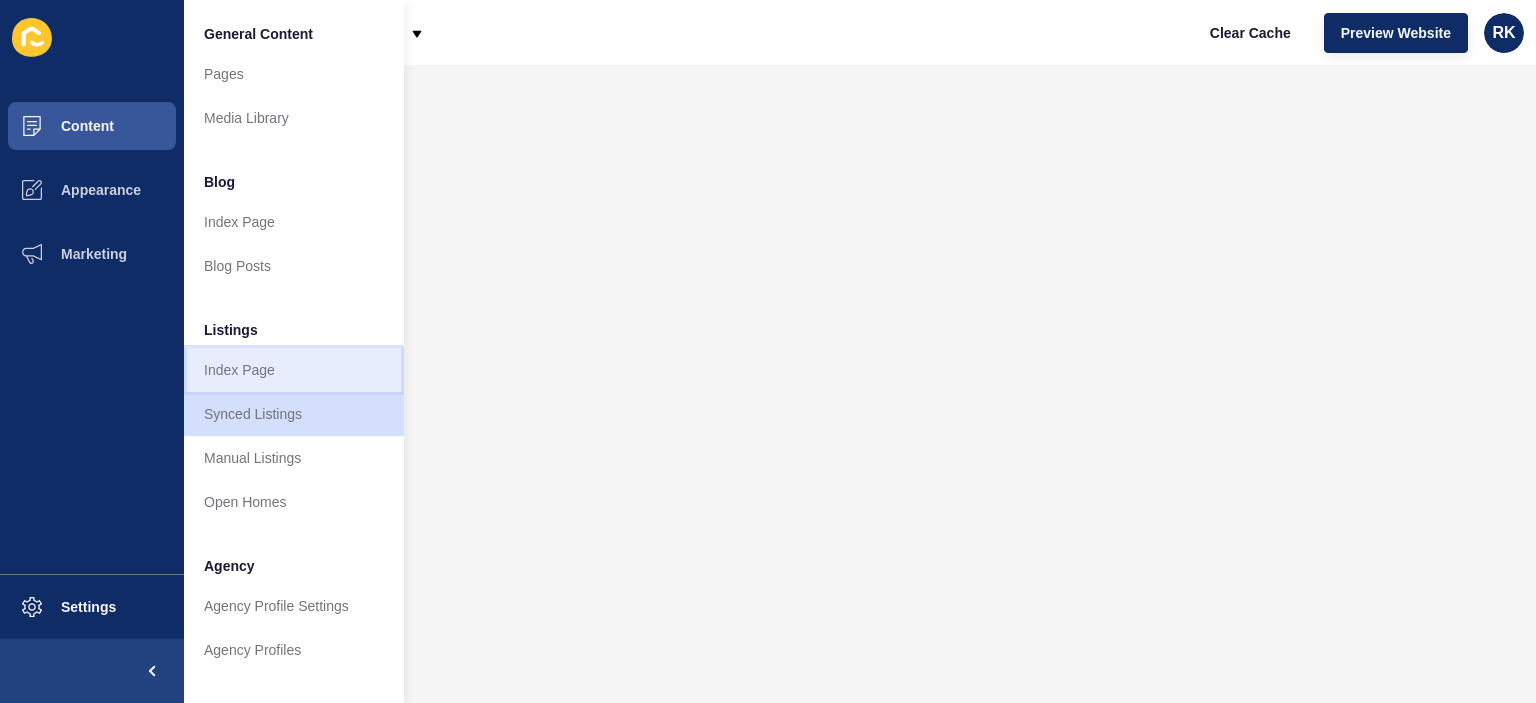 click on "Index Page" at bounding box center [294, 370] 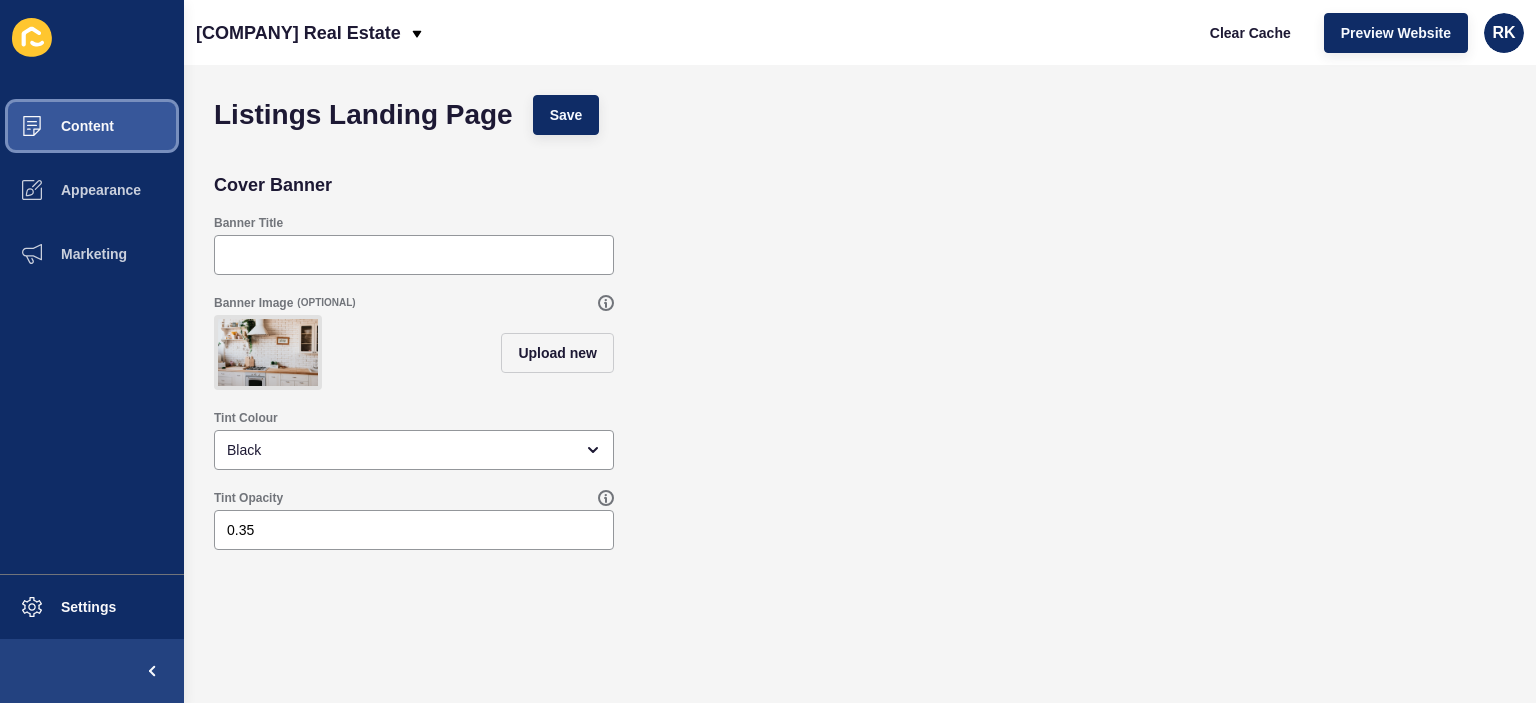 click on "Content" at bounding box center [92, 126] 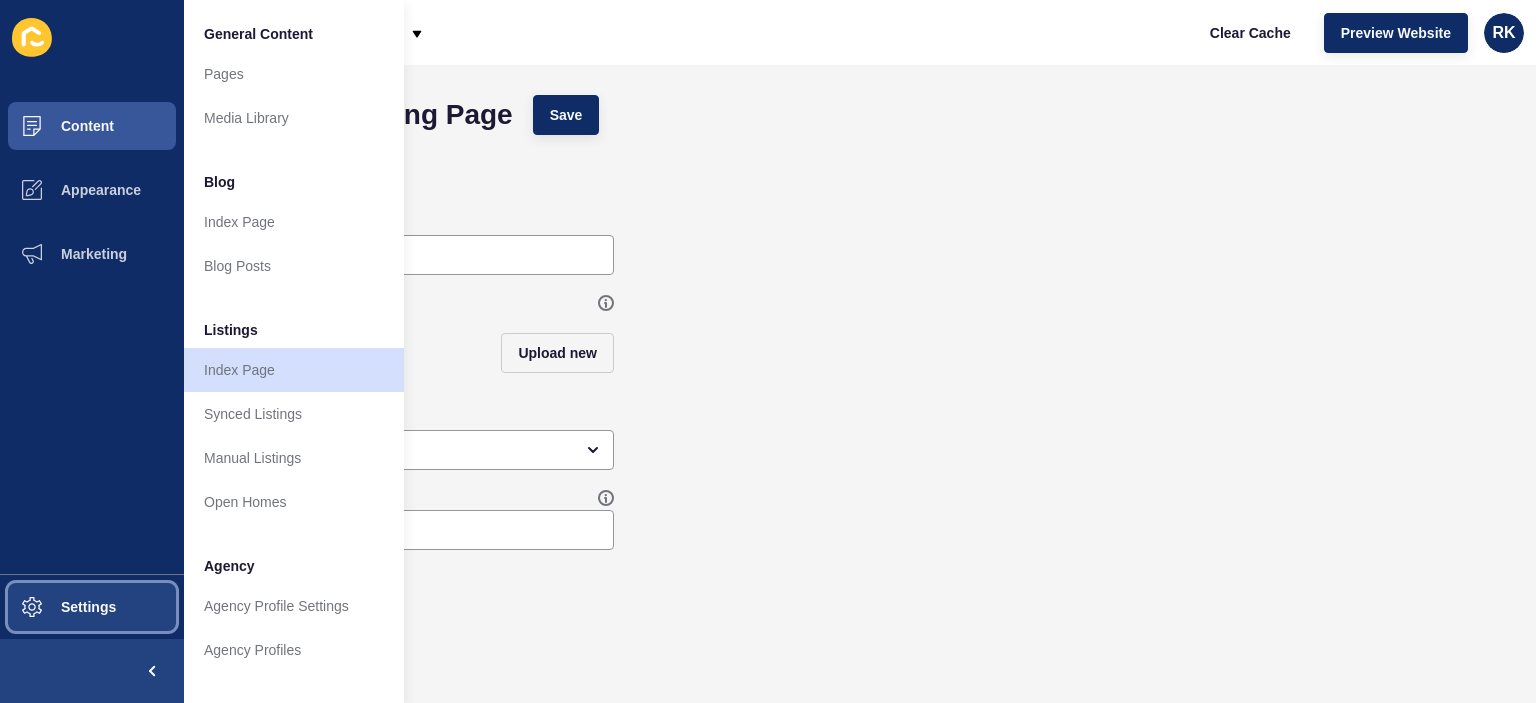 click on "Settings" at bounding box center [56, 607] 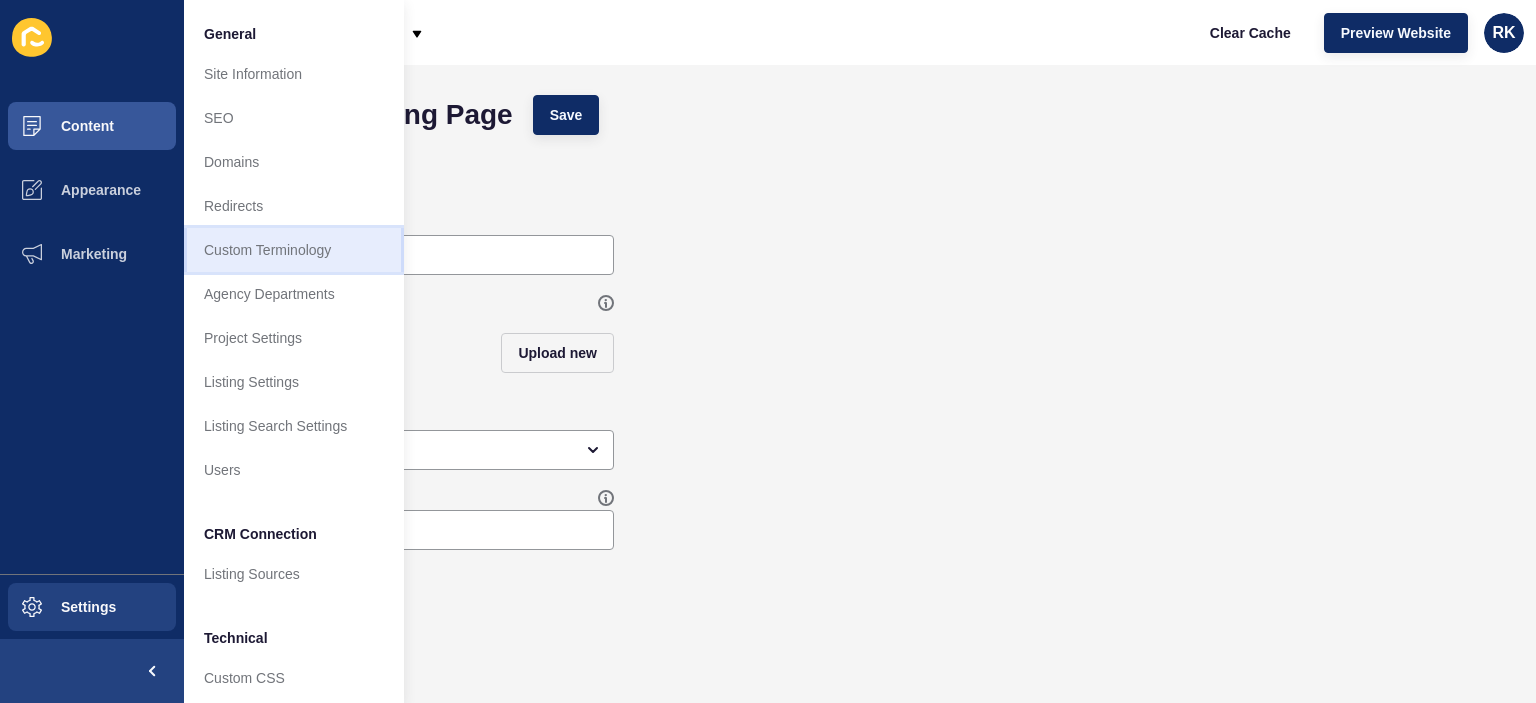 click on "Custom Terminology" at bounding box center [294, 250] 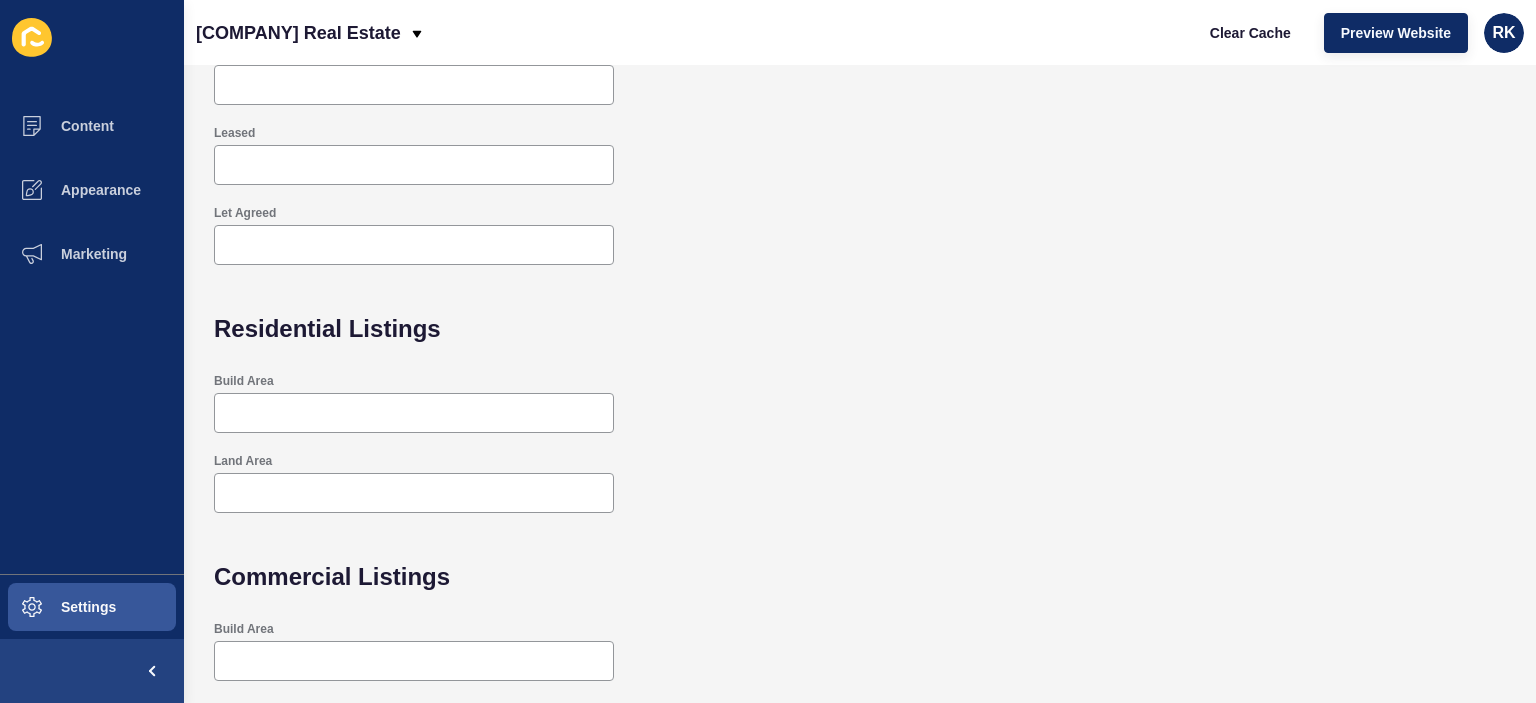 scroll, scrollTop: 585, scrollLeft: 0, axis: vertical 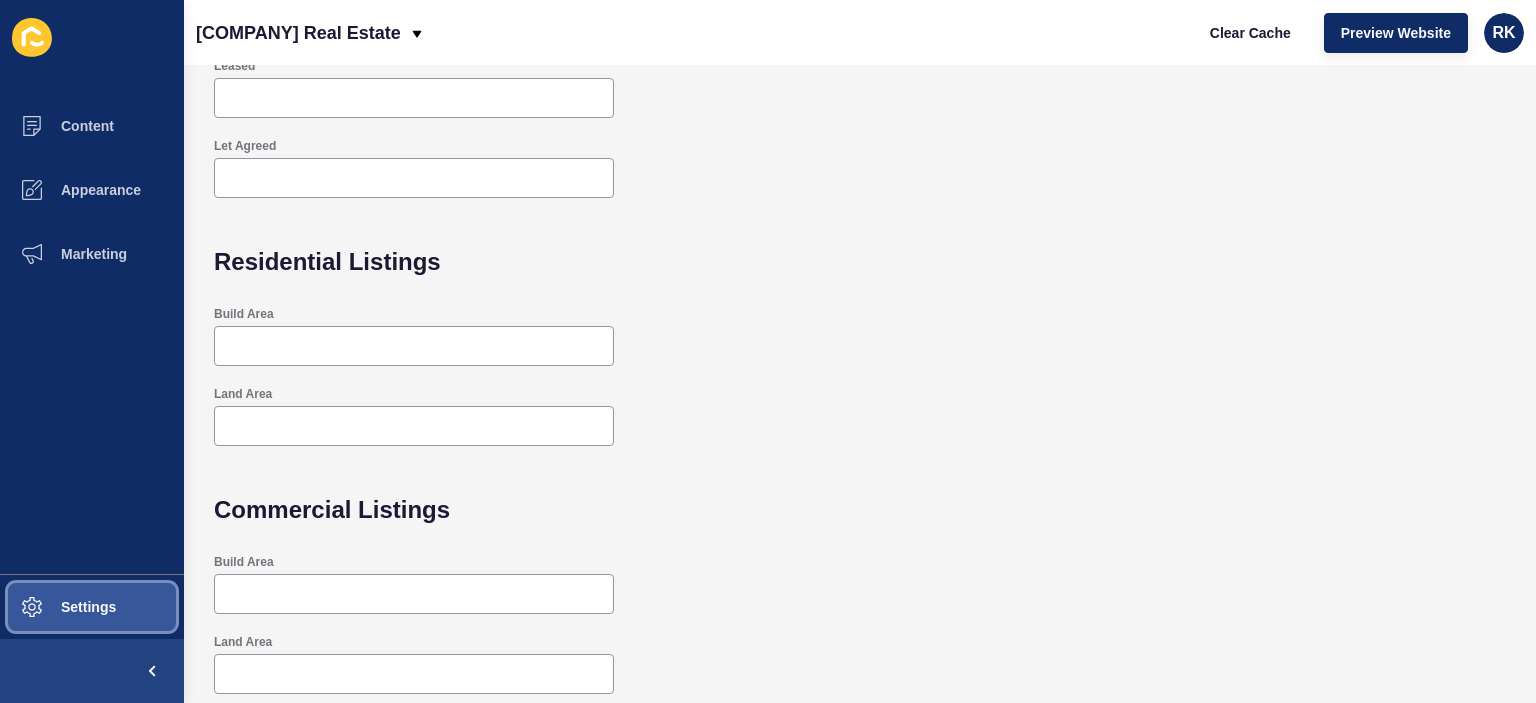 click on "Settings" at bounding box center [56, 607] 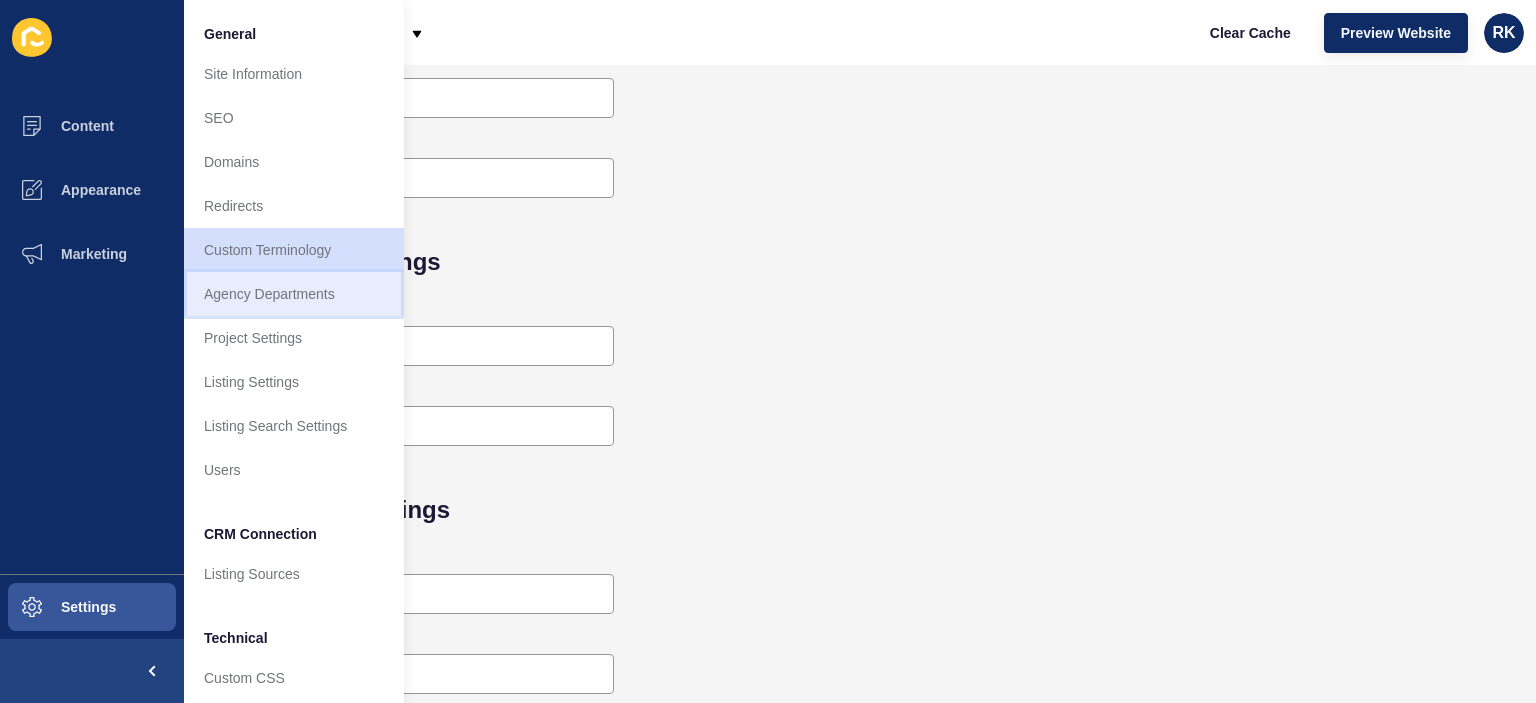 click on "Agency Departments" at bounding box center [294, 294] 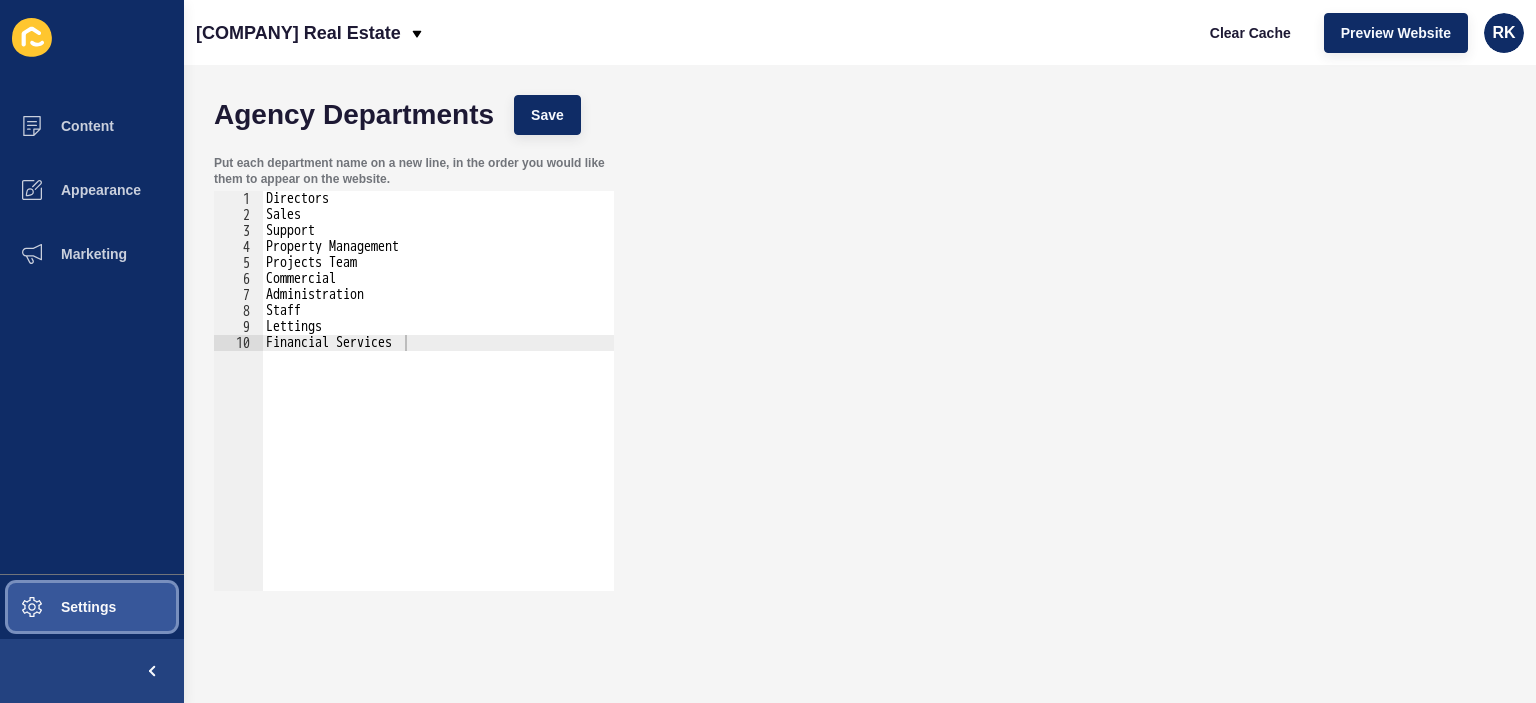 click on "Settings" at bounding box center [56, 607] 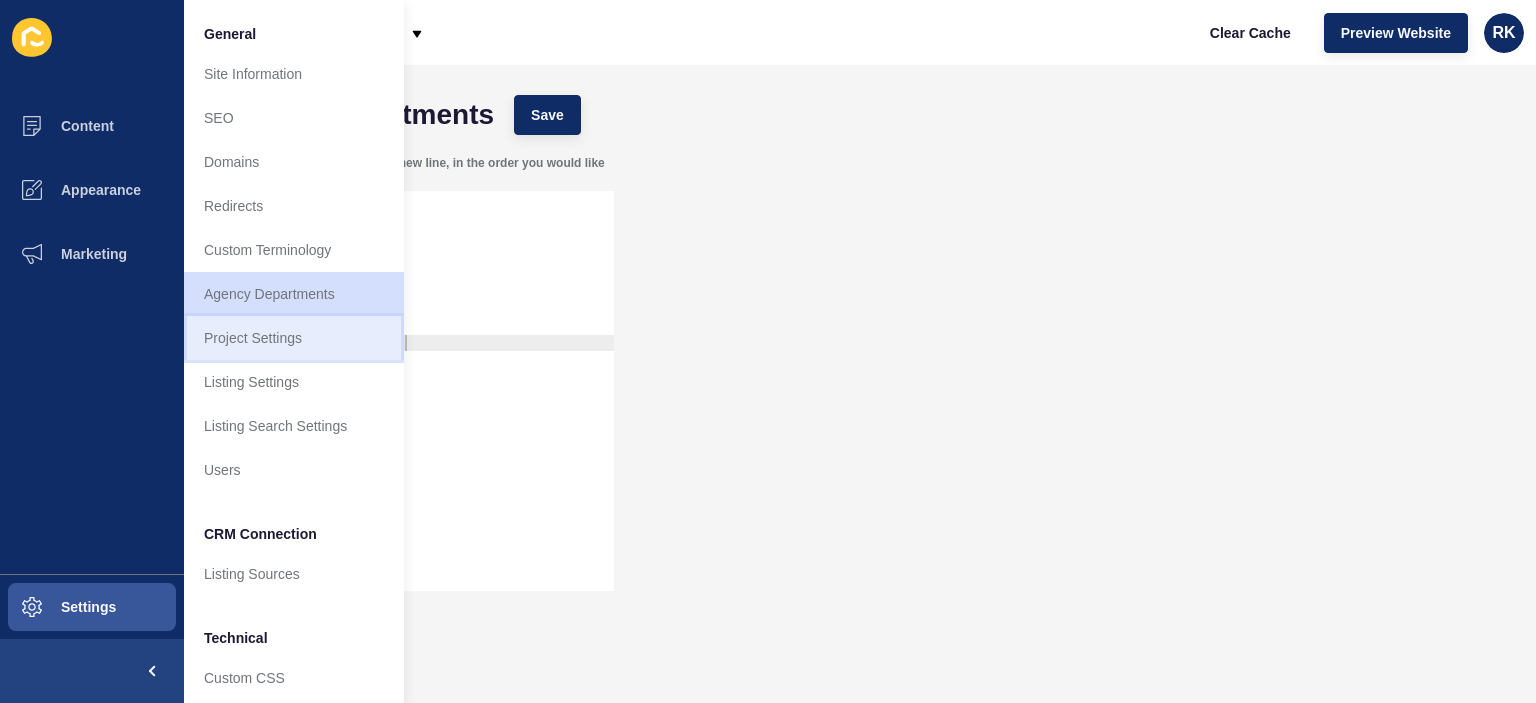 click on "Project Settings" at bounding box center [294, 338] 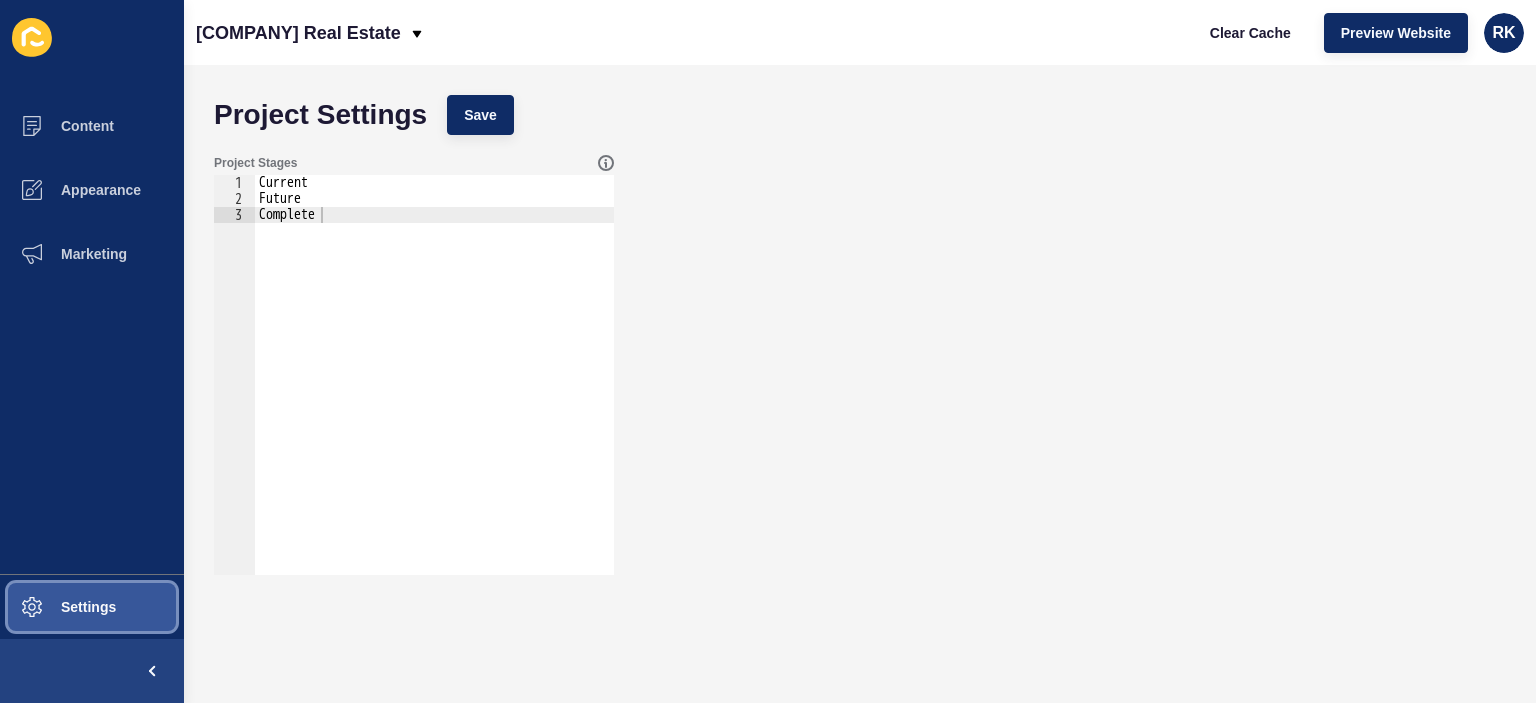 click on "Settings" at bounding box center (56, 607) 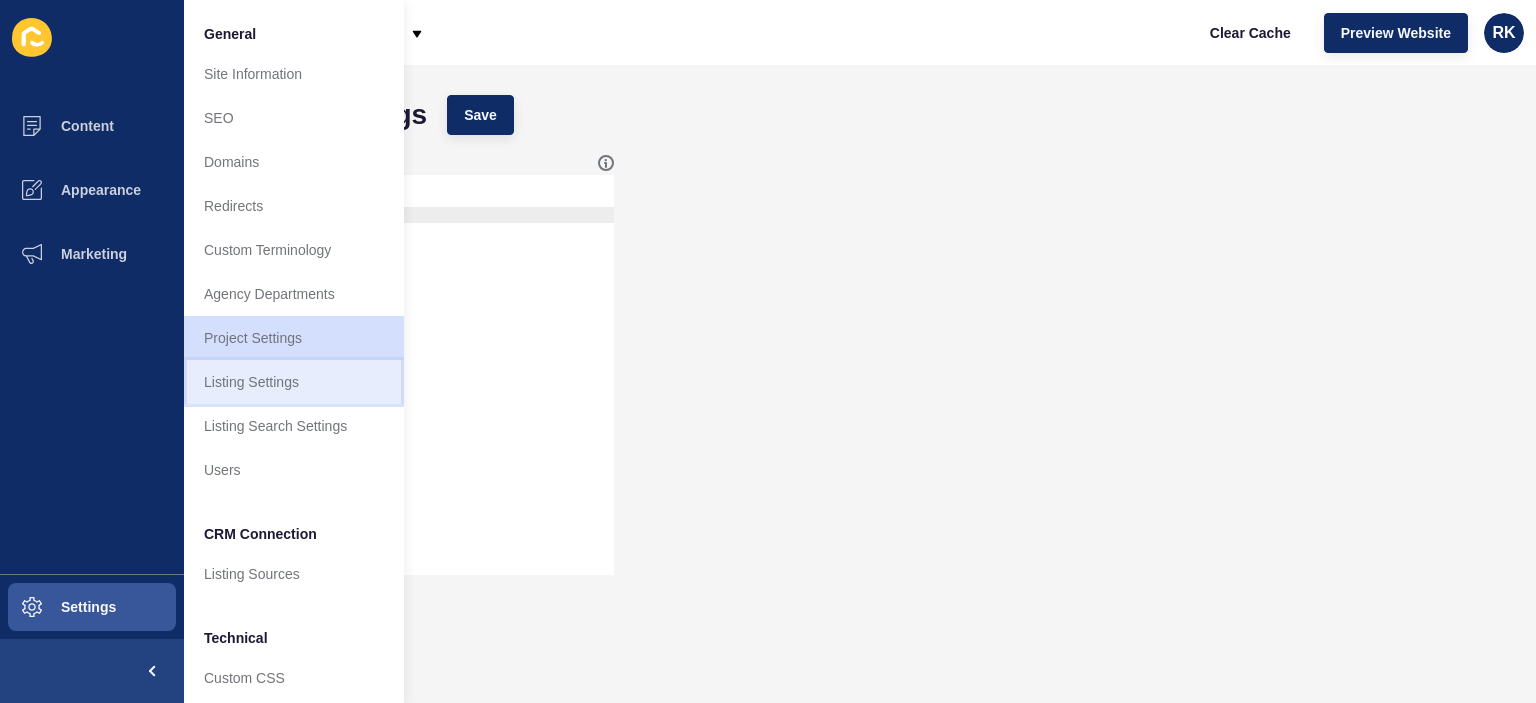 click on "Listing Settings" at bounding box center (294, 382) 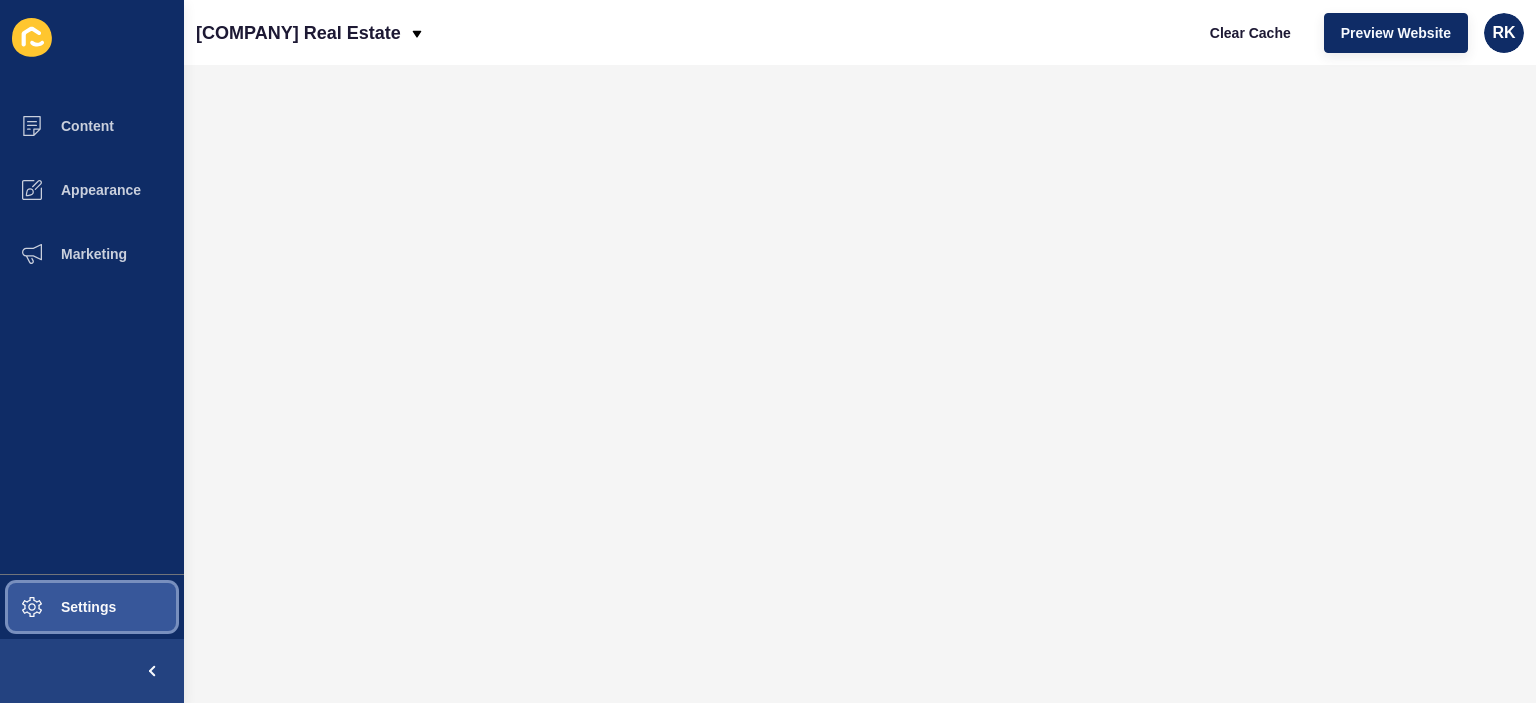click on "Settings" at bounding box center (56, 607) 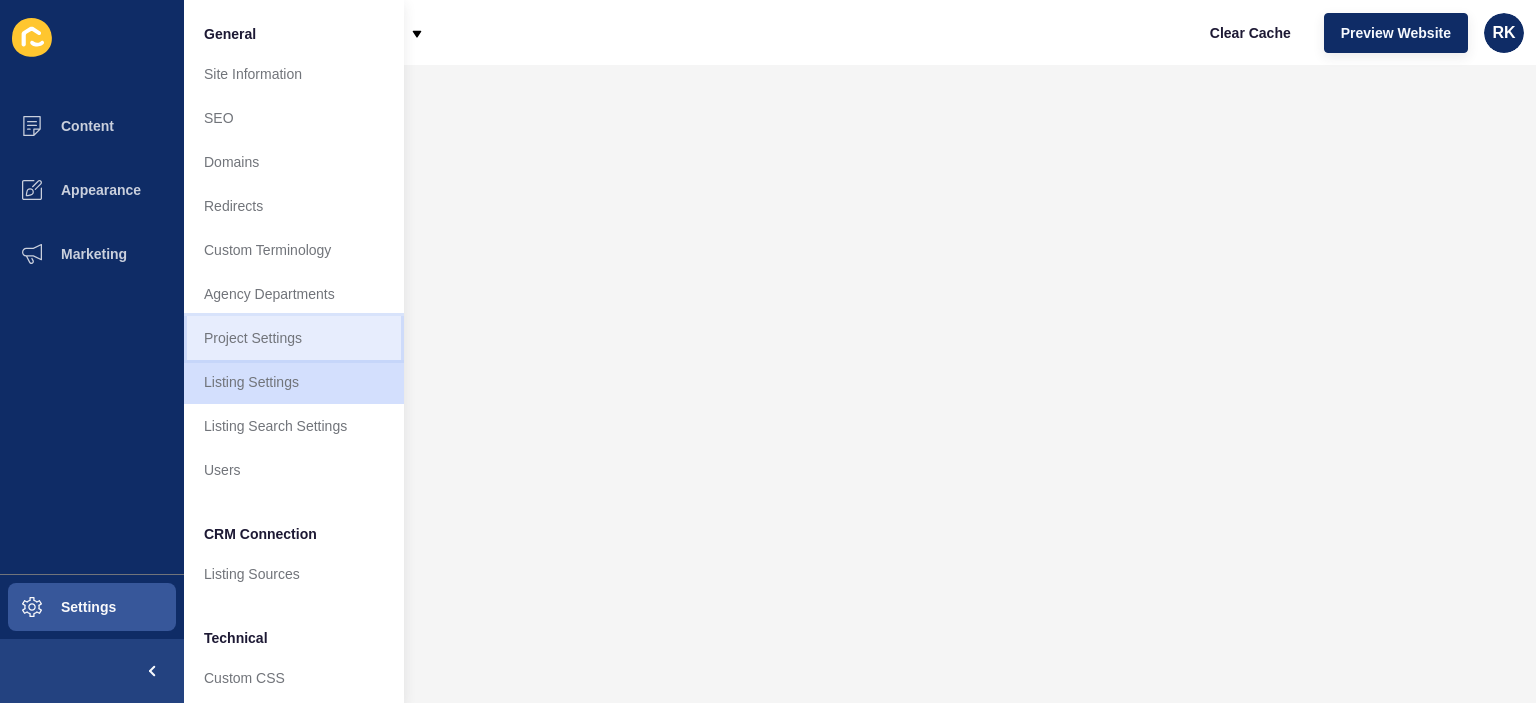 click on "Project Settings" at bounding box center (294, 338) 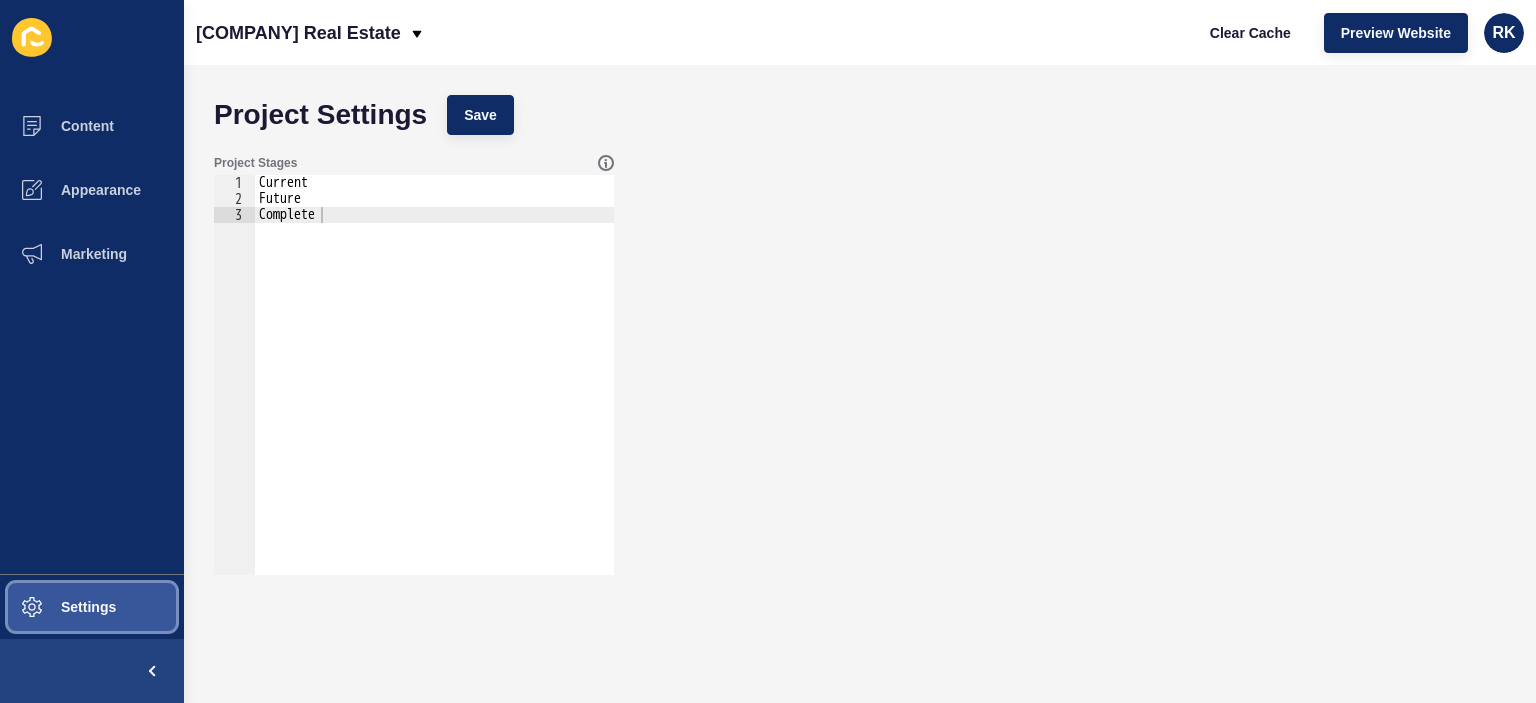 click on "Settings" at bounding box center [92, 607] 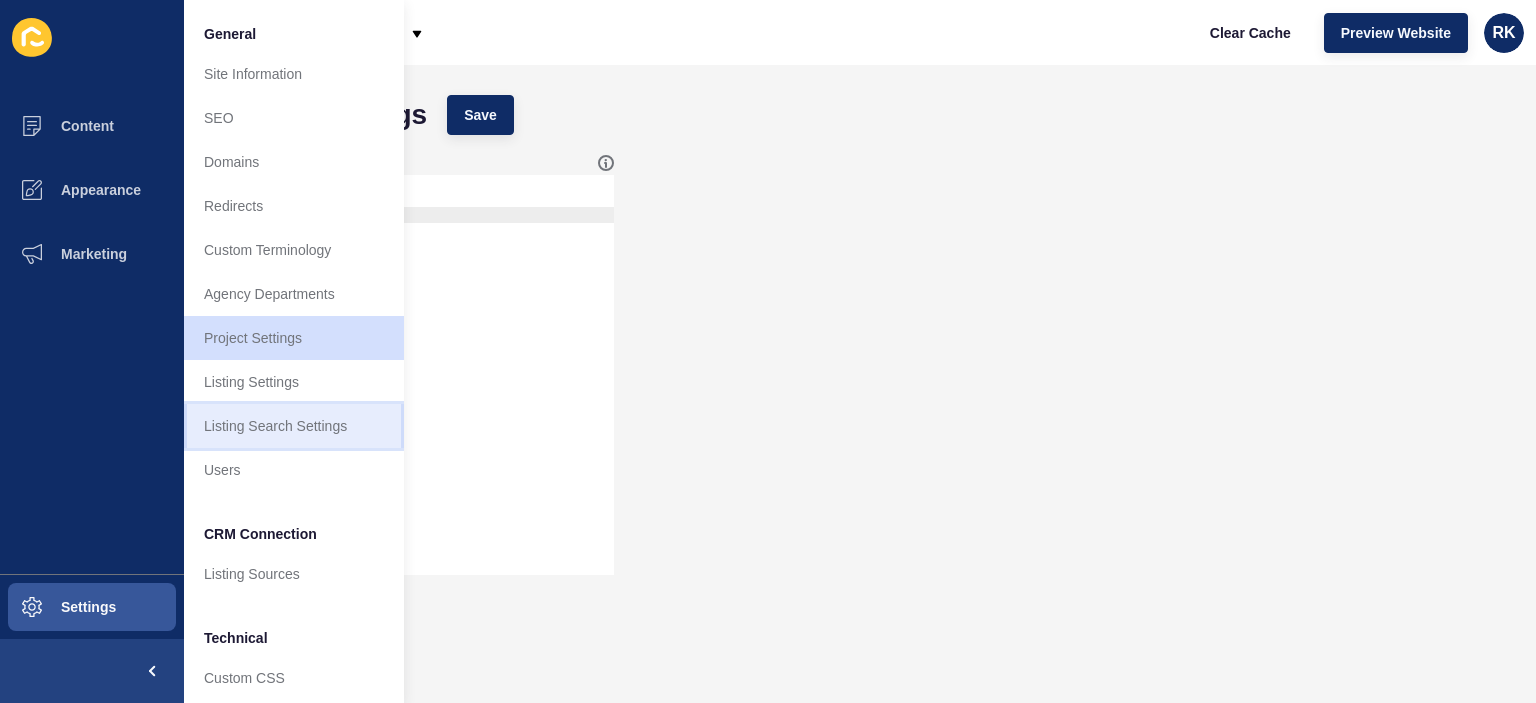 click on "Listing Search Settings" at bounding box center [294, 426] 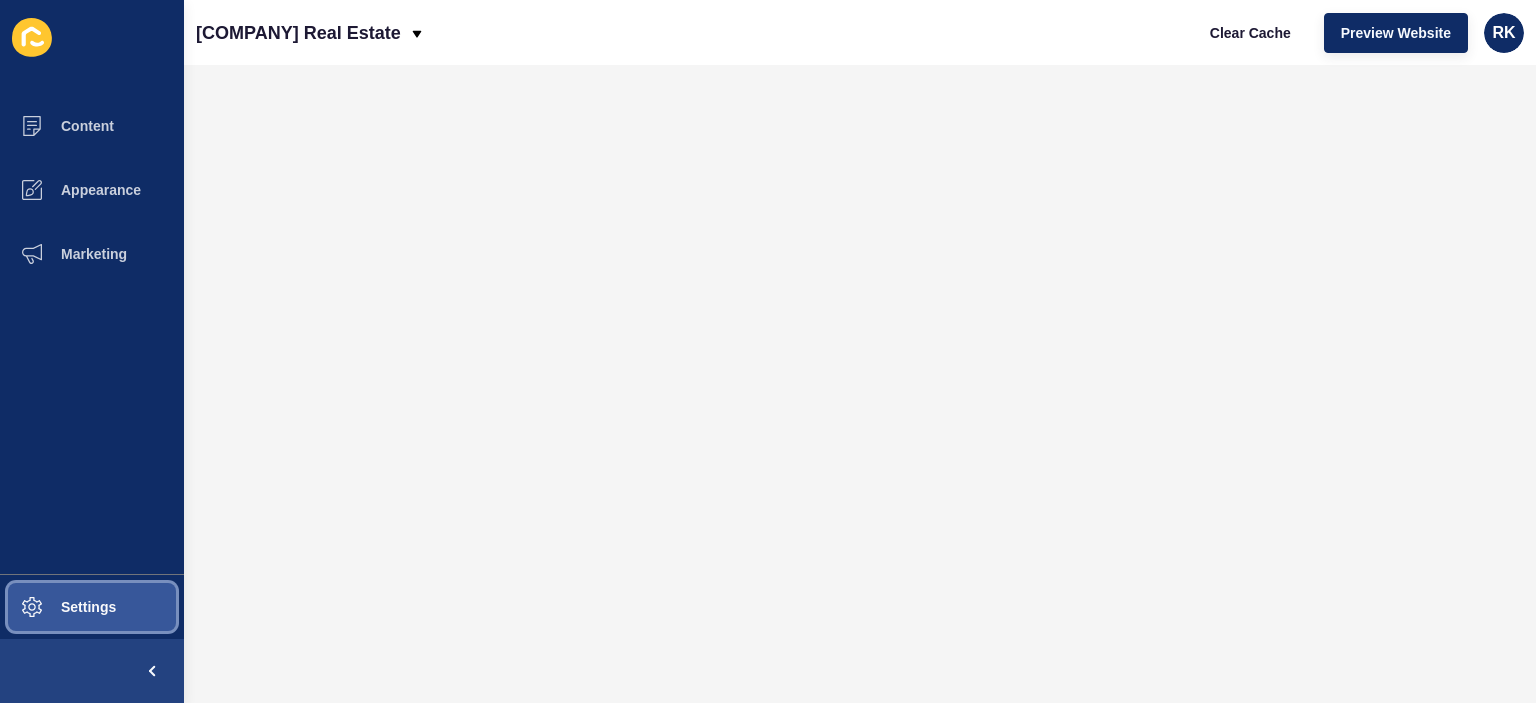 click on "Settings" at bounding box center (92, 607) 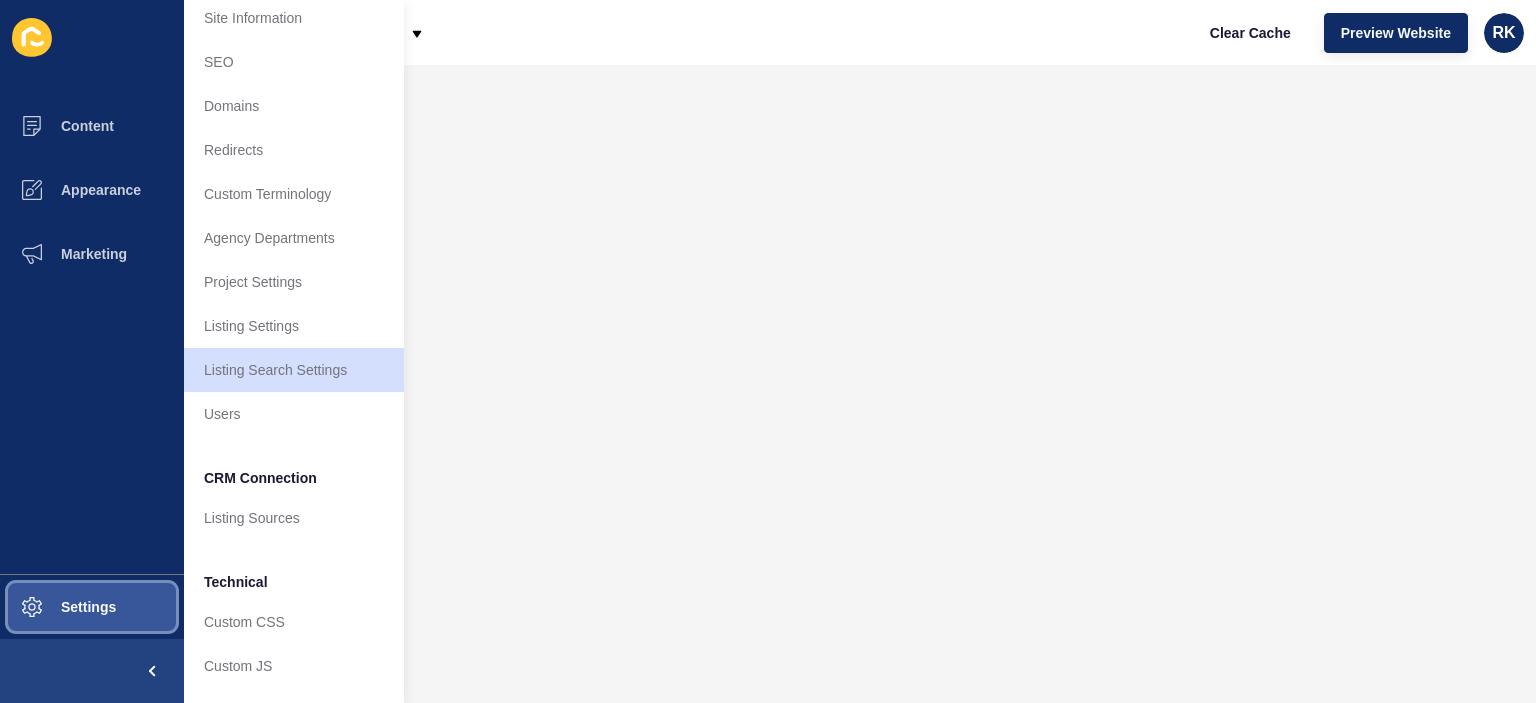 scroll, scrollTop: 112, scrollLeft: 0, axis: vertical 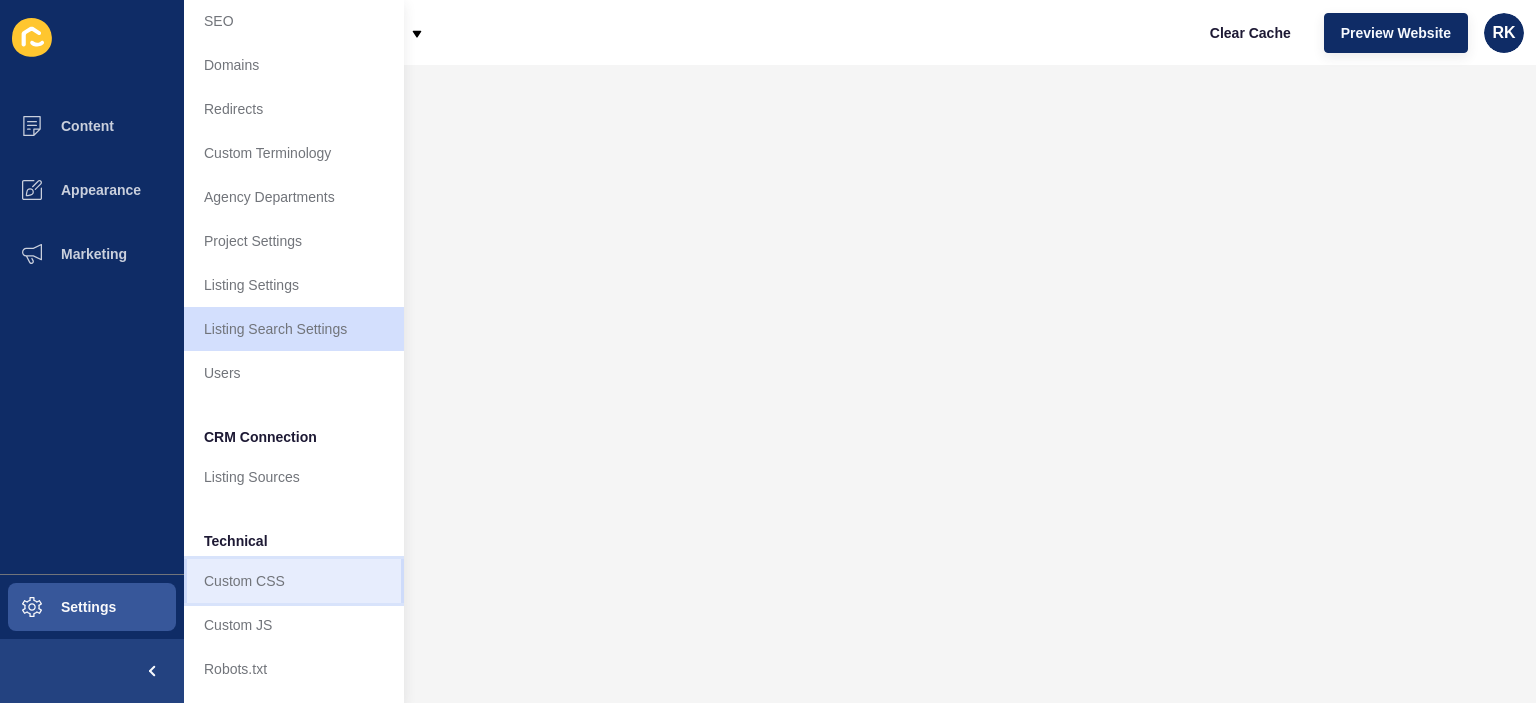 click on "Custom CSS" at bounding box center [294, 581] 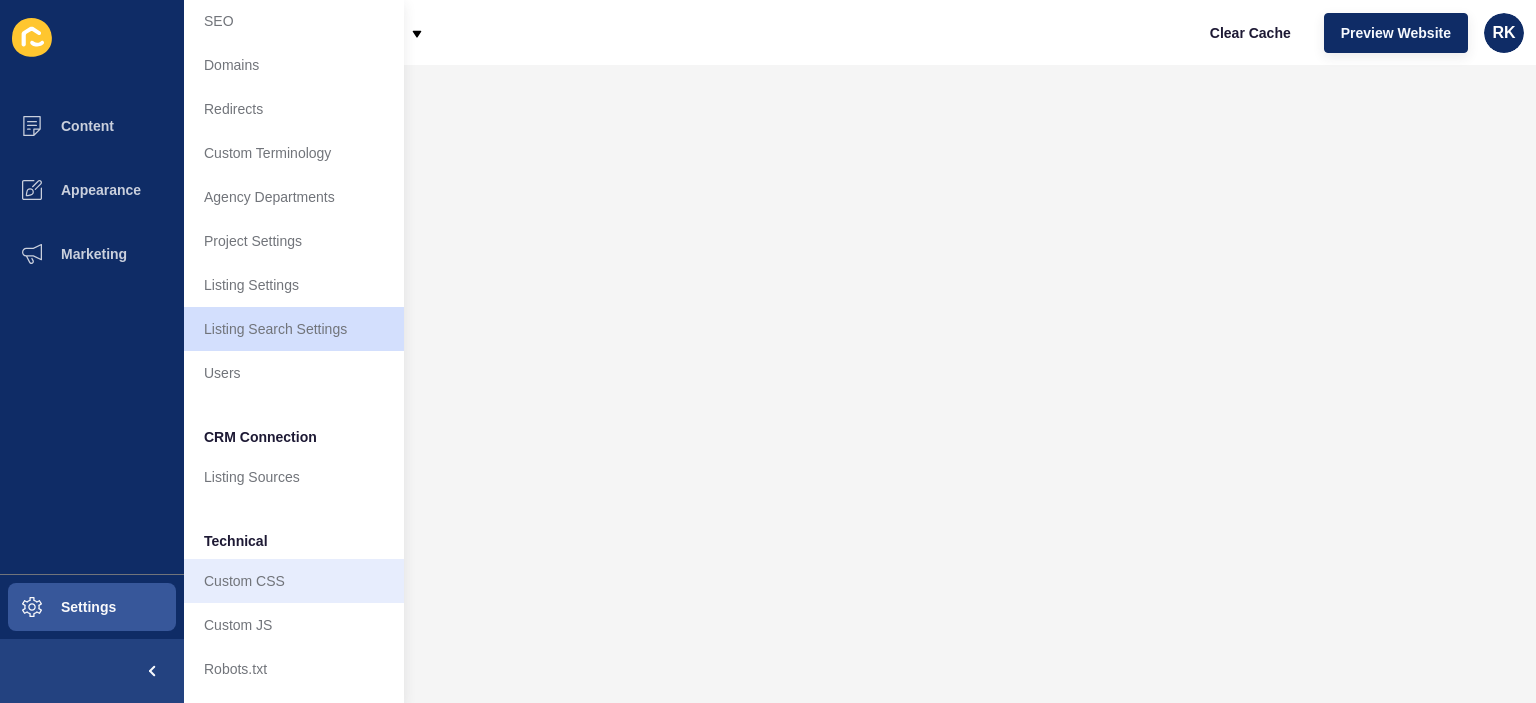 scroll, scrollTop: 0, scrollLeft: 0, axis: both 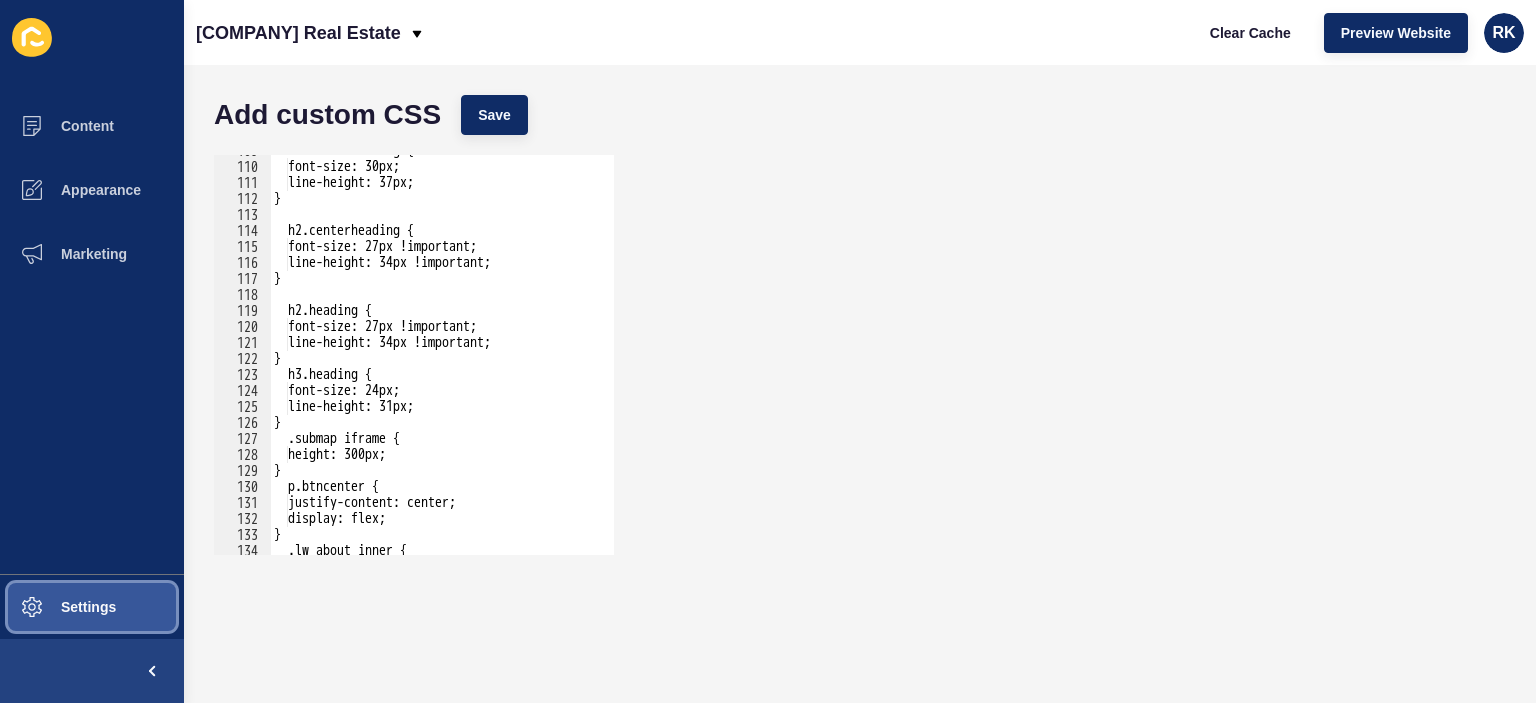 click on "Settings" at bounding box center (92, 607) 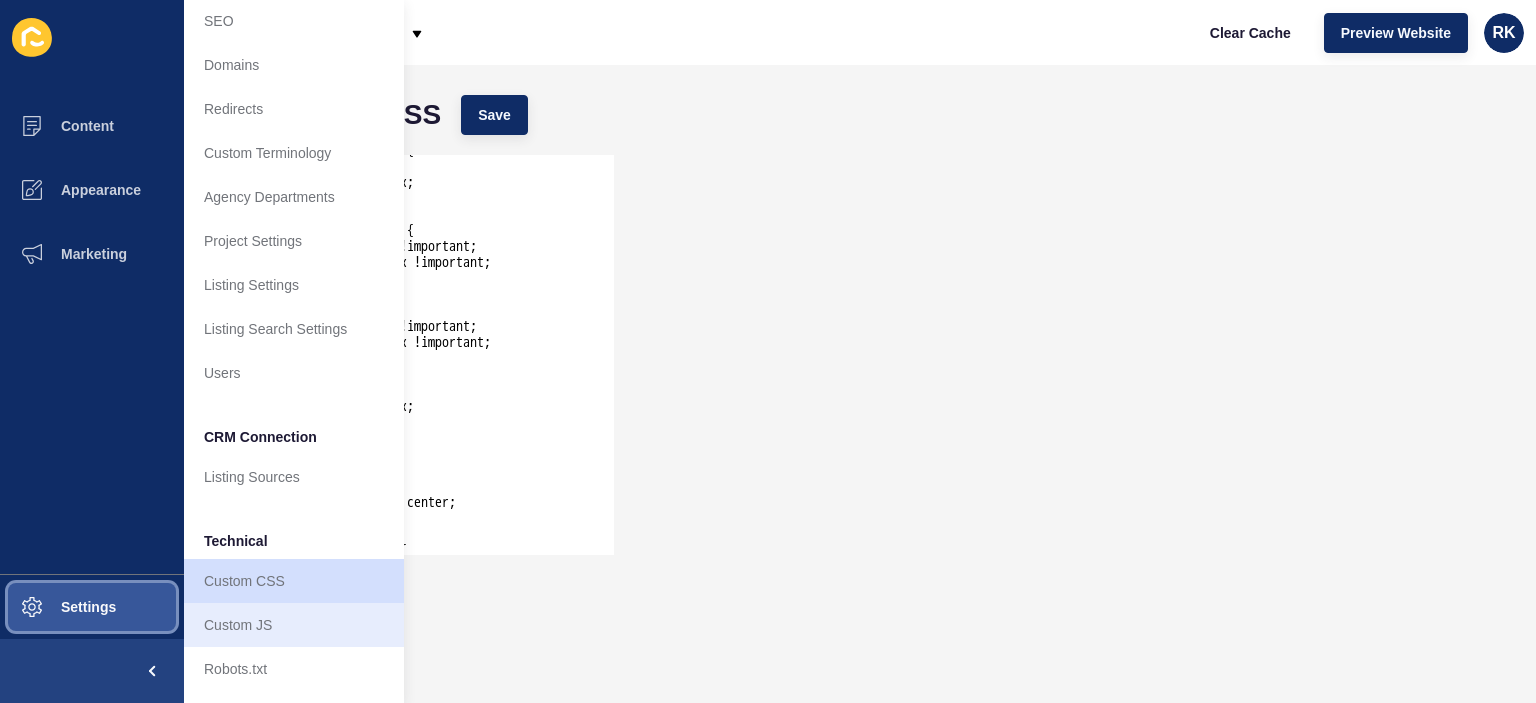 scroll, scrollTop: 112, scrollLeft: 0, axis: vertical 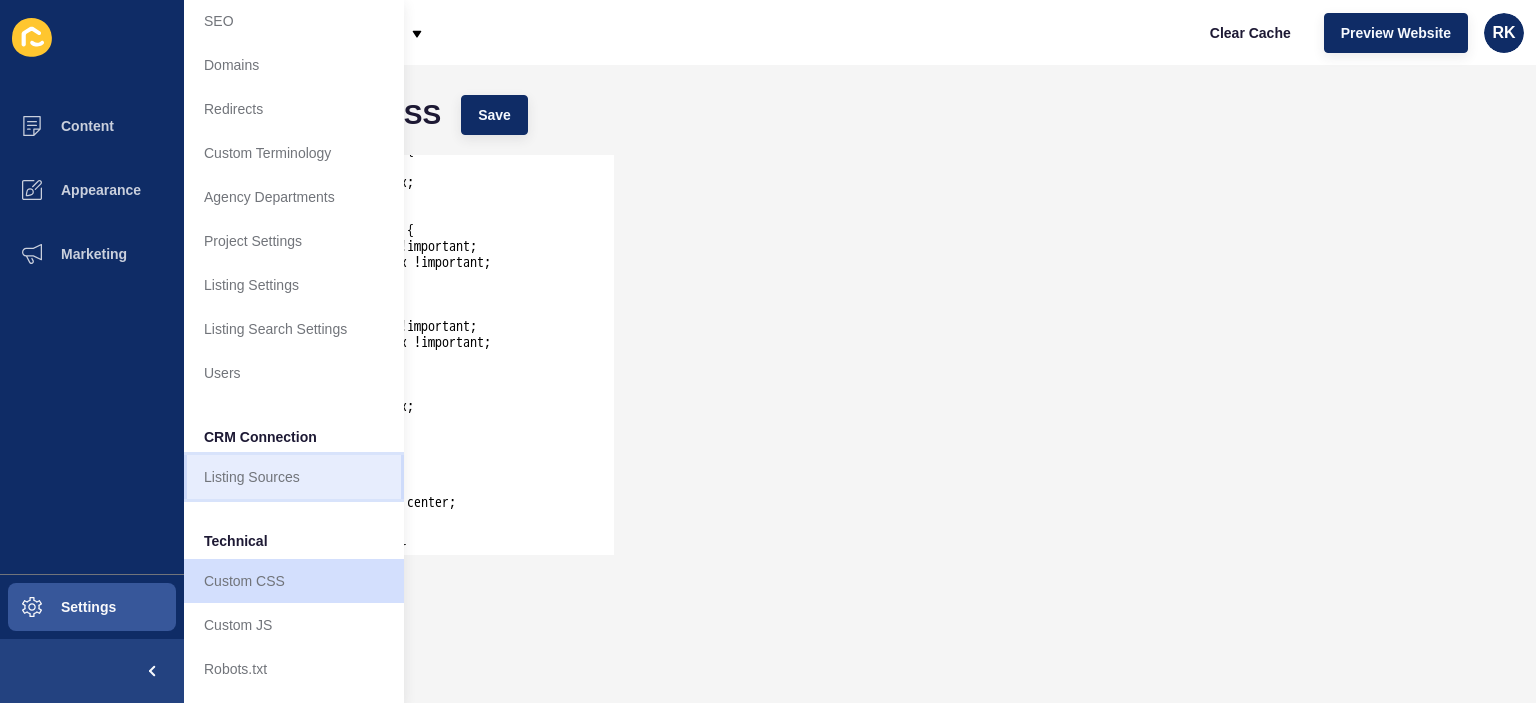 click on "Listing Sources" at bounding box center (294, 477) 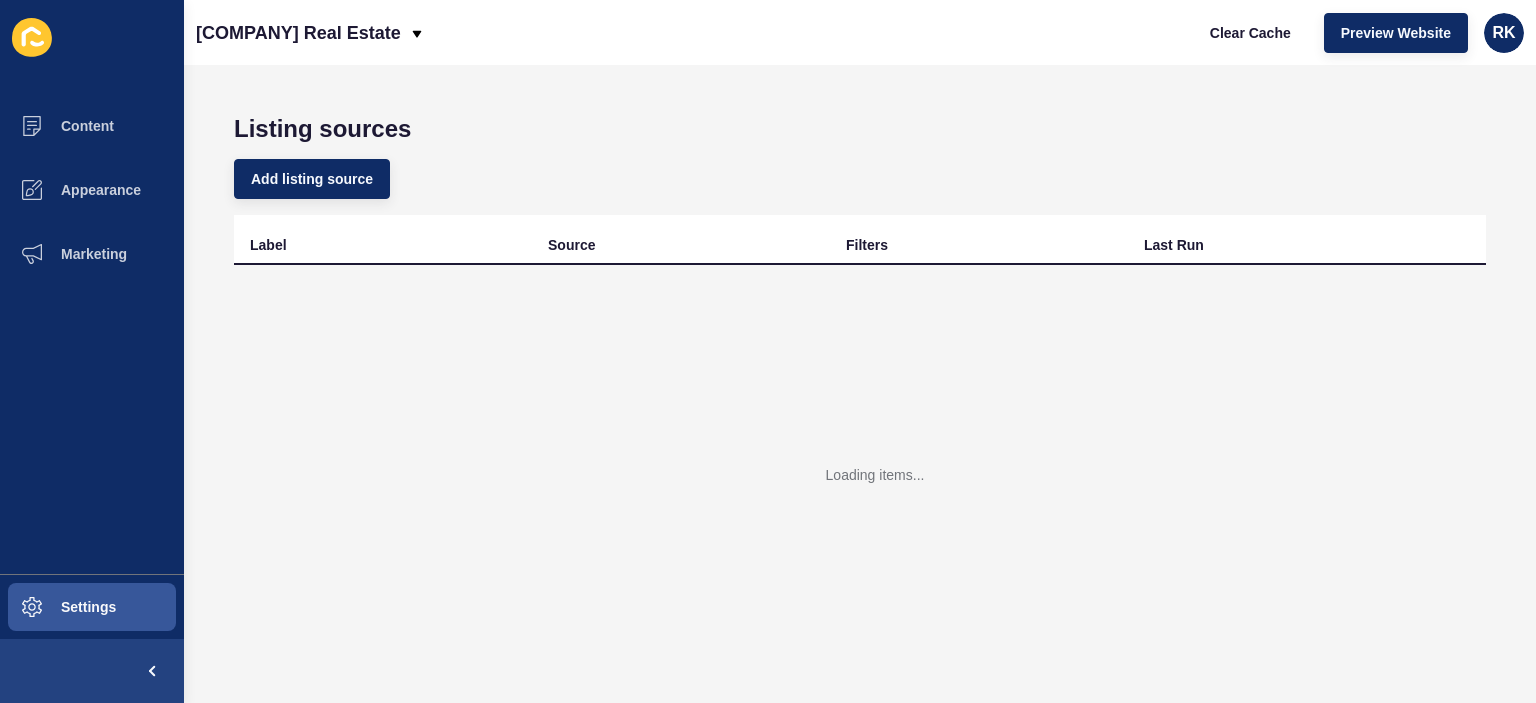 scroll, scrollTop: 0, scrollLeft: 0, axis: both 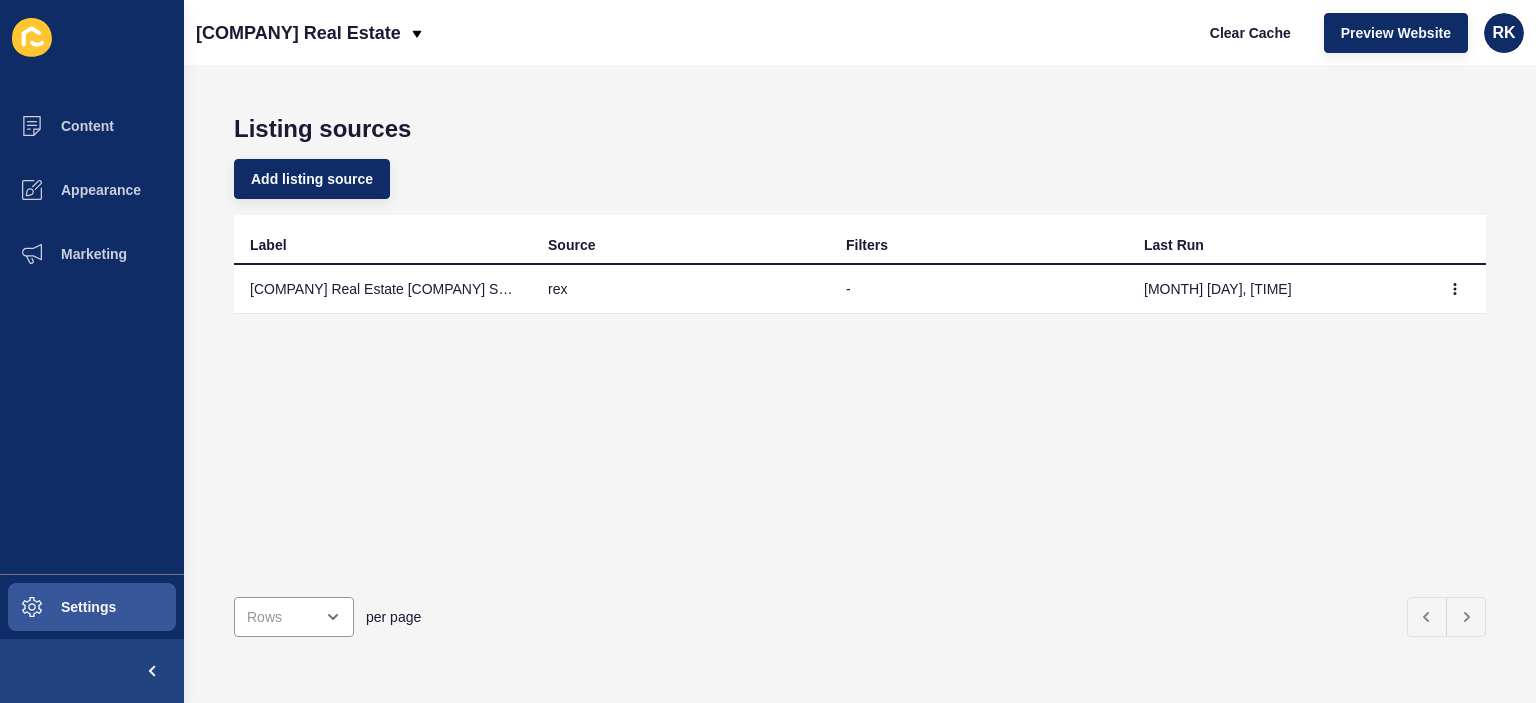 click on "Keyte's Paradise Real Estate Rex Sync" at bounding box center (383, 289) 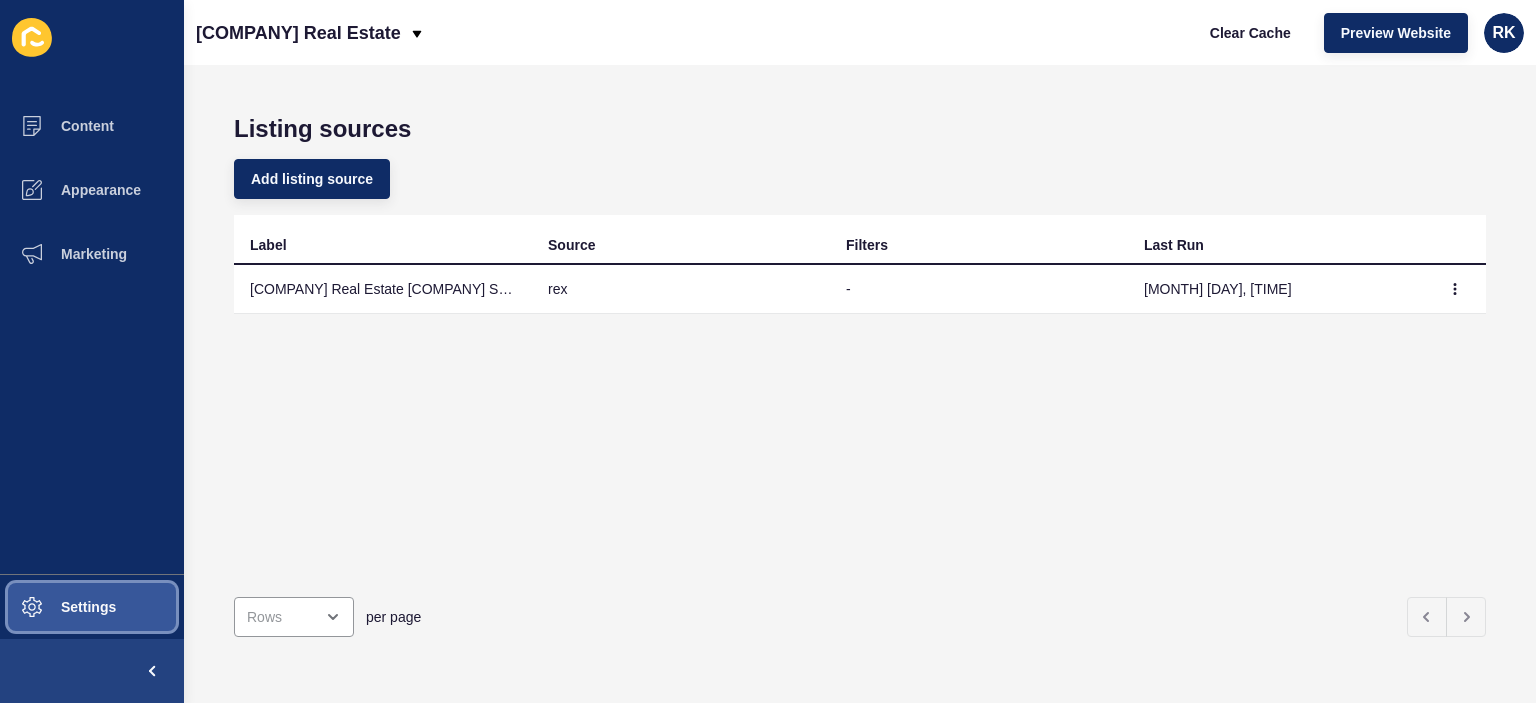 click on "Settings" at bounding box center [56, 607] 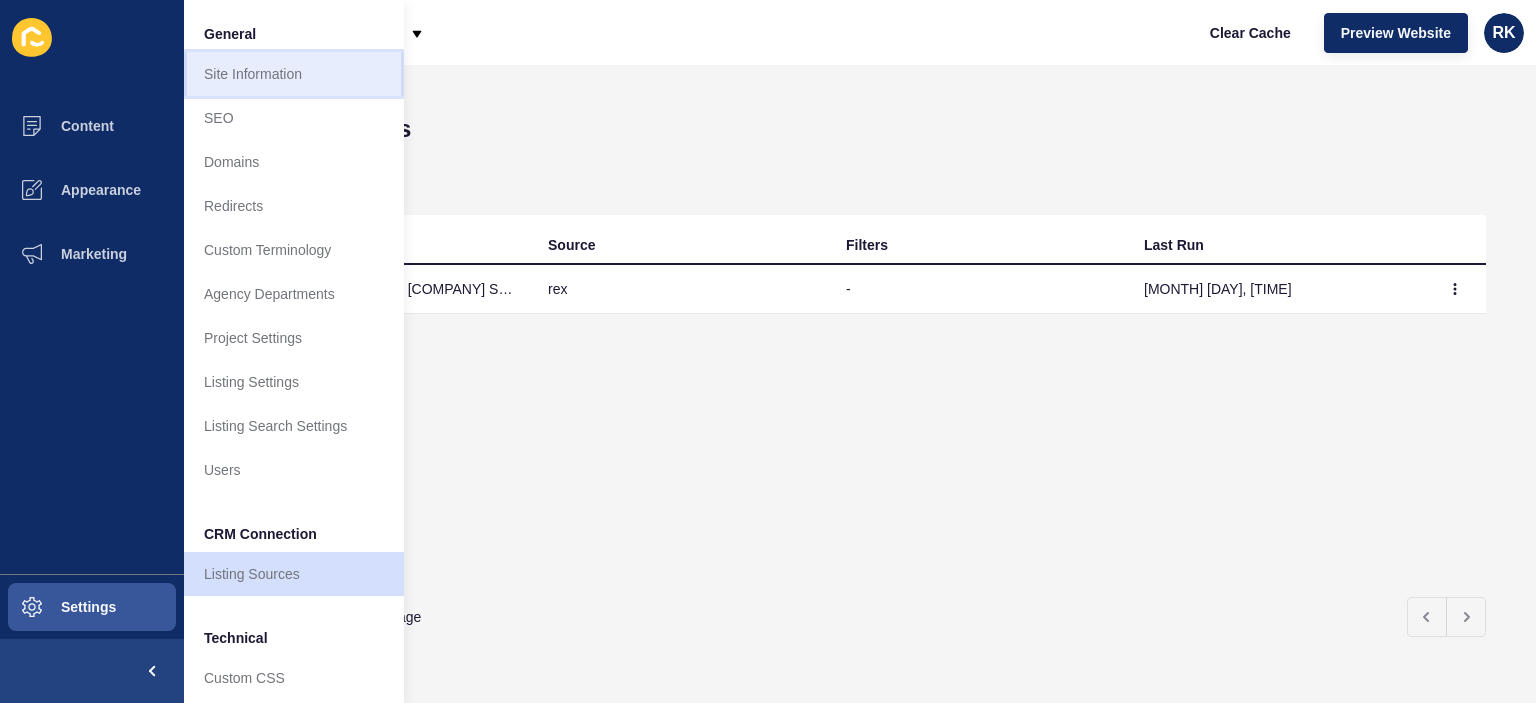 click on "Site Information" at bounding box center (294, 74) 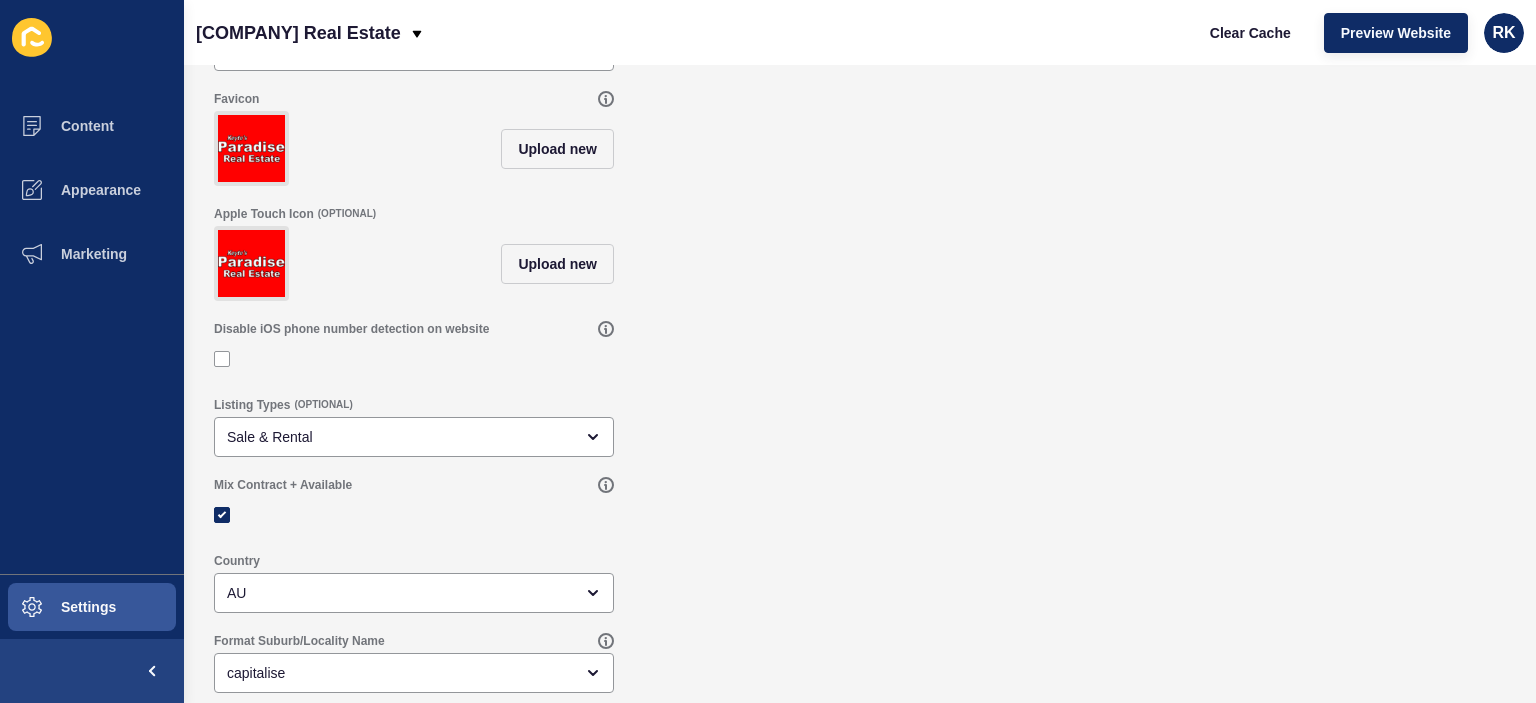 scroll, scrollTop: 174, scrollLeft: 0, axis: vertical 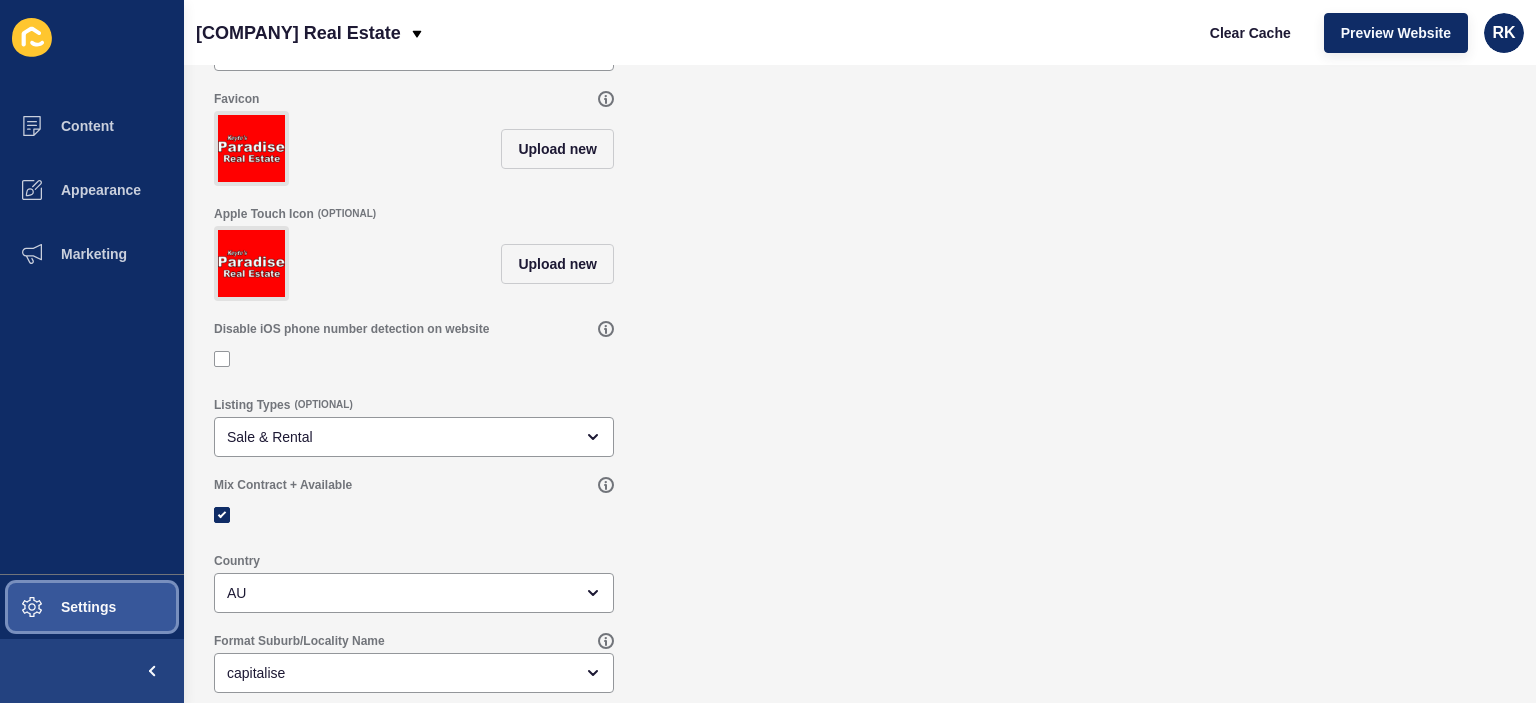 click on "Settings" at bounding box center (92, 607) 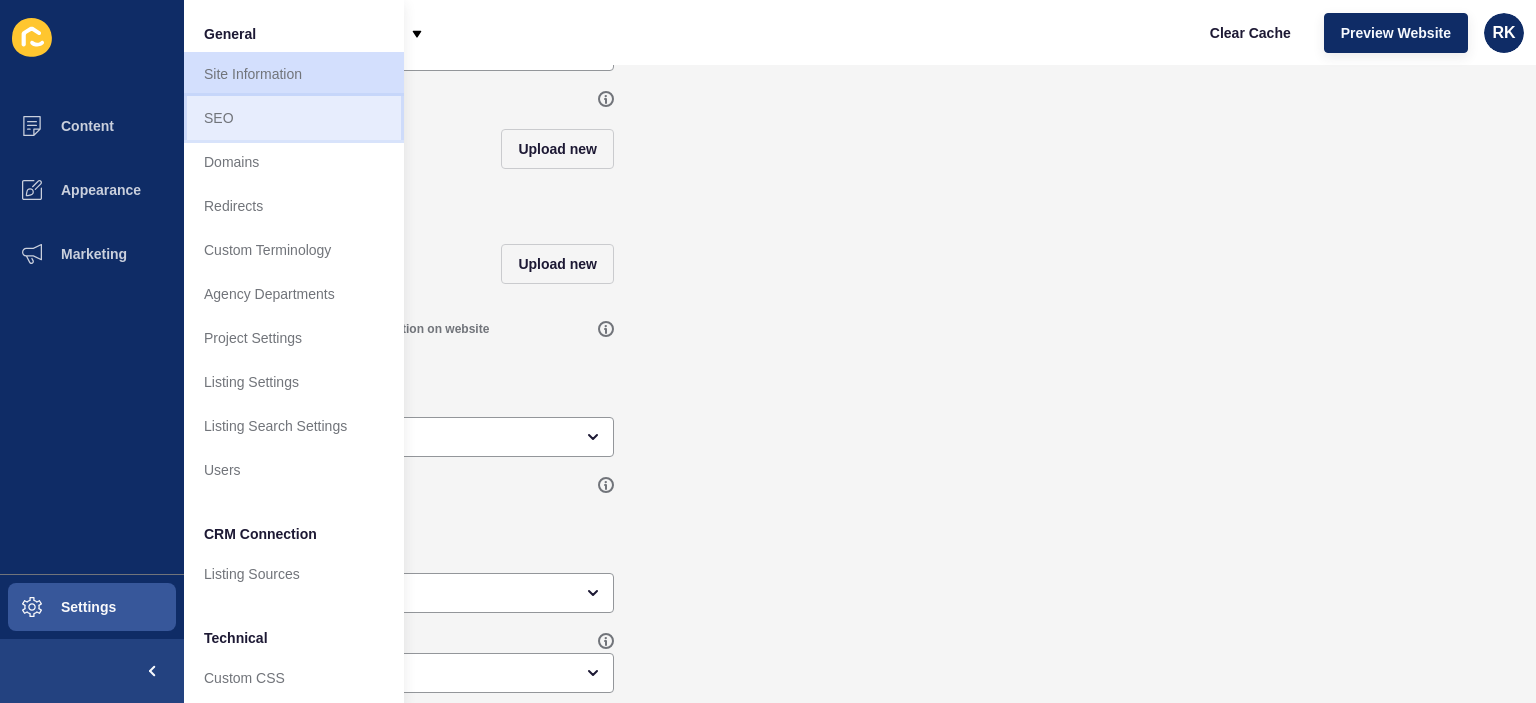 click on "SEO" at bounding box center [294, 118] 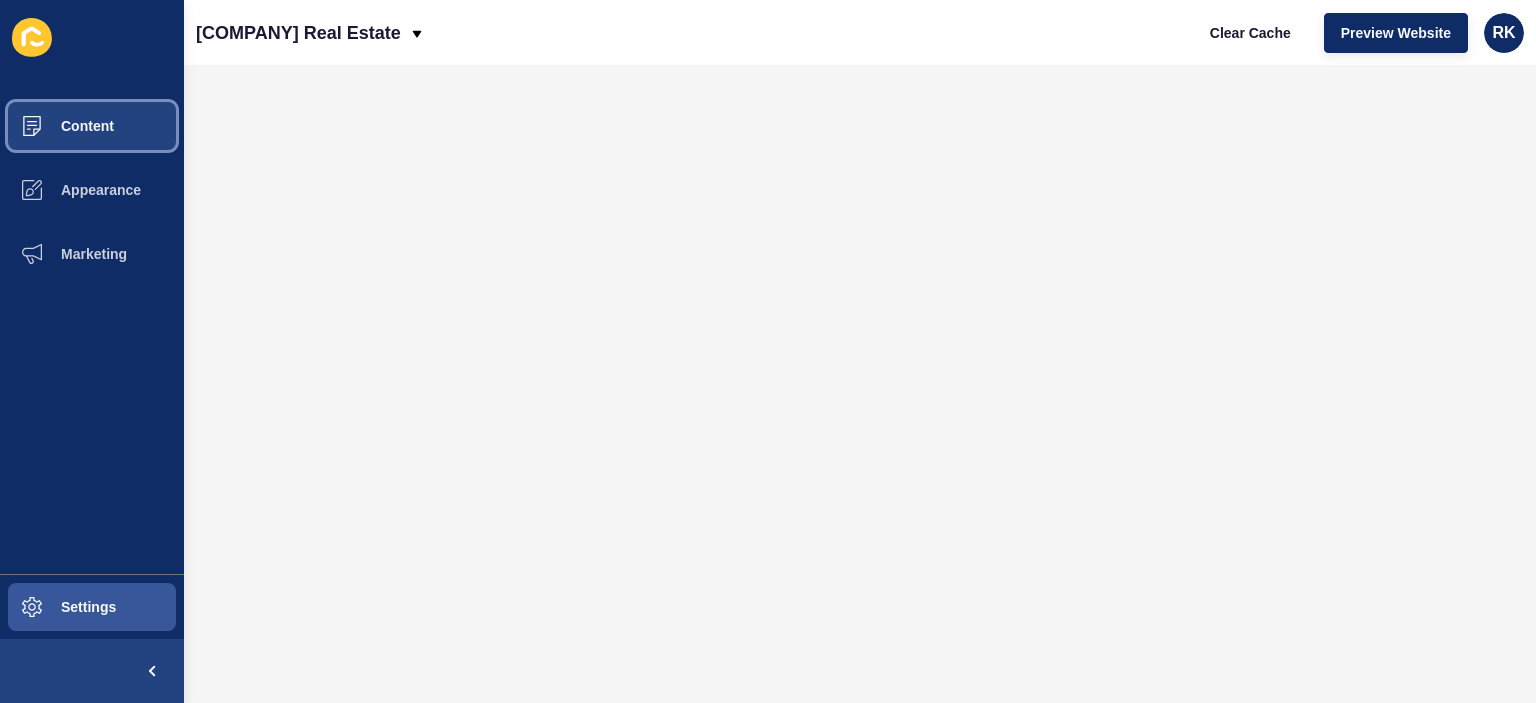 click on "Content" at bounding box center (55, 126) 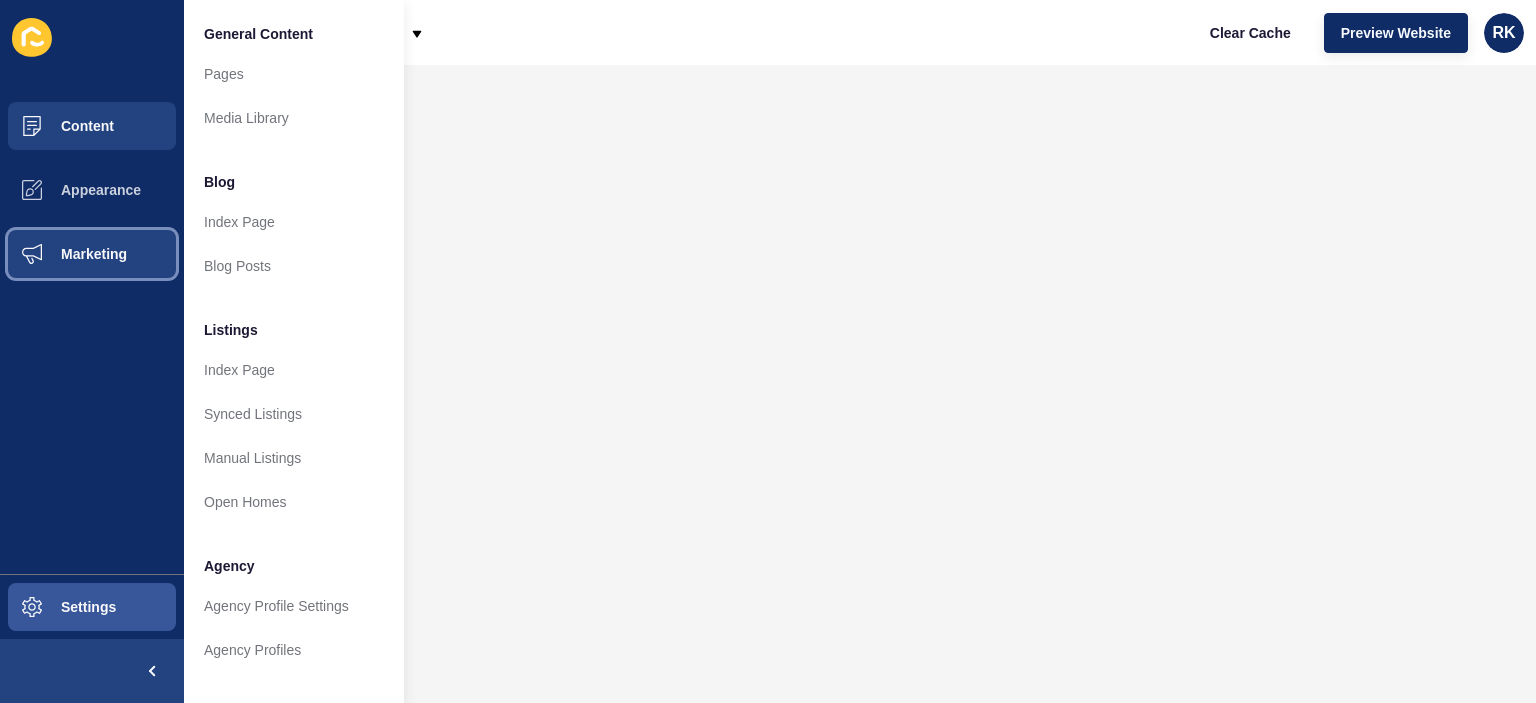 click on "Marketing" at bounding box center (62, 254) 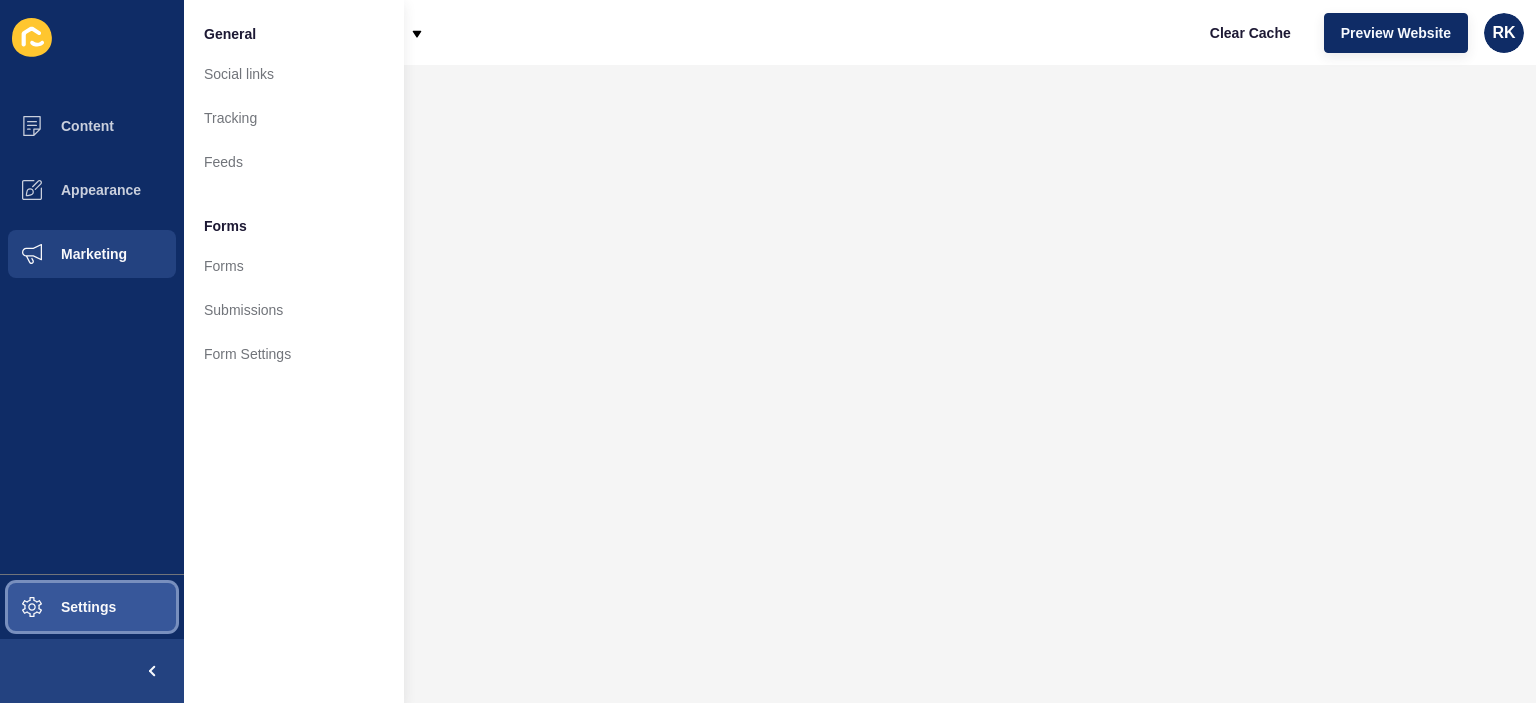 click on "Settings" at bounding box center (56, 607) 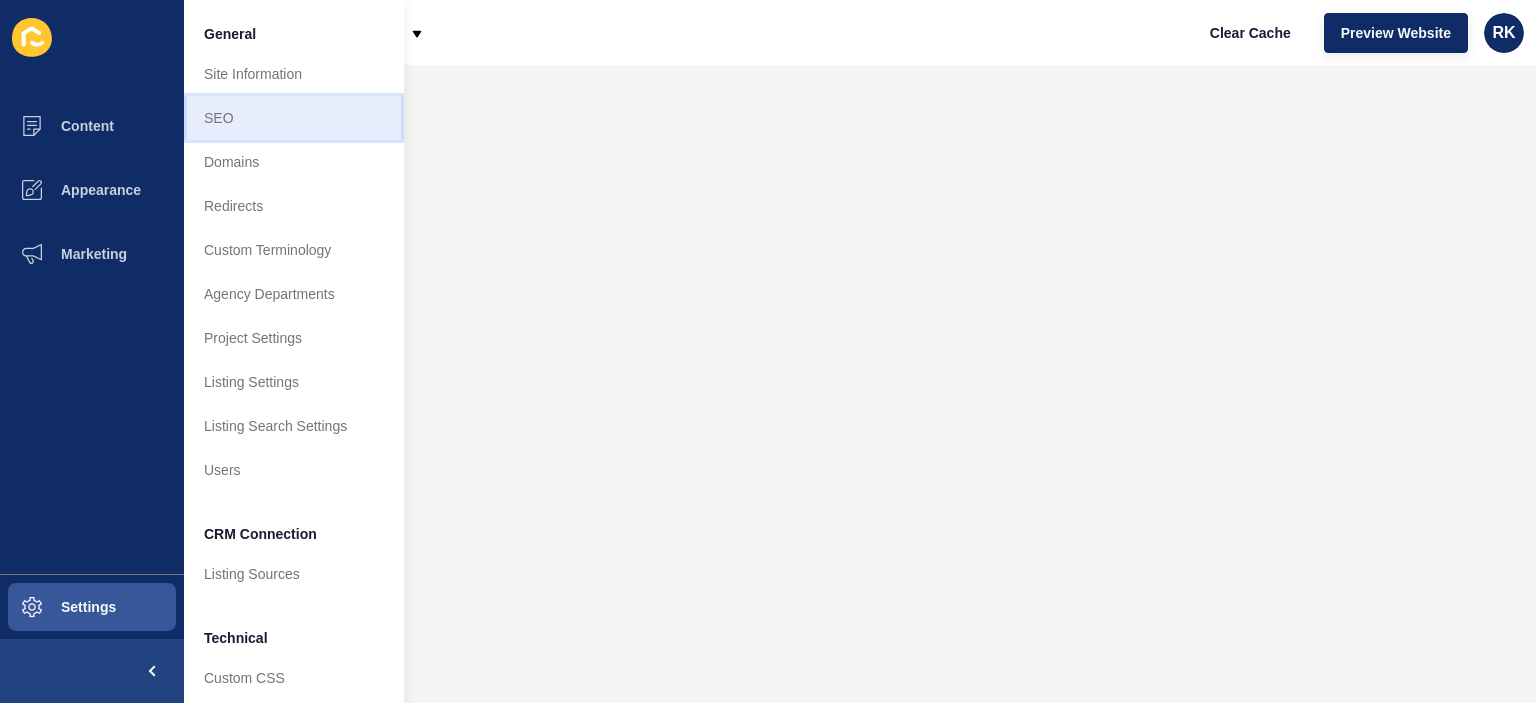 click on "SEO" at bounding box center (294, 118) 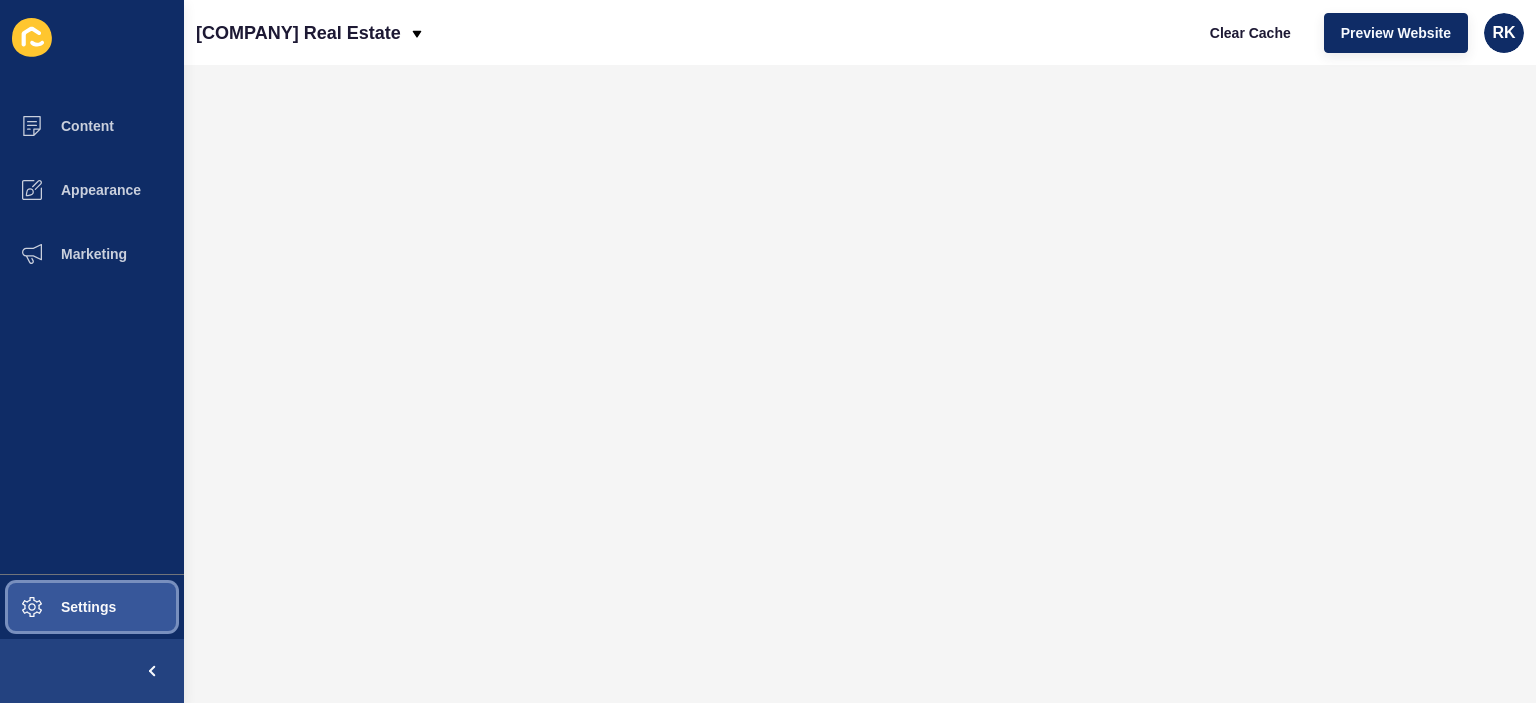 click on "Settings" at bounding box center [56, 607] 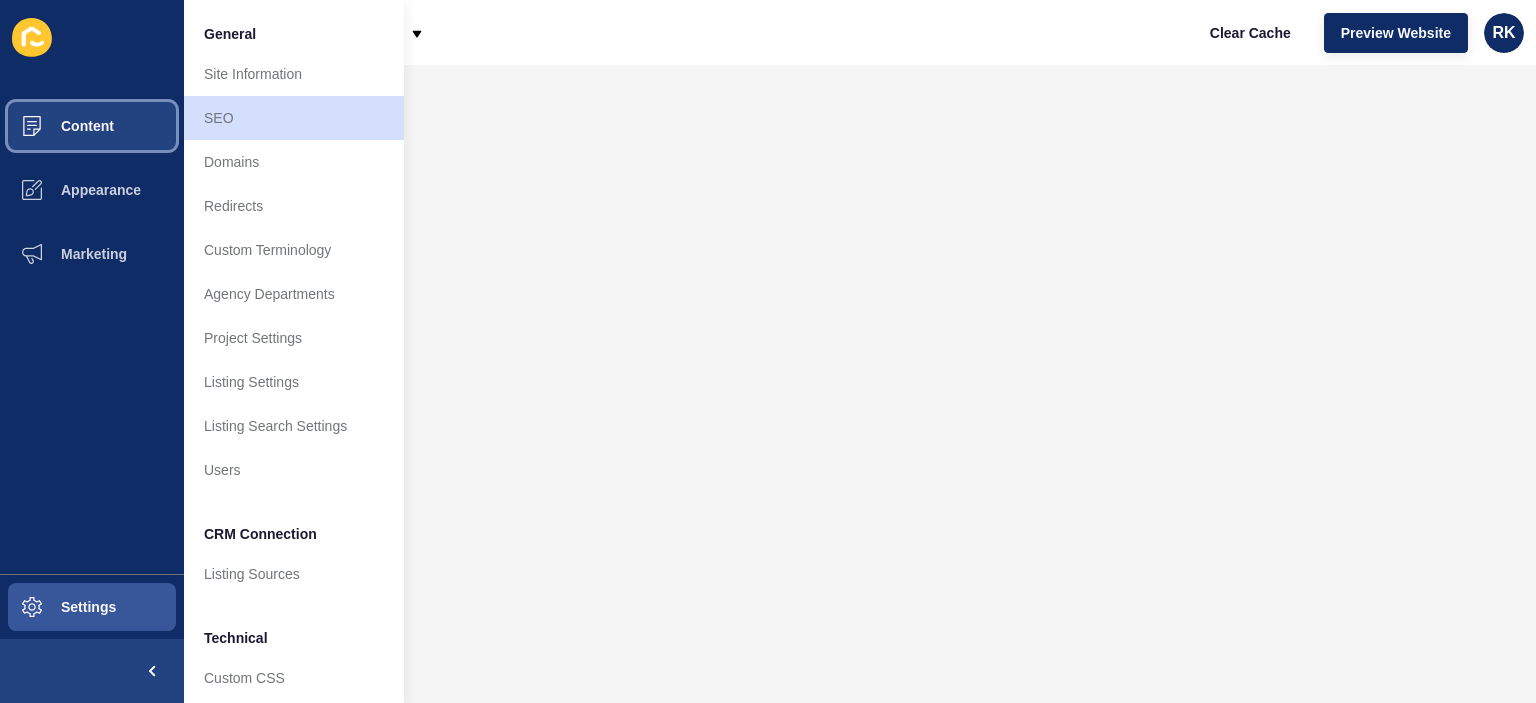 click on "Content" at bounding box center (92, 126) 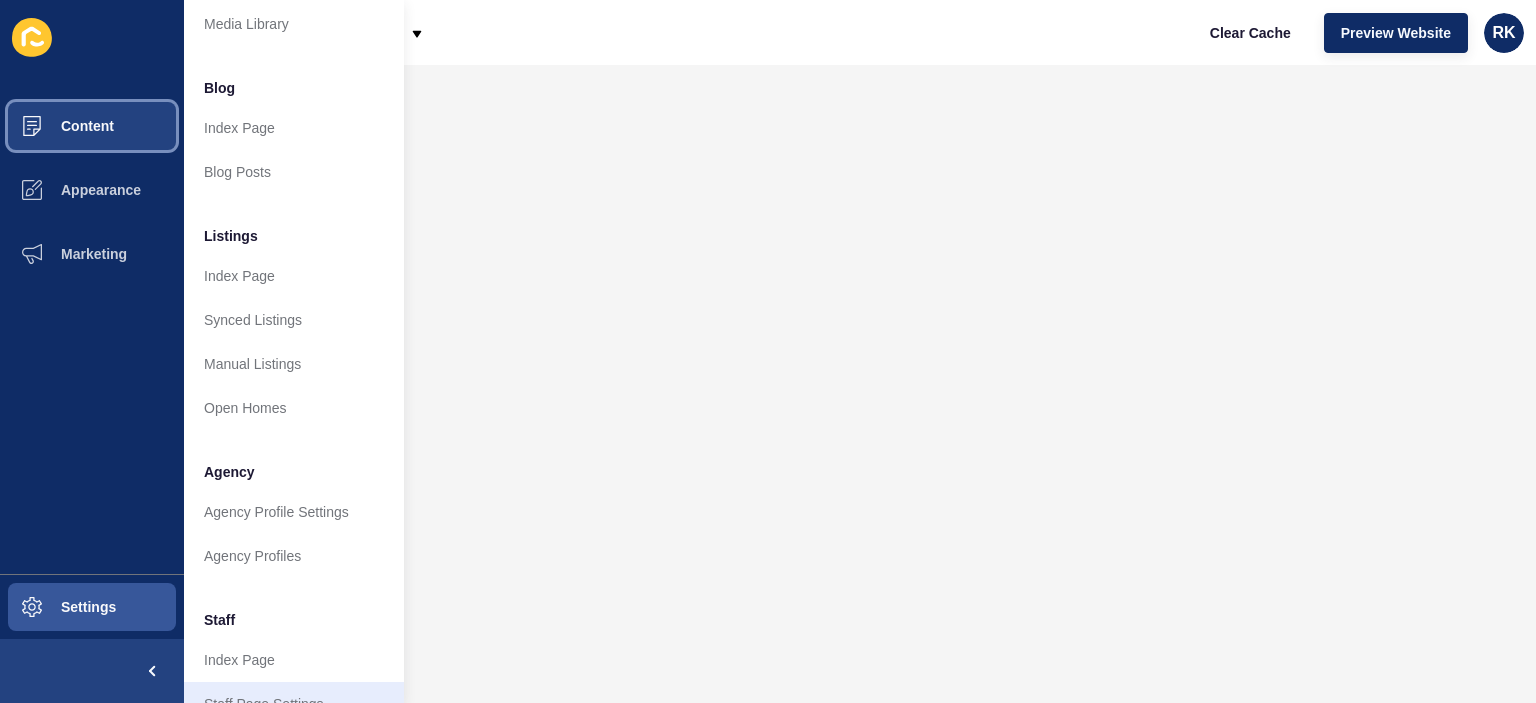 scroll, scrollTop: 0, scrollLeft: 0, axis: both 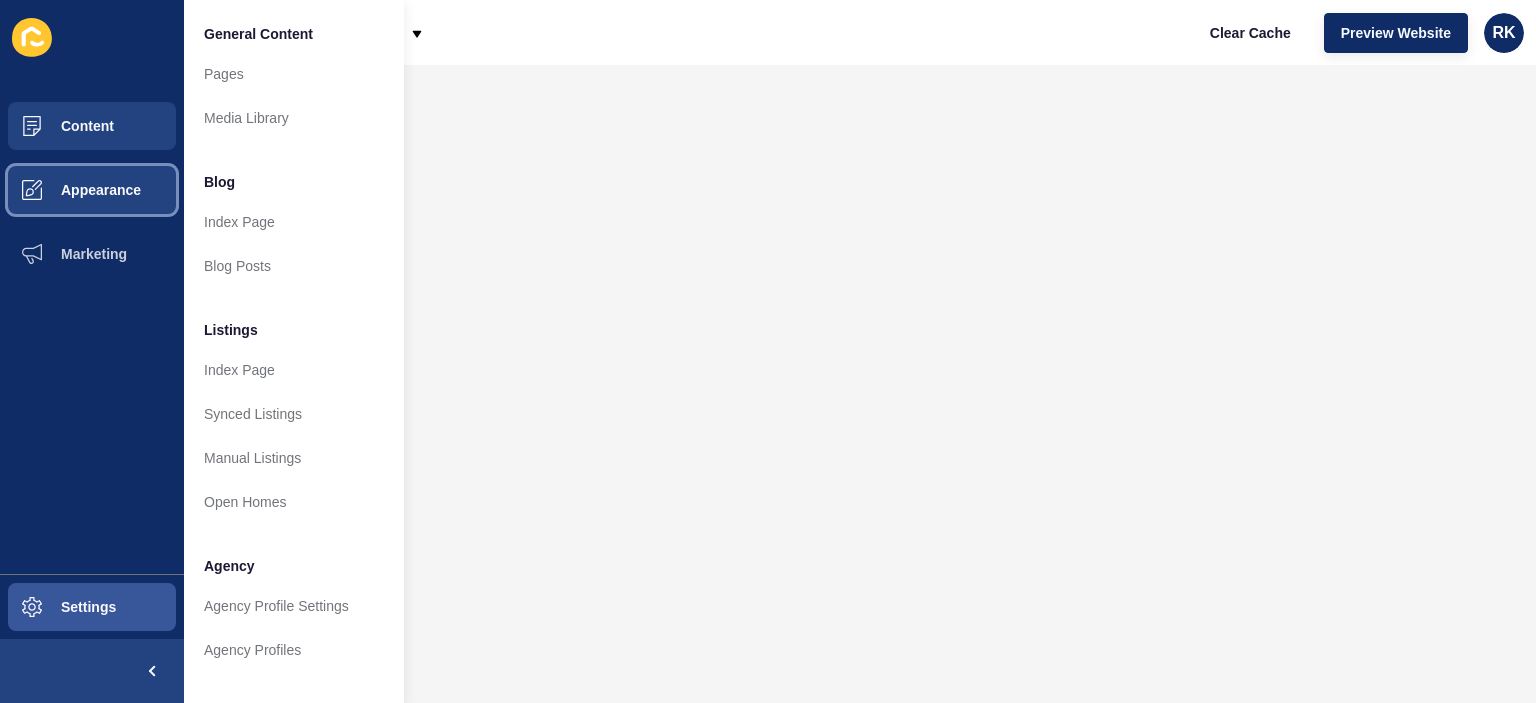 click on "Appearance" at bounding box center (92, 190) 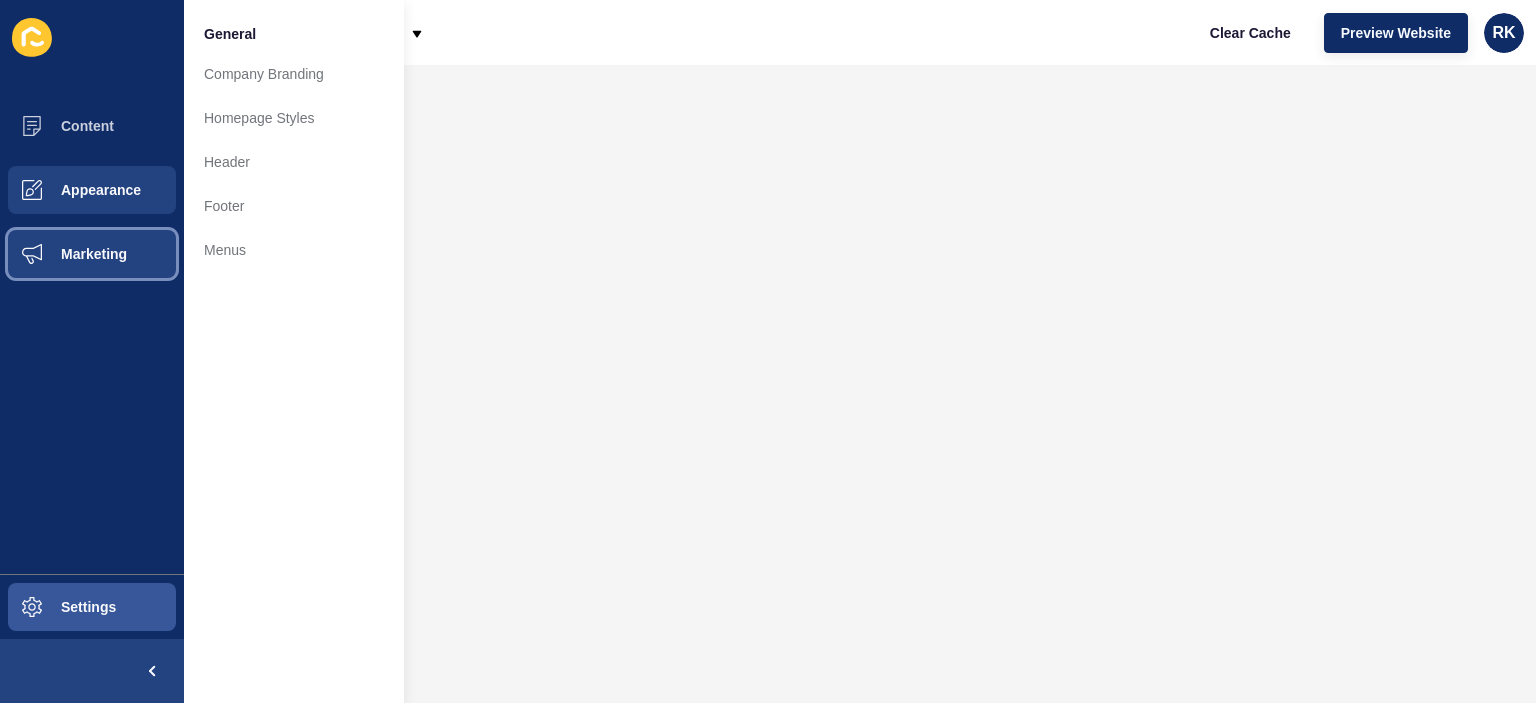 click on "Marketing" at bounding box center (62, 254) 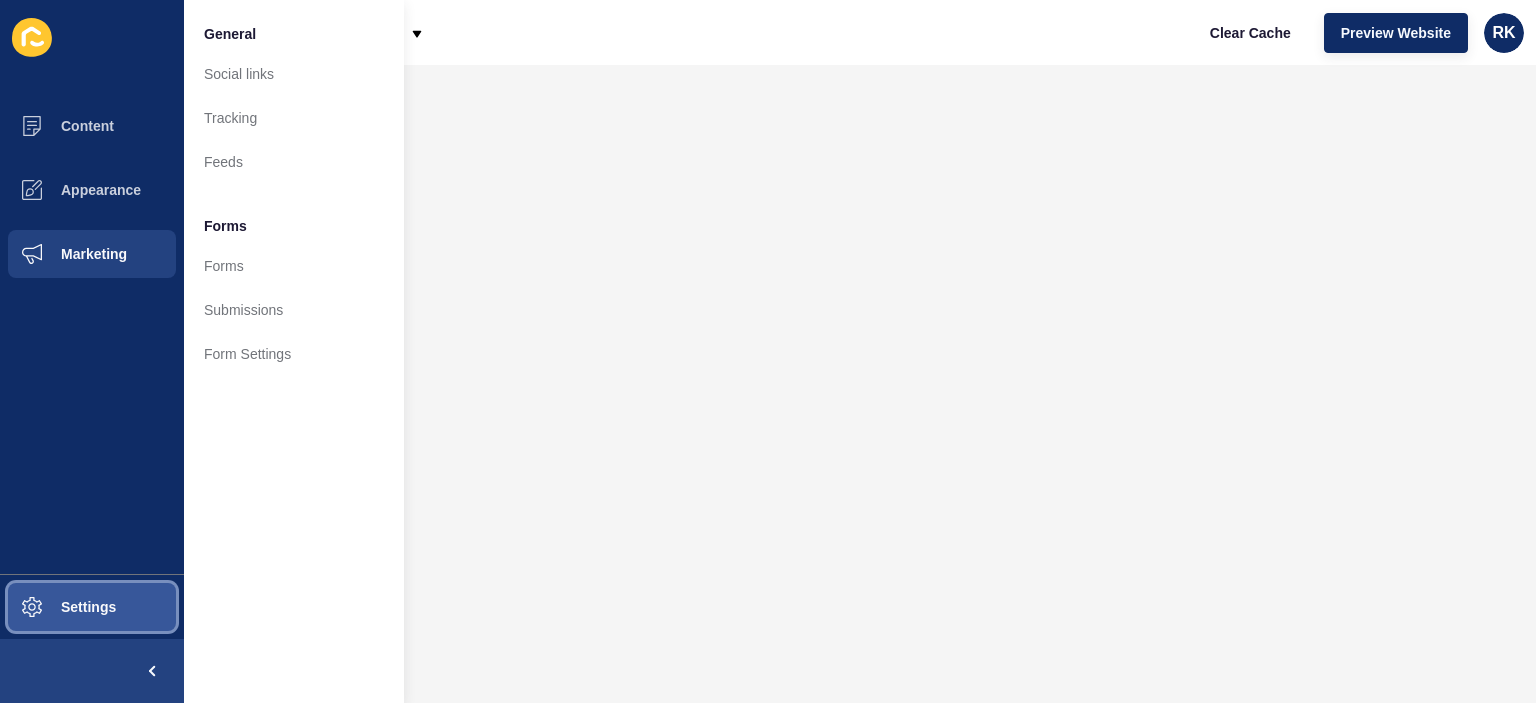 click on "Settings" at bounding box center (56, 607) 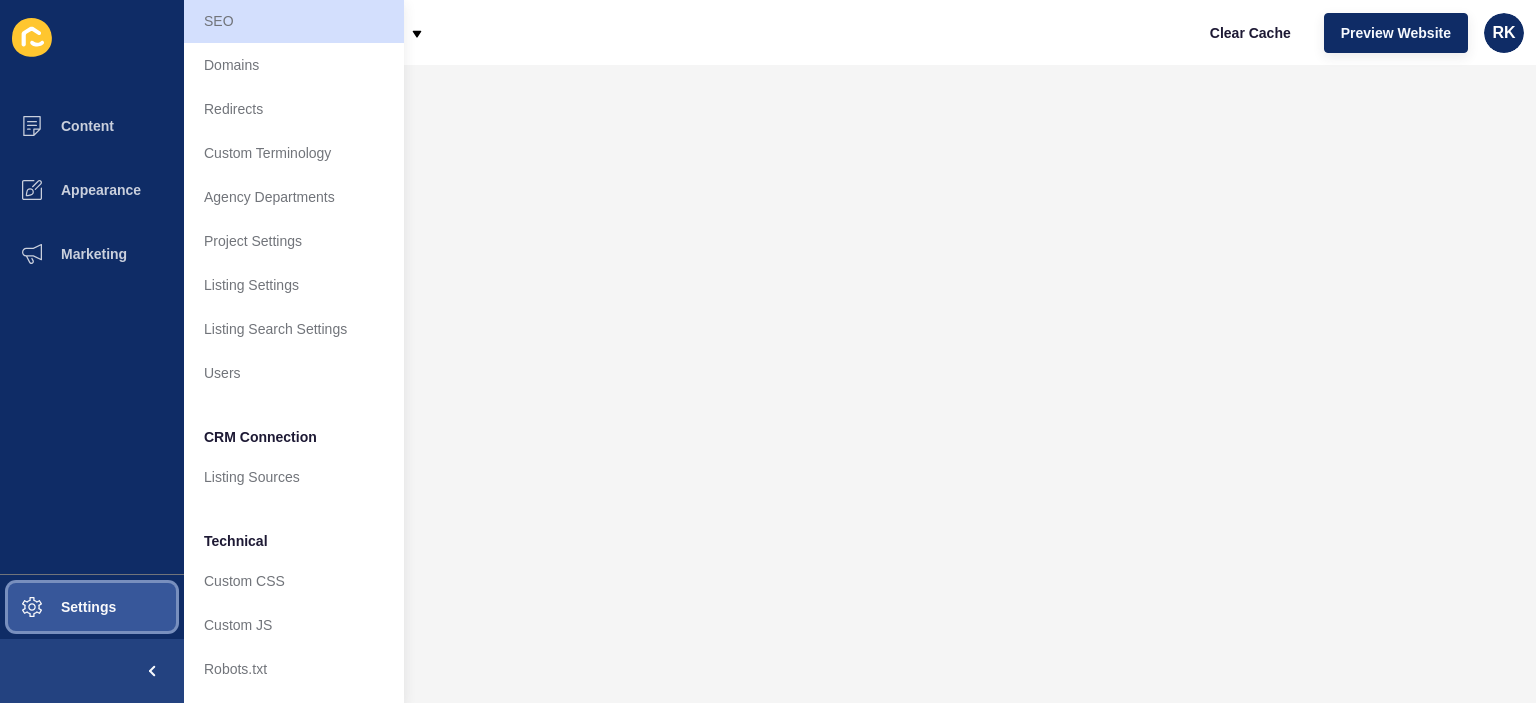 scroll, scrollTop: 112, scrollLeft: 0, axis: vertical 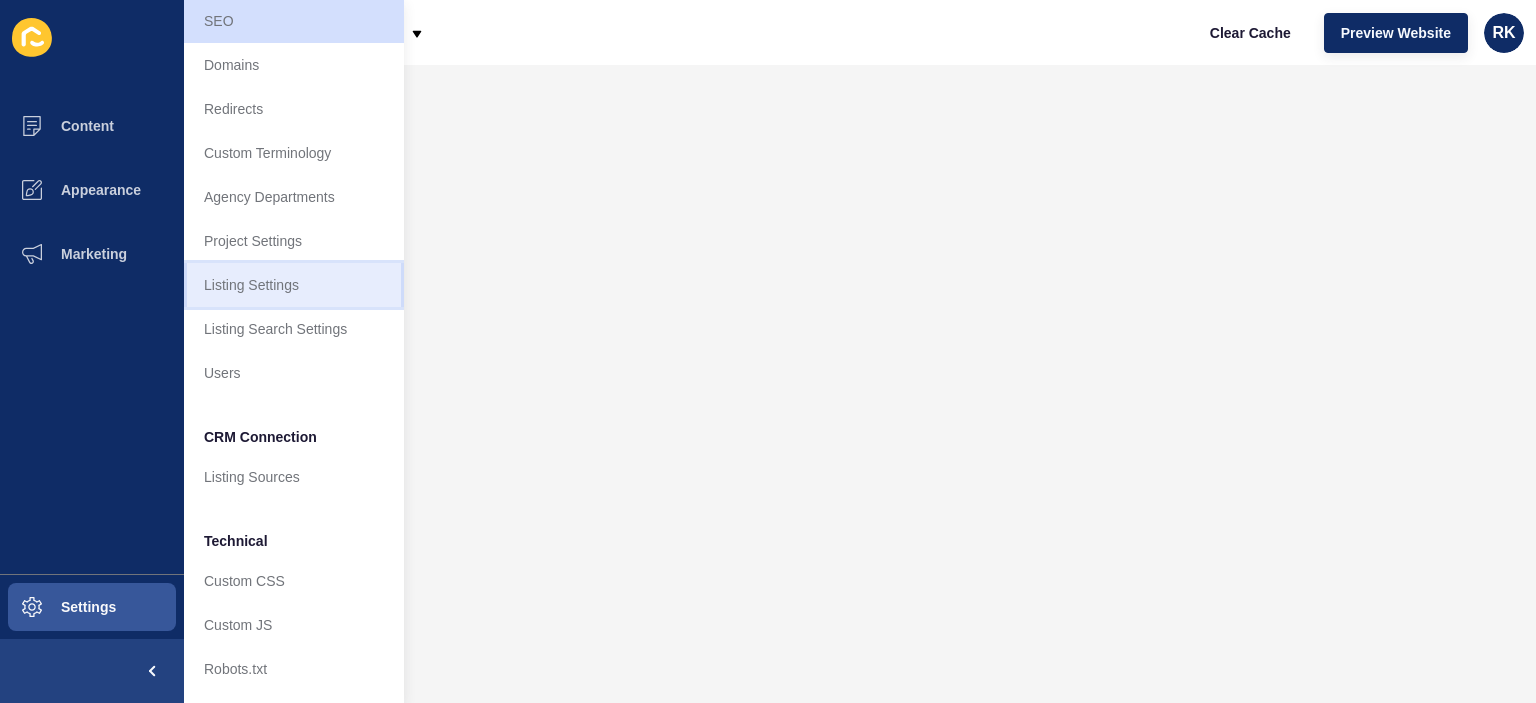 click on "Listing Settings" at bounding box center (294, 285) 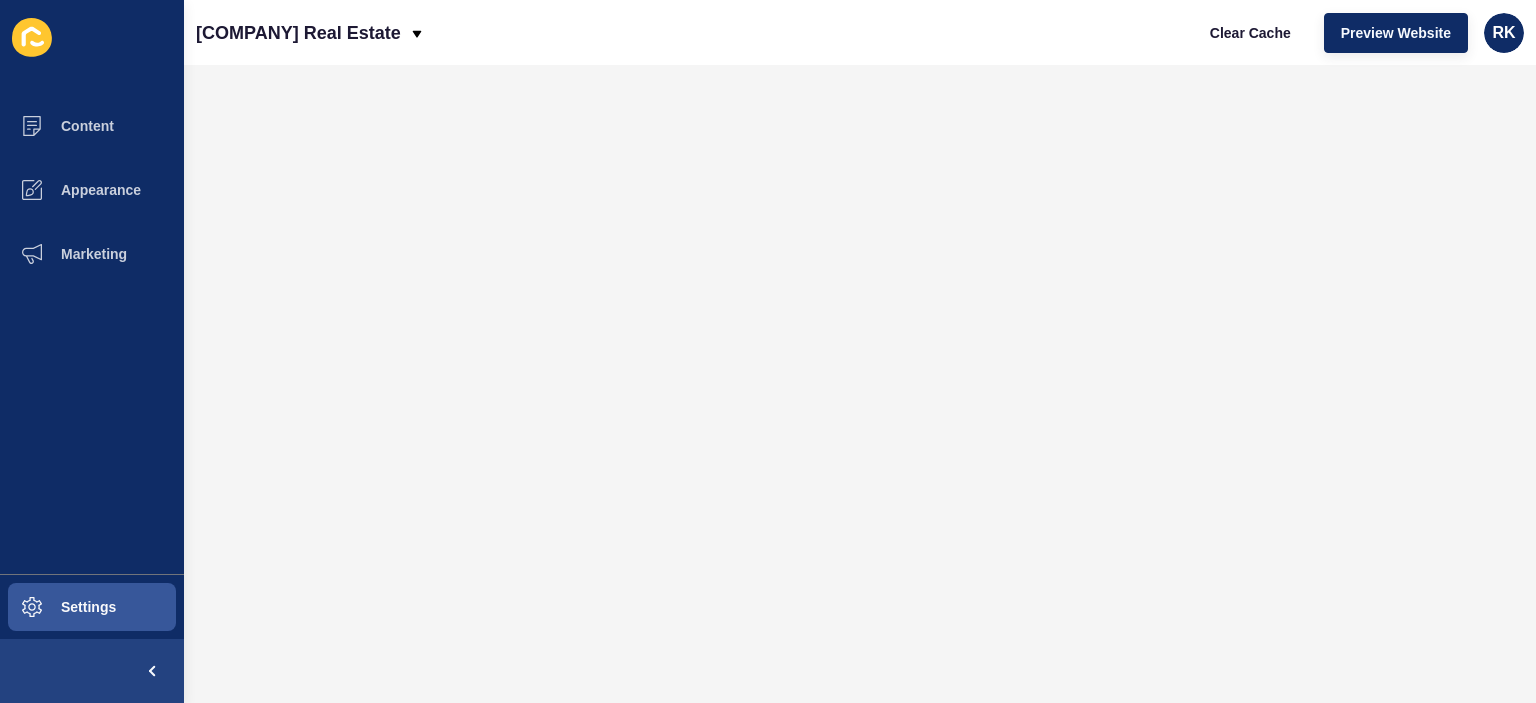 scroll, scrollTop: 0, scrollLeft: 0, axis: both 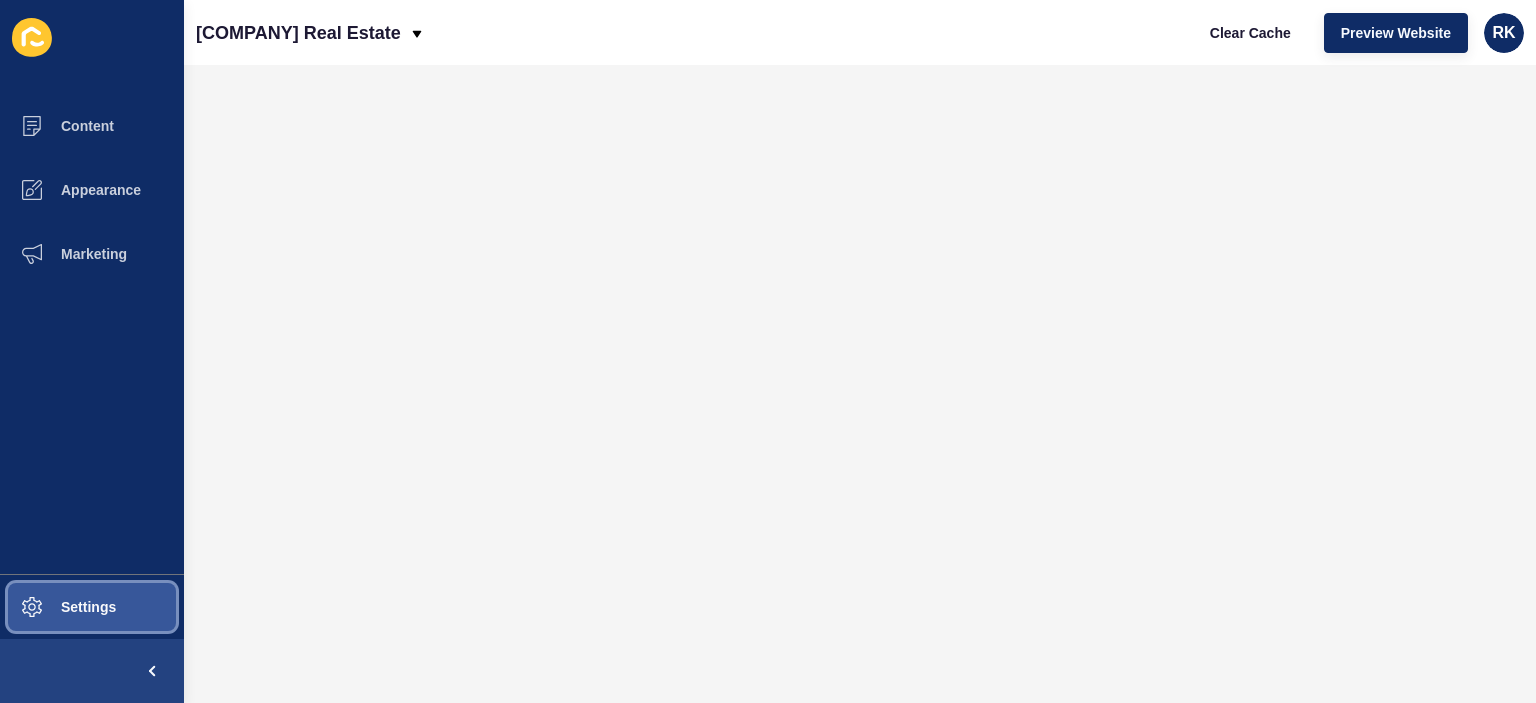 click on "Settings" at bounding box center [56, 607] 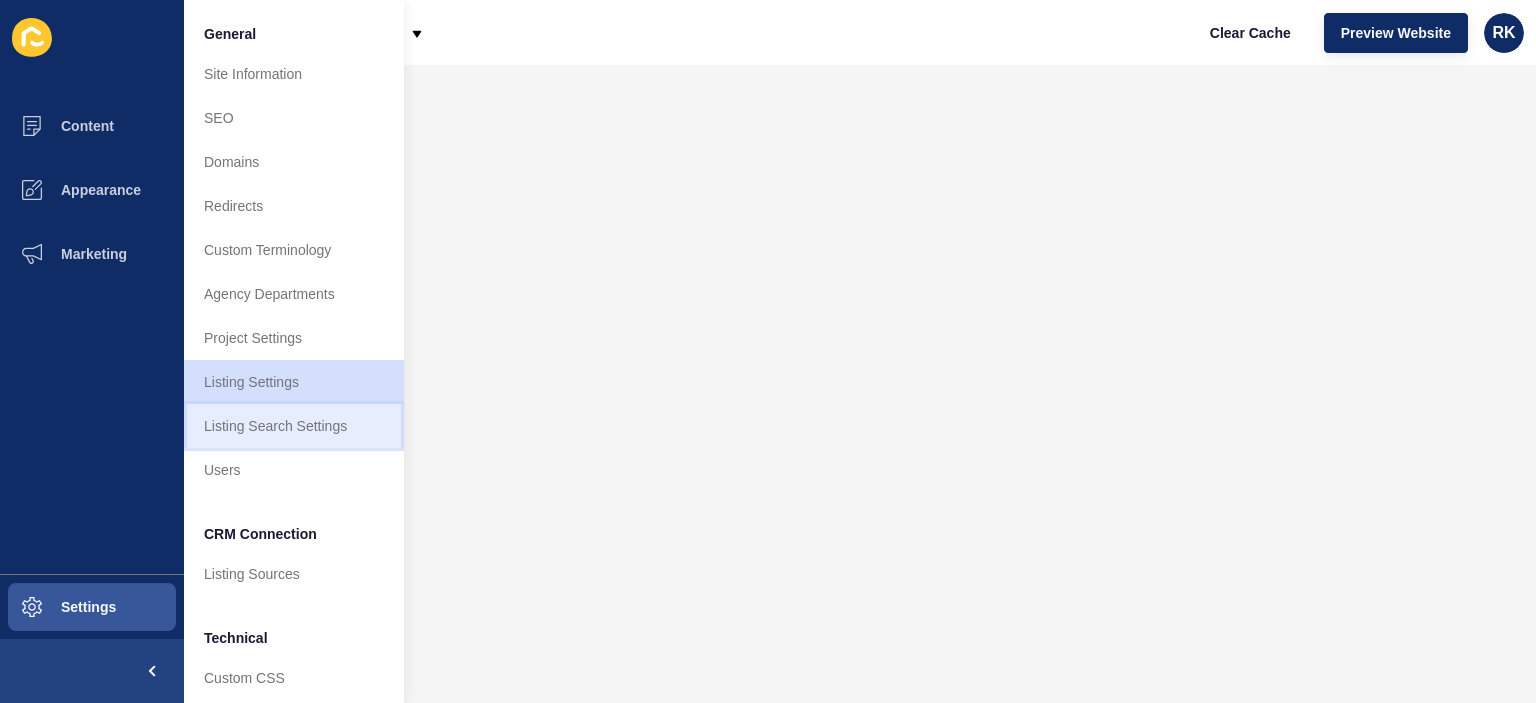 click on "Listing Search Settings" at bounding box center (294, 426) 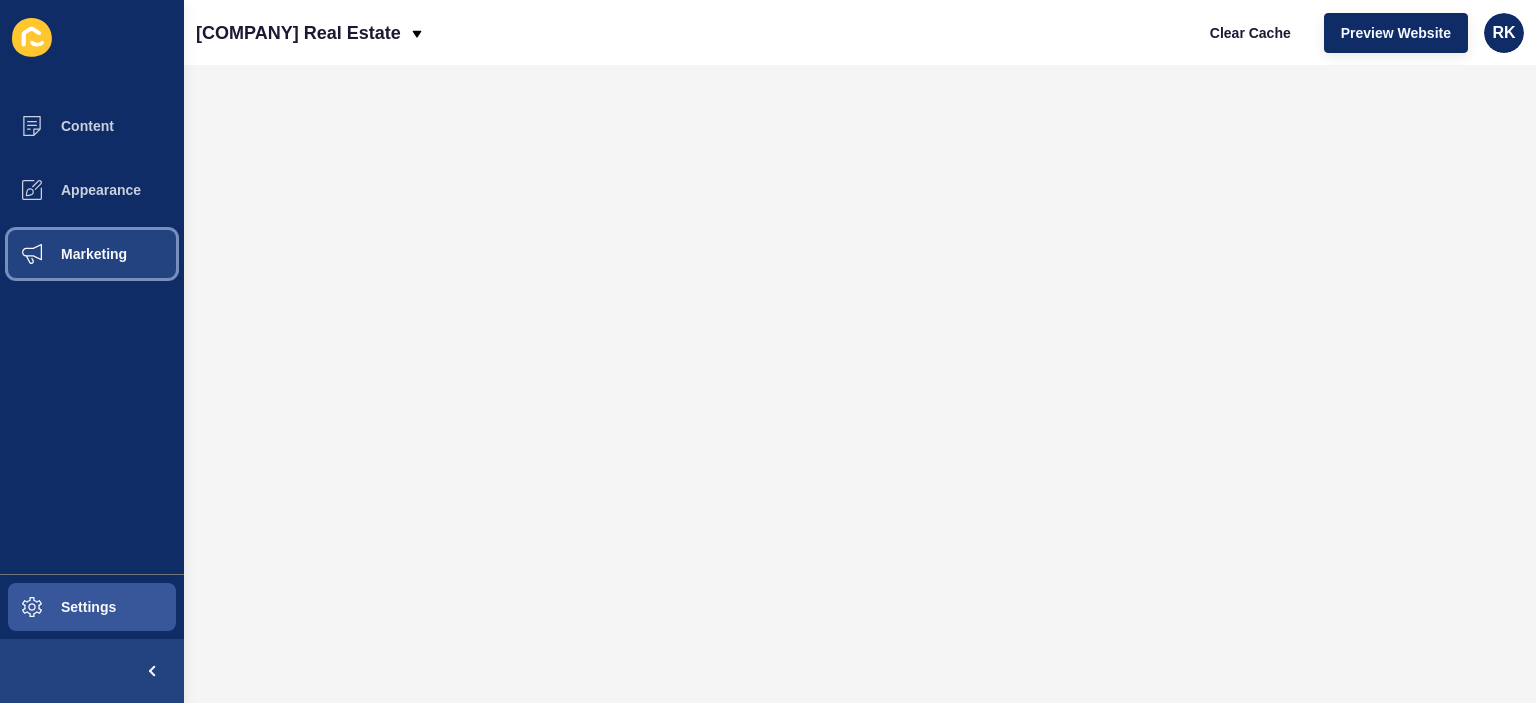 click on "Marketing" at bounding box center (62, 254) 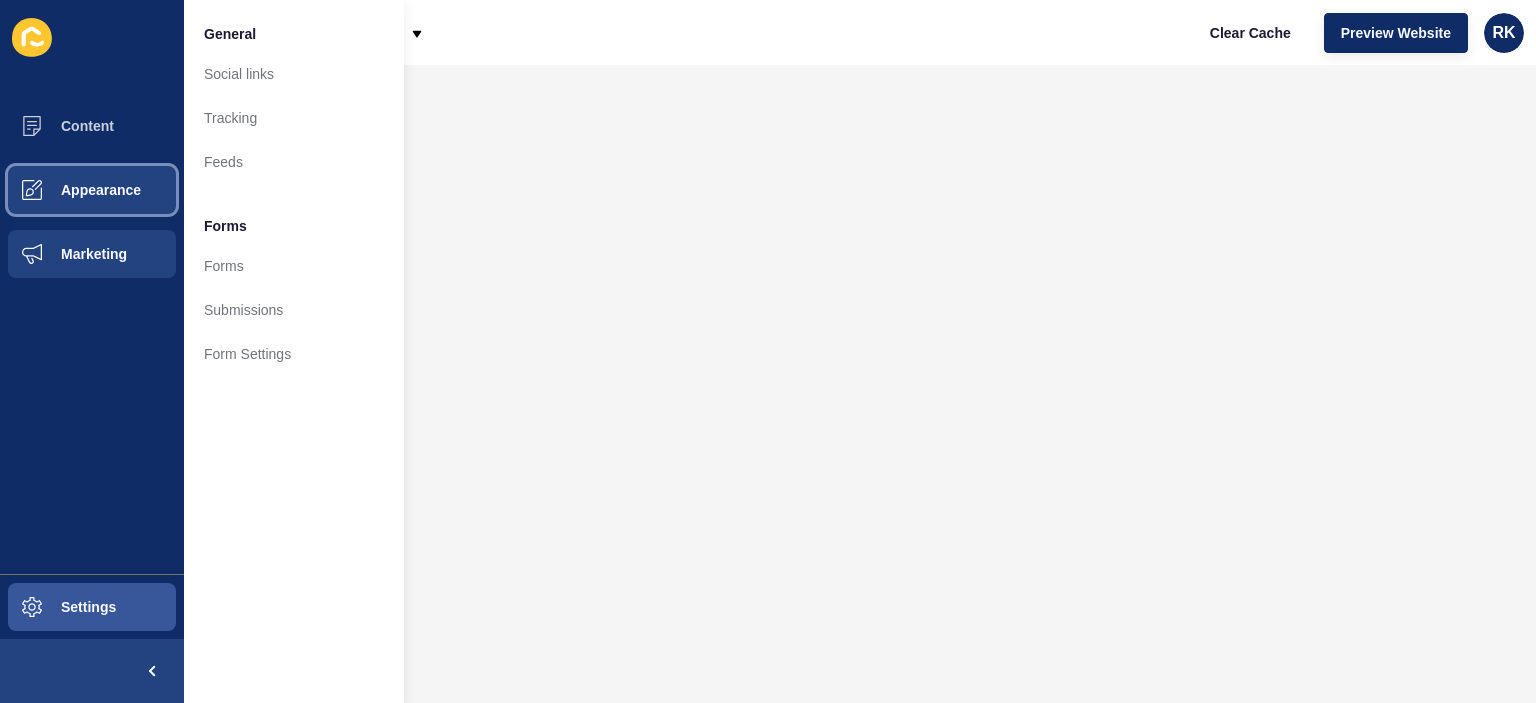 click on "Appearance" at bounding box center [69, 190] 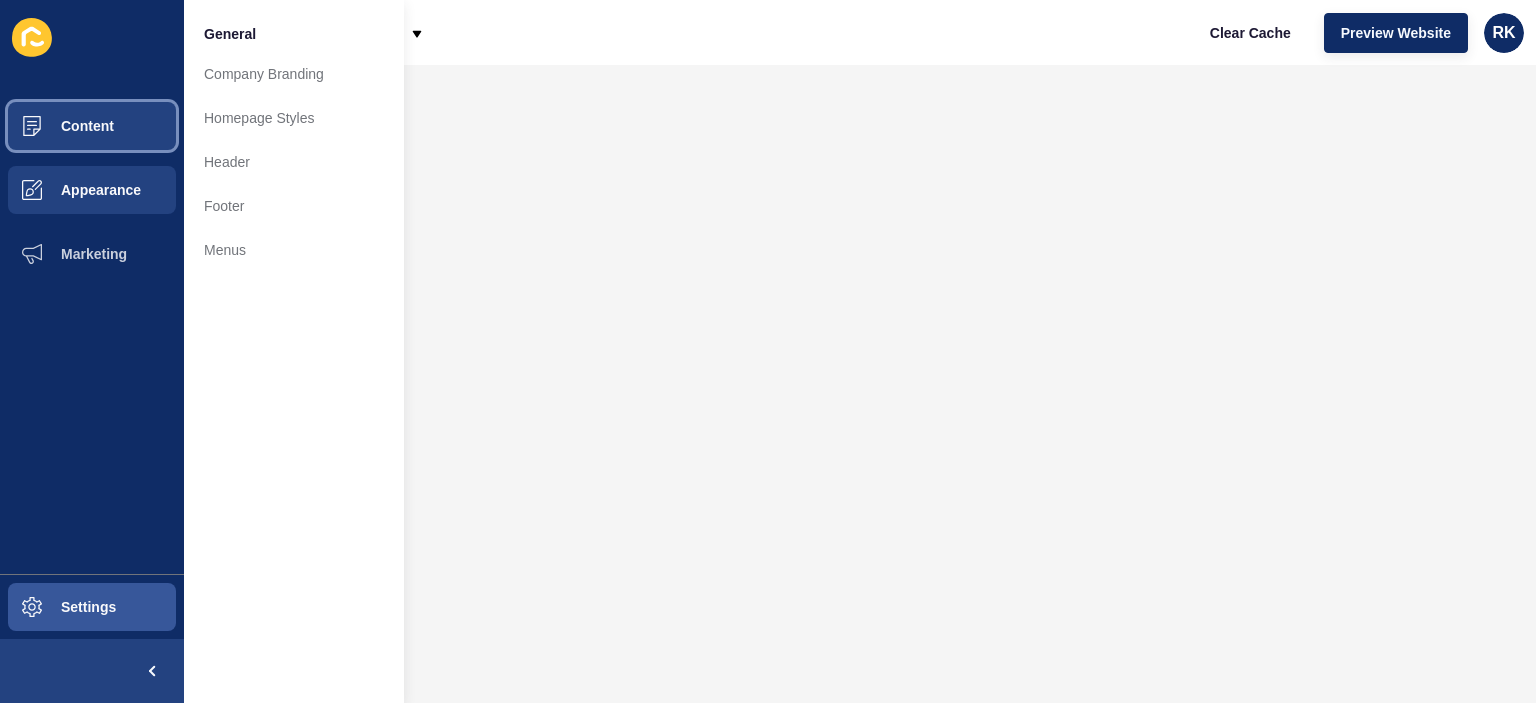 click on "Content" at bounding box center (55, 126) 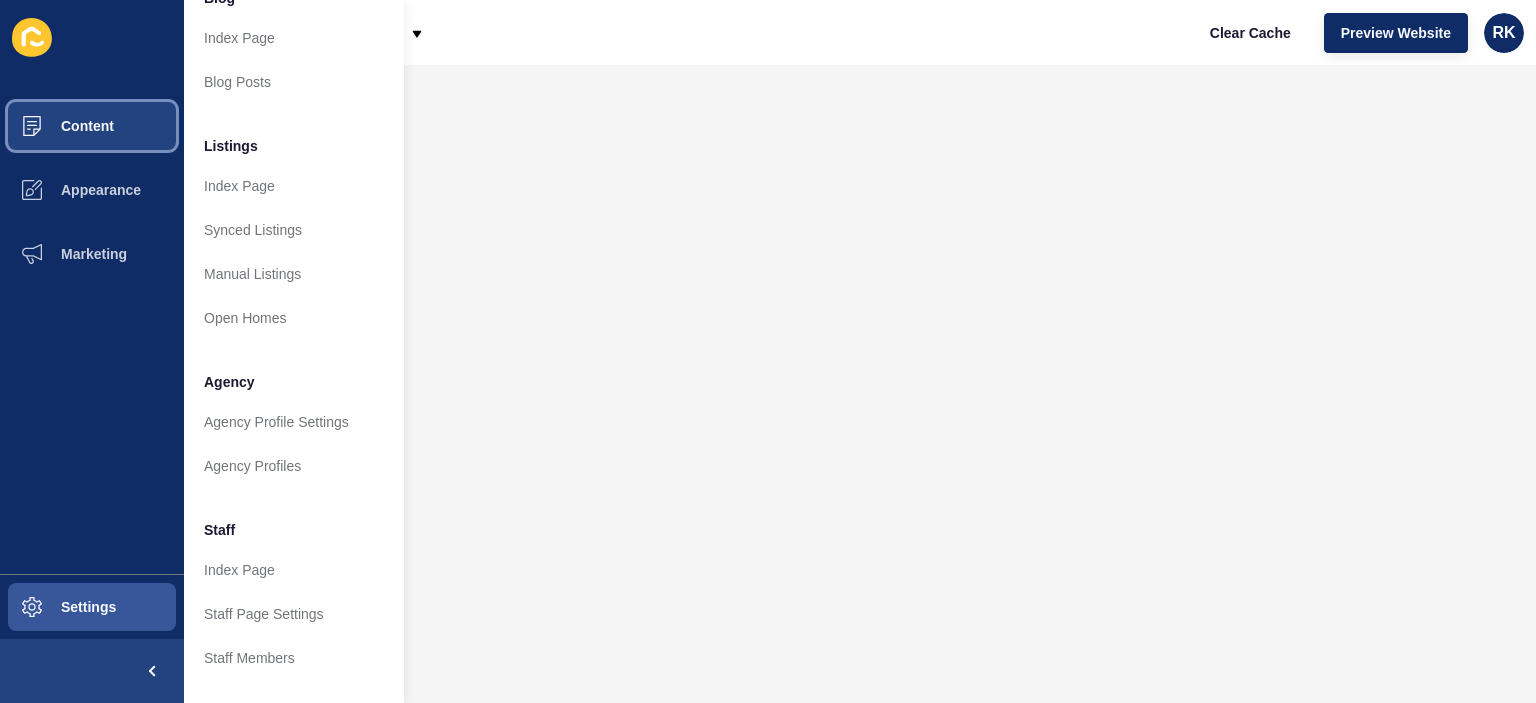 scroll, scrollTop: 184, scrollLeft: 0, axis: vertical 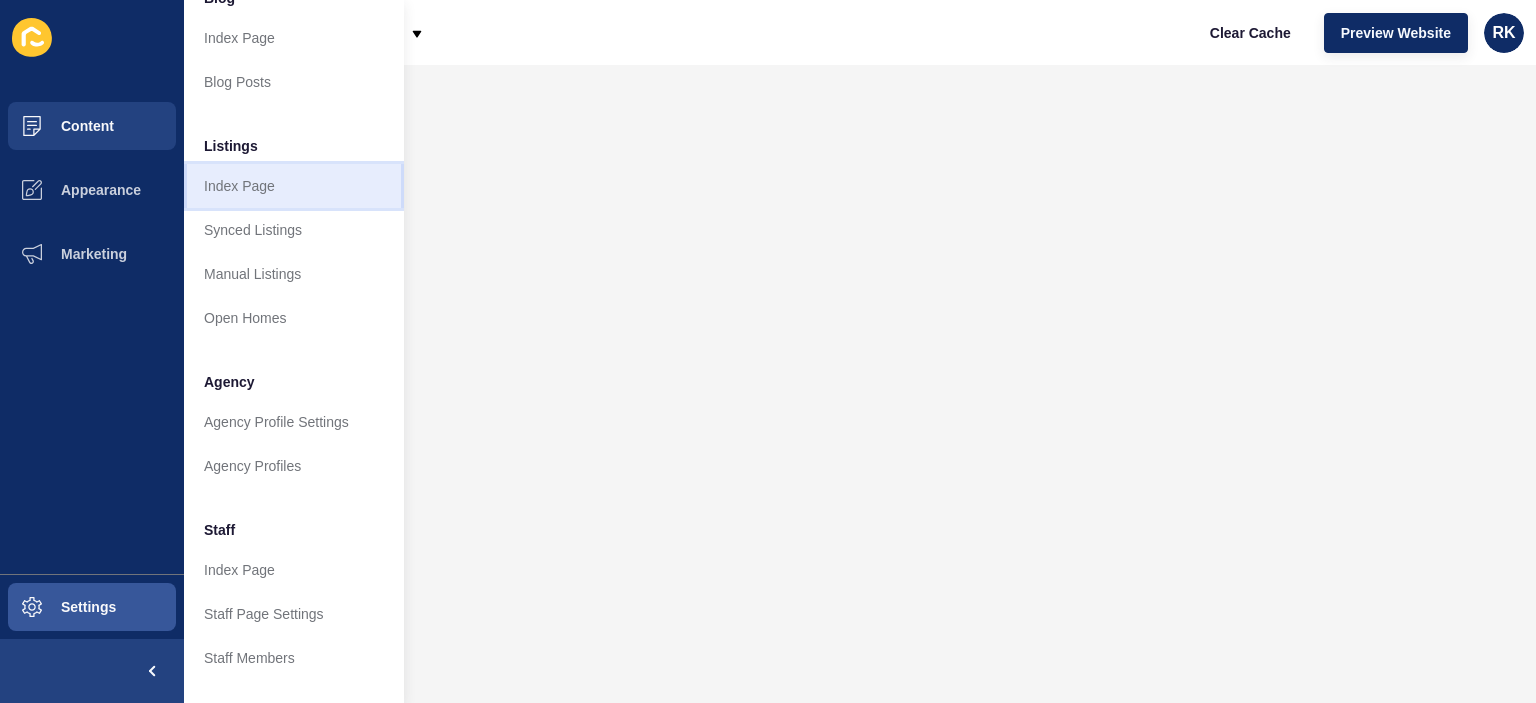 click on "Index Page" at bounding box center [294, 186] 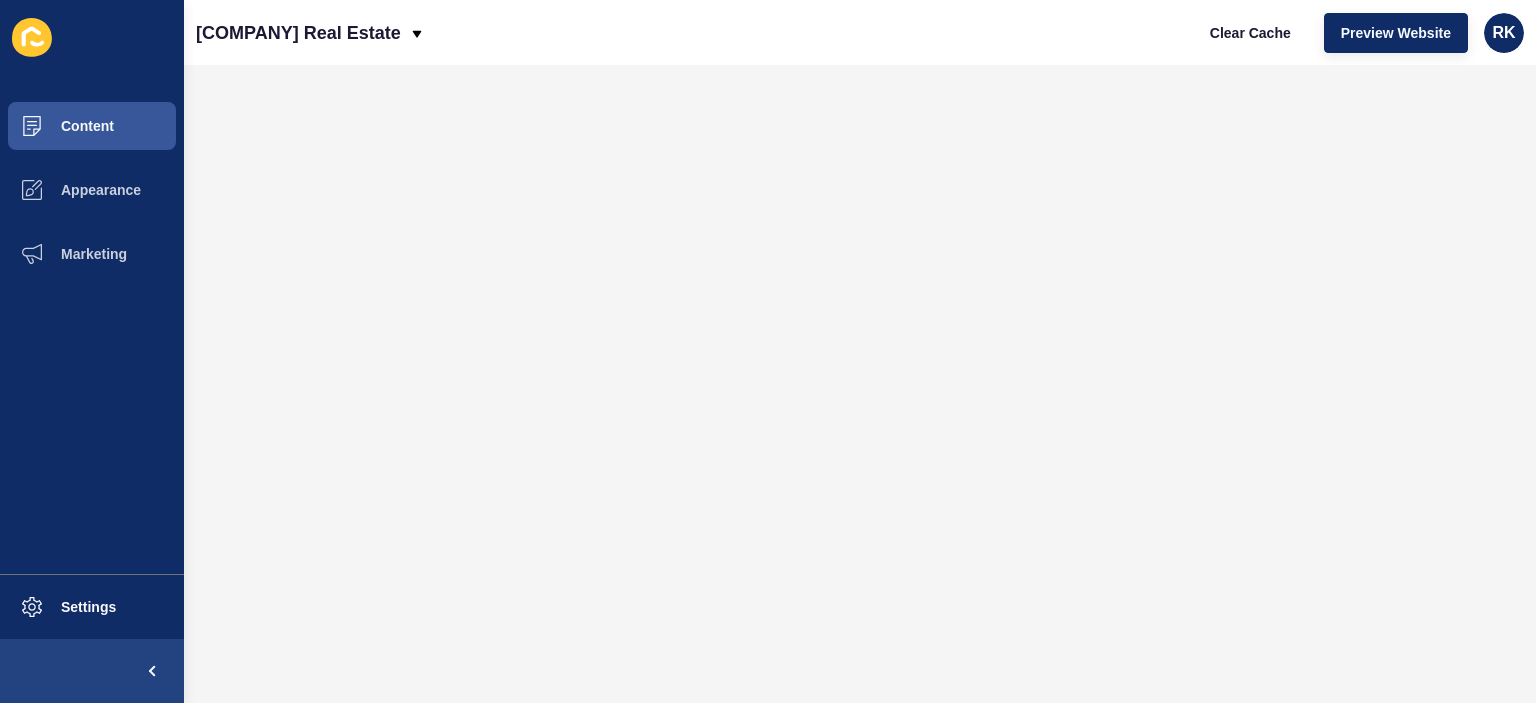 scroll, scrollTop: 0, scrollLeft: 0, axis: both 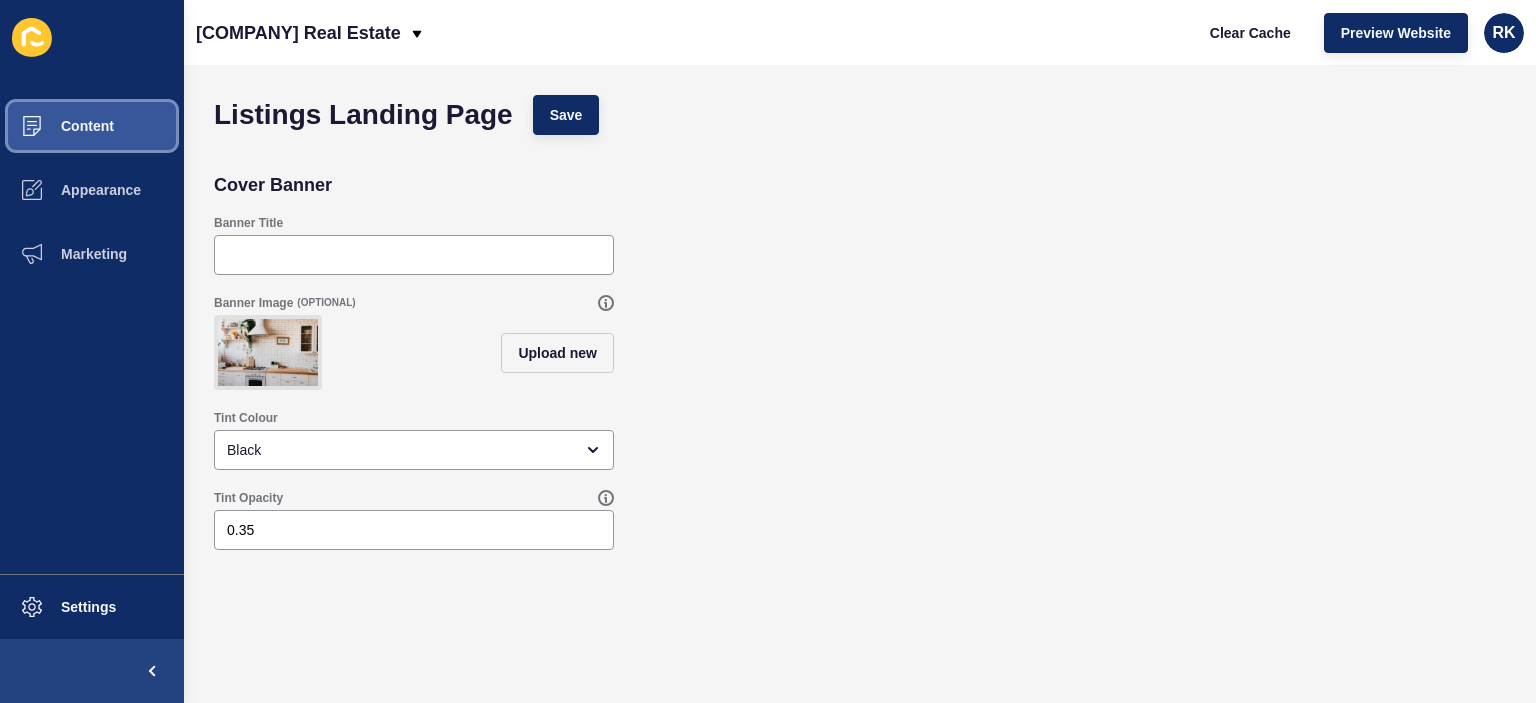 click on "Content" at bounding box center (55, 126) 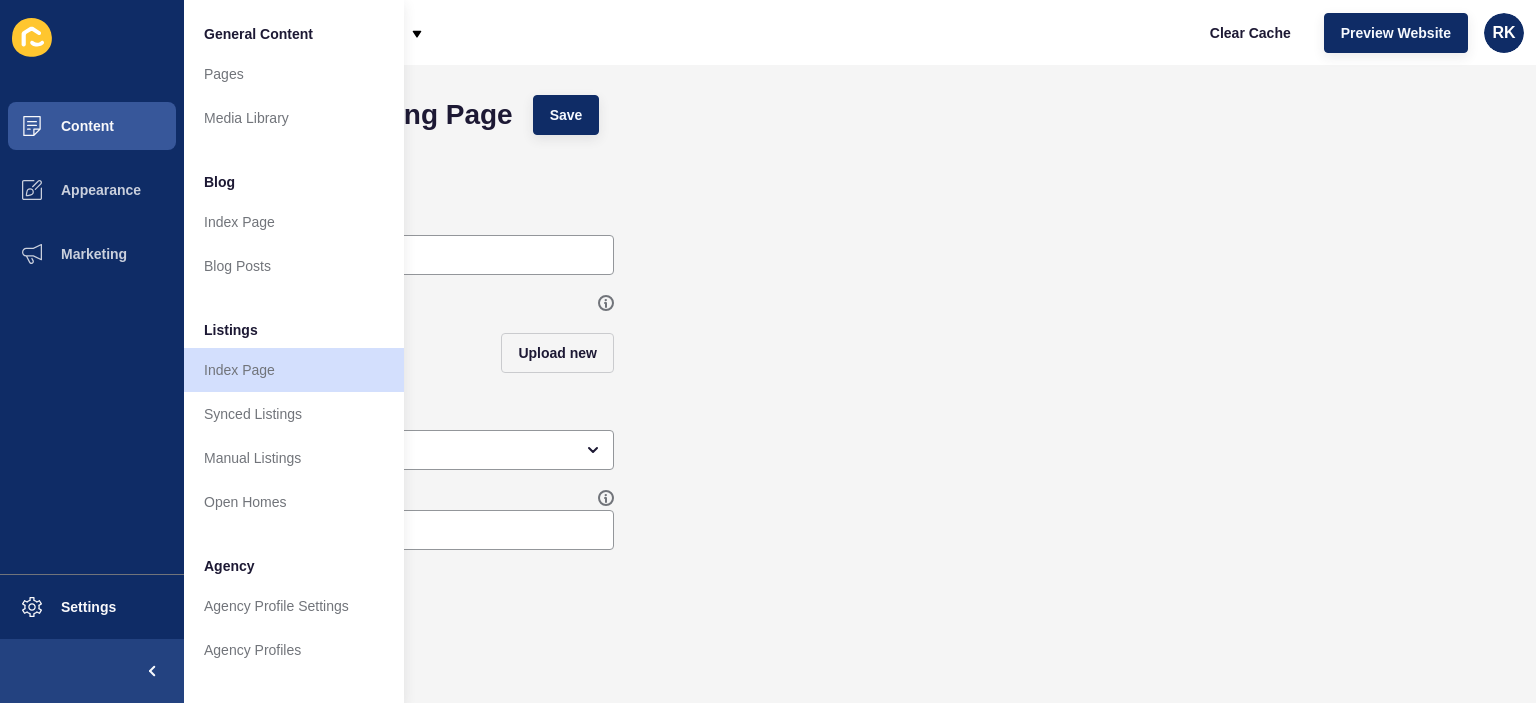 click on "Listings" at bounding box center (258, 34) 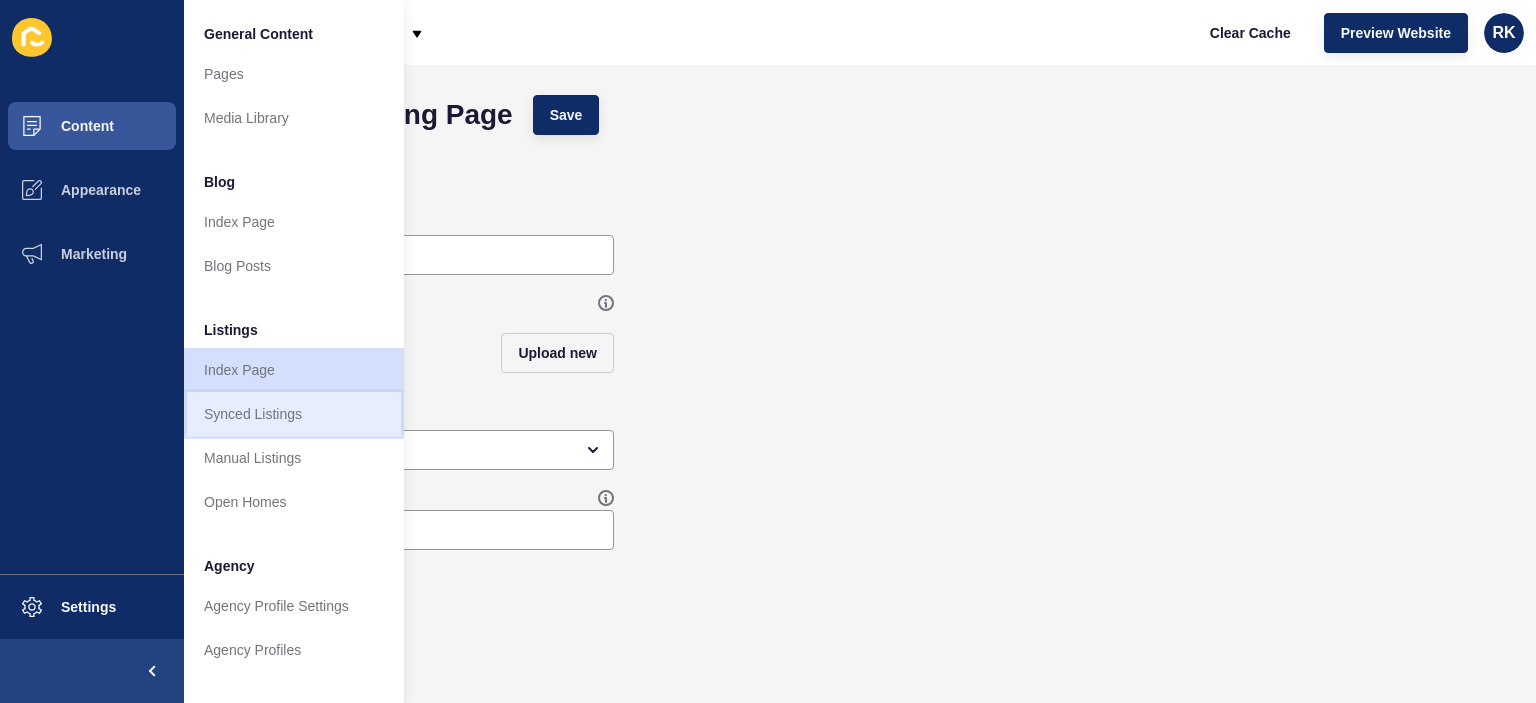 click on "Synced Listings" at bounding box center (294, 414) 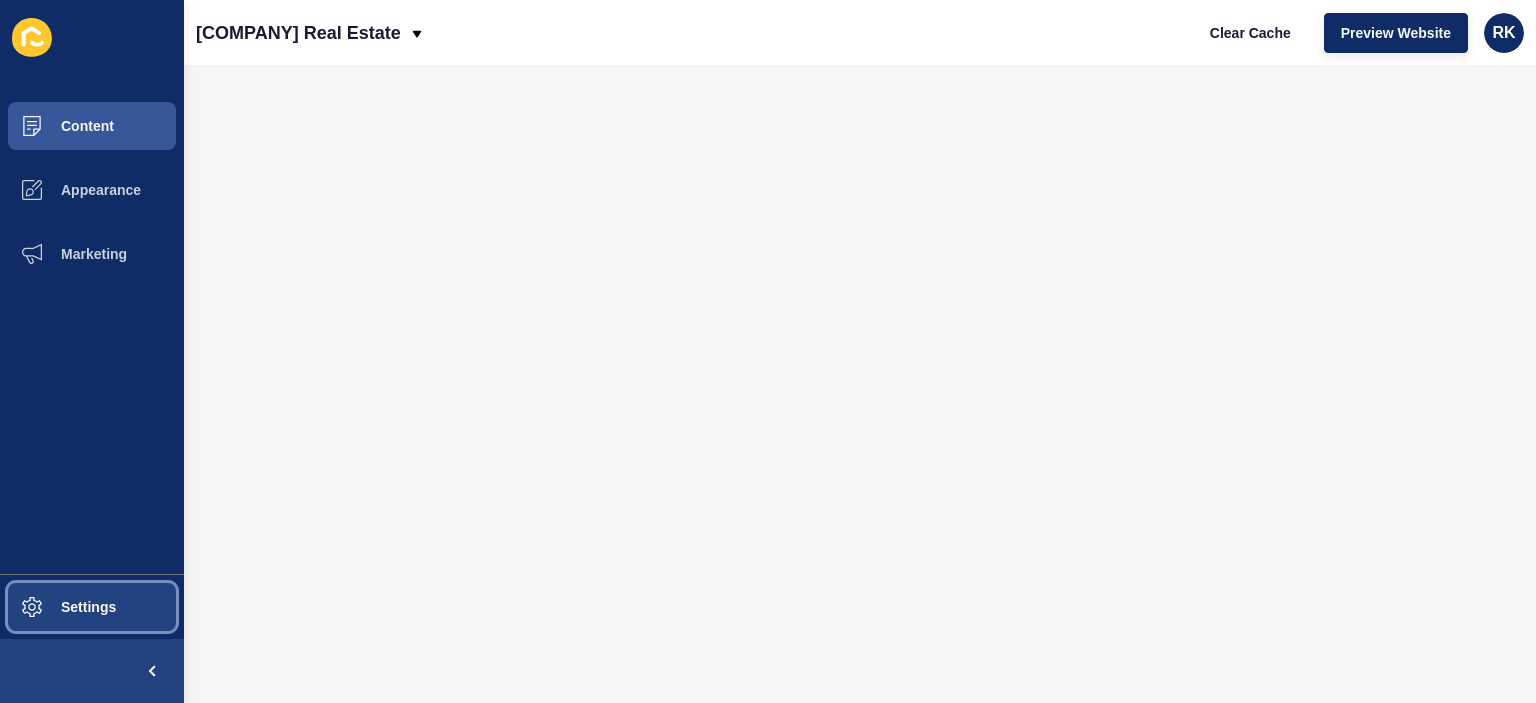 click on "Settings" at bounding box center (56, 607) 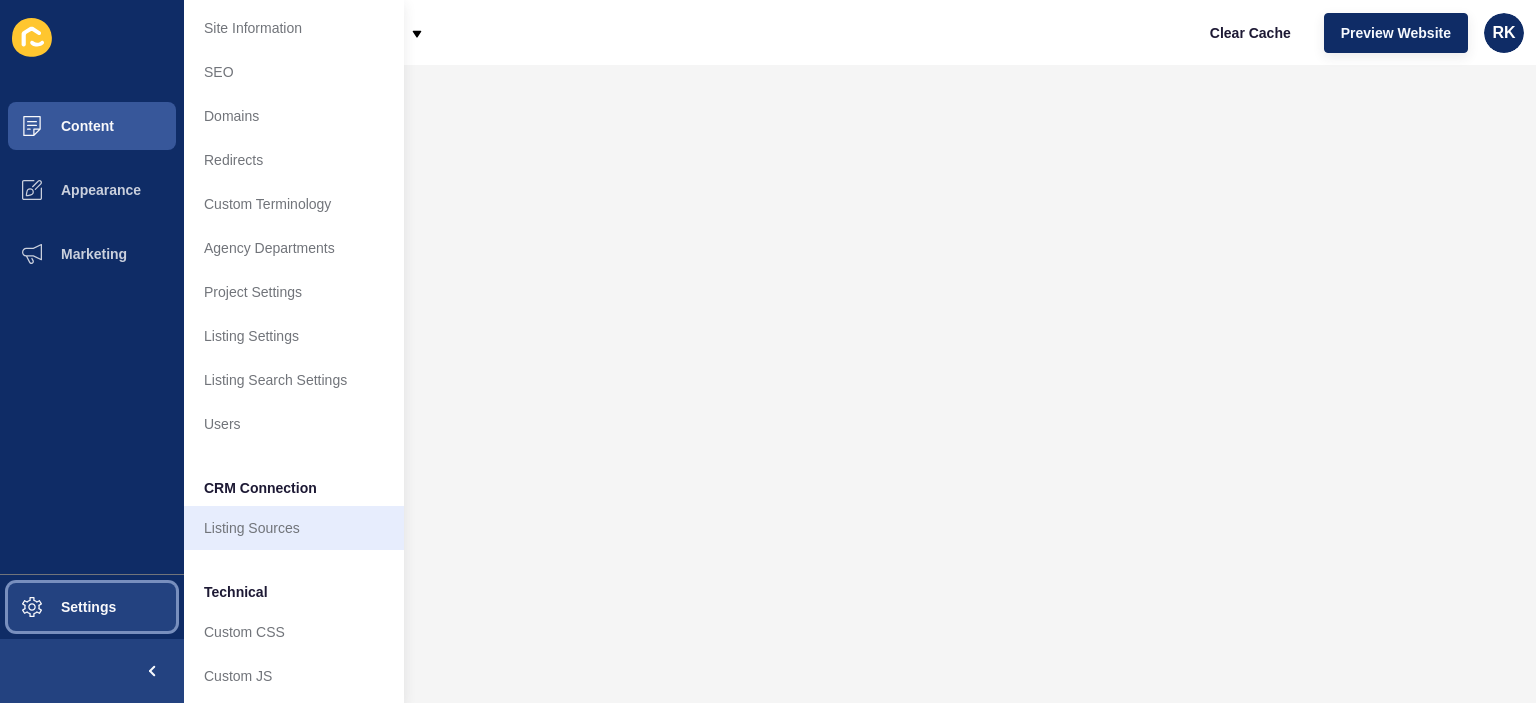 scroll, scrollTop: 12, scrollLeft: 0, axis: vertical 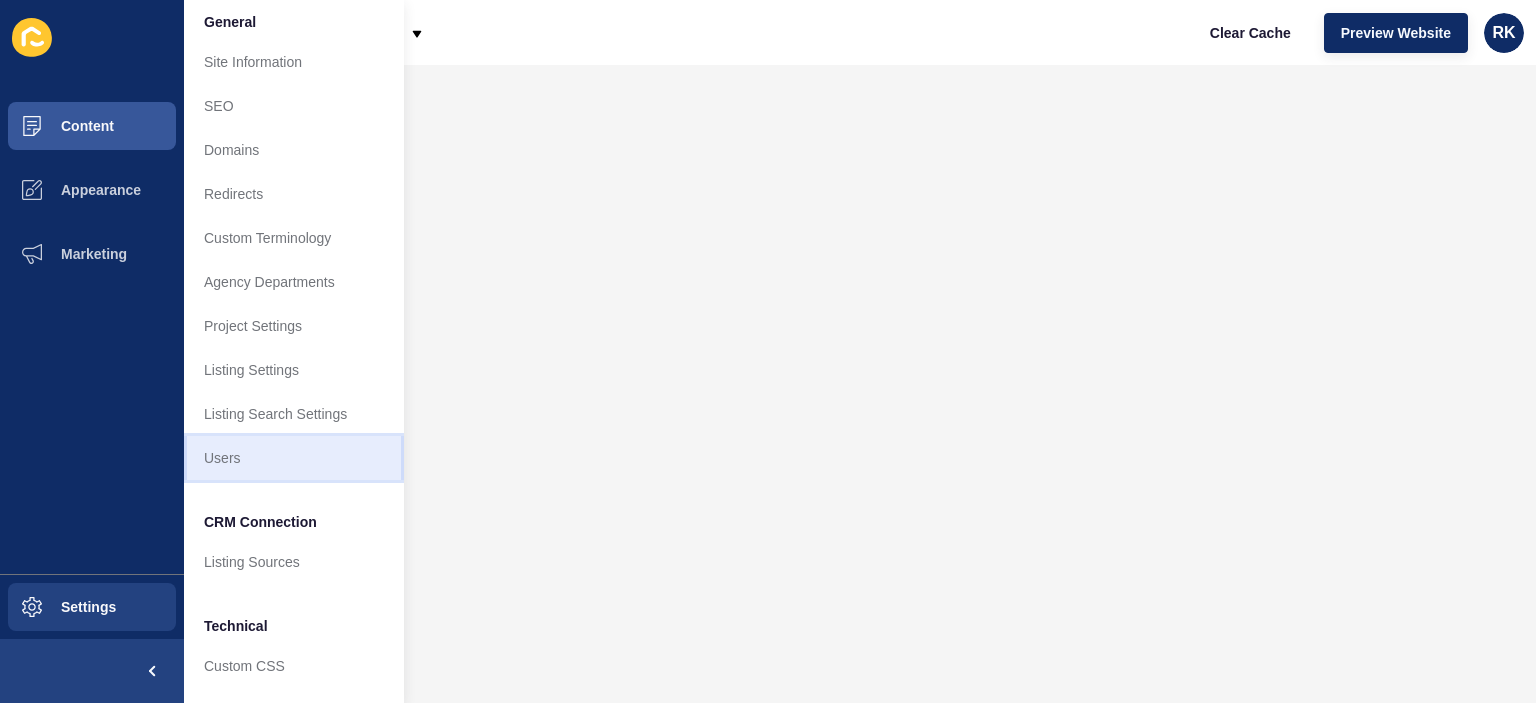 click on "Users" at bounding box center (294, 458) 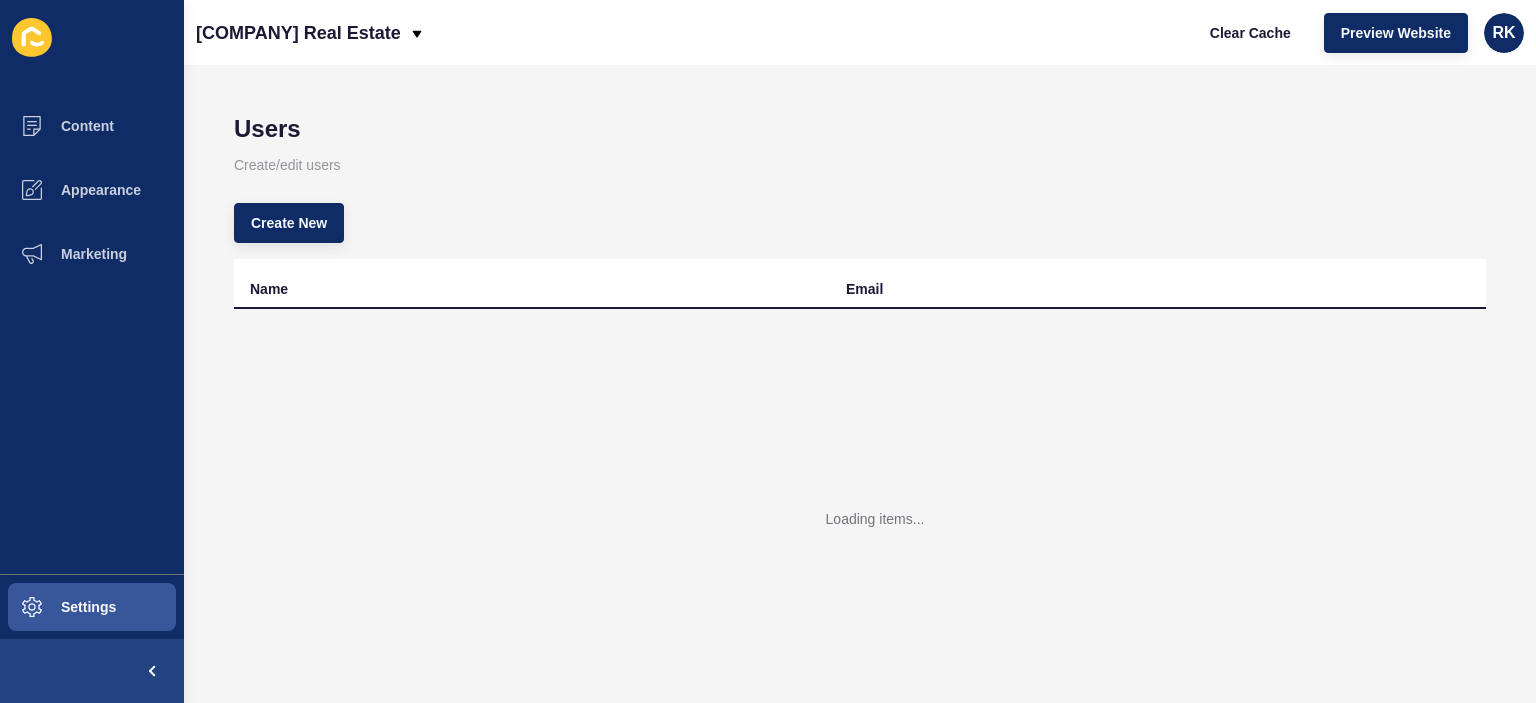 scroll, scrollTop: 0, scrollLeft: 0, axis: both 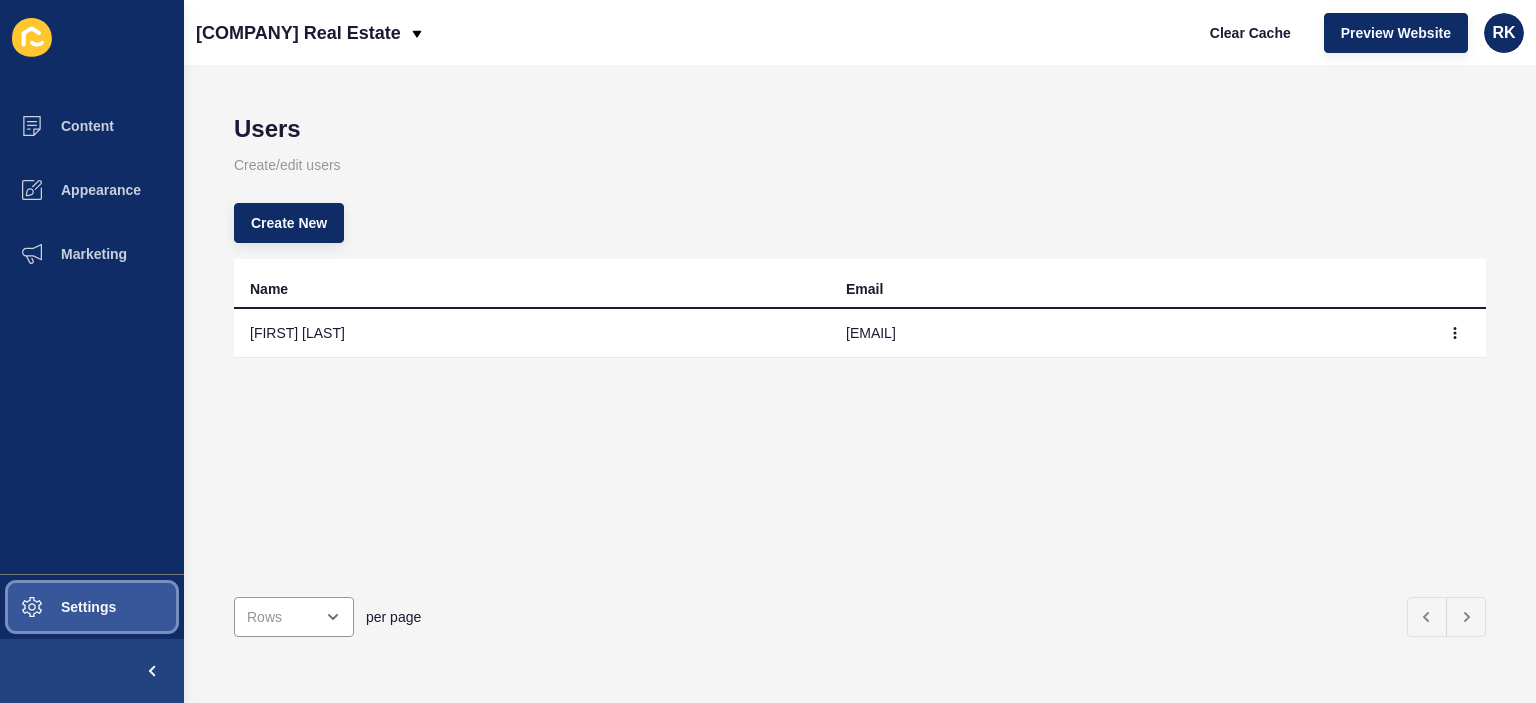 click on "Settings" at bounding box center (56, 607) 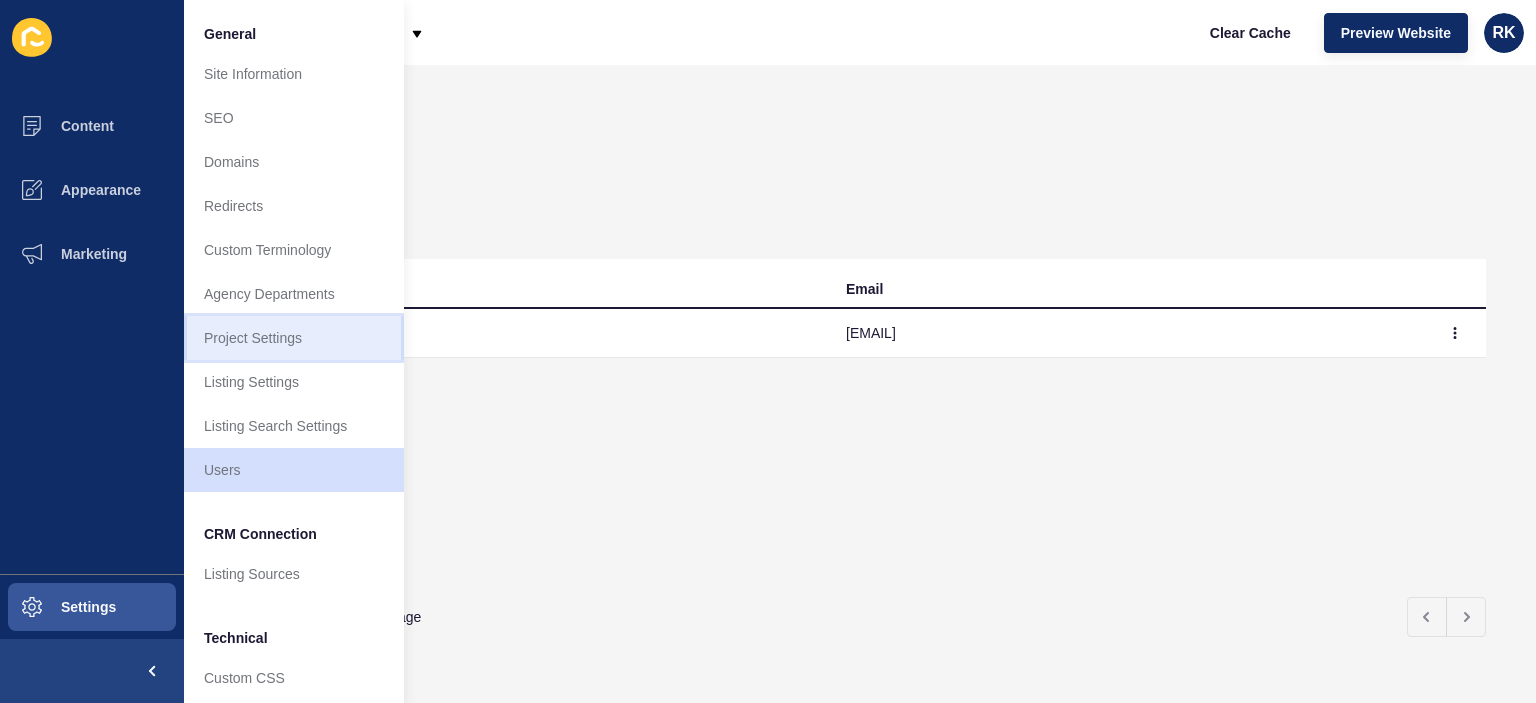 click on "Project Settings" at bounding box center (294, 338) 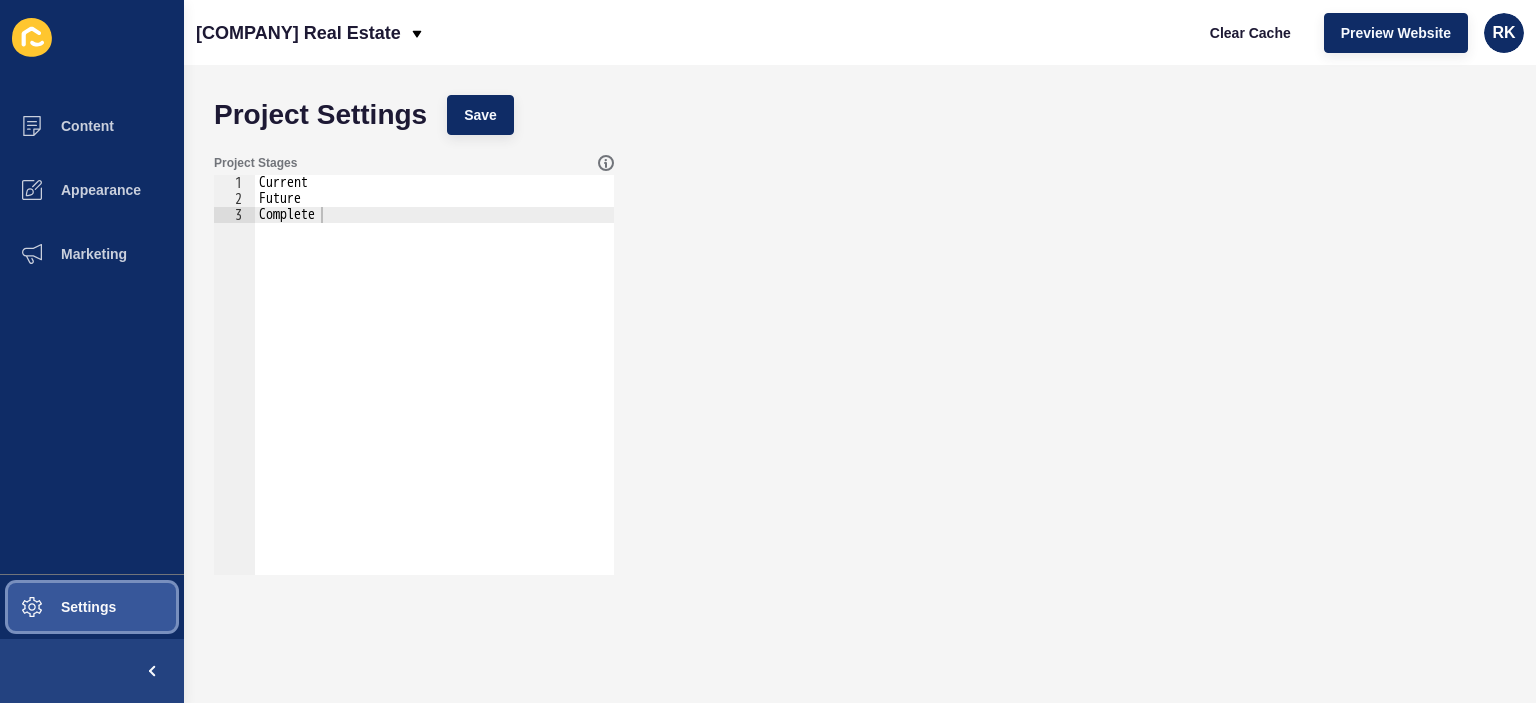 click on "Settings" at bounding box center (56, 607) 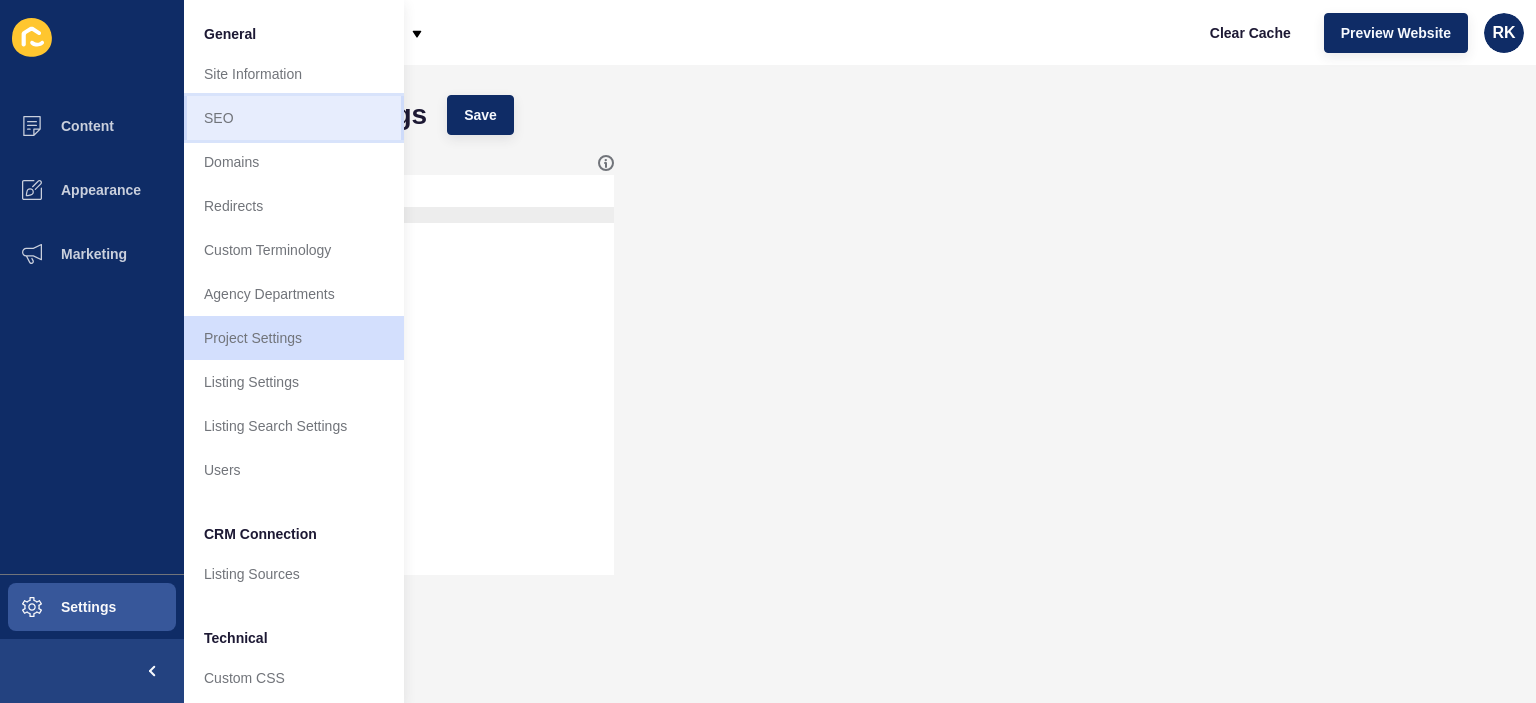 click on "SEO" at bounding box center (294, 118) 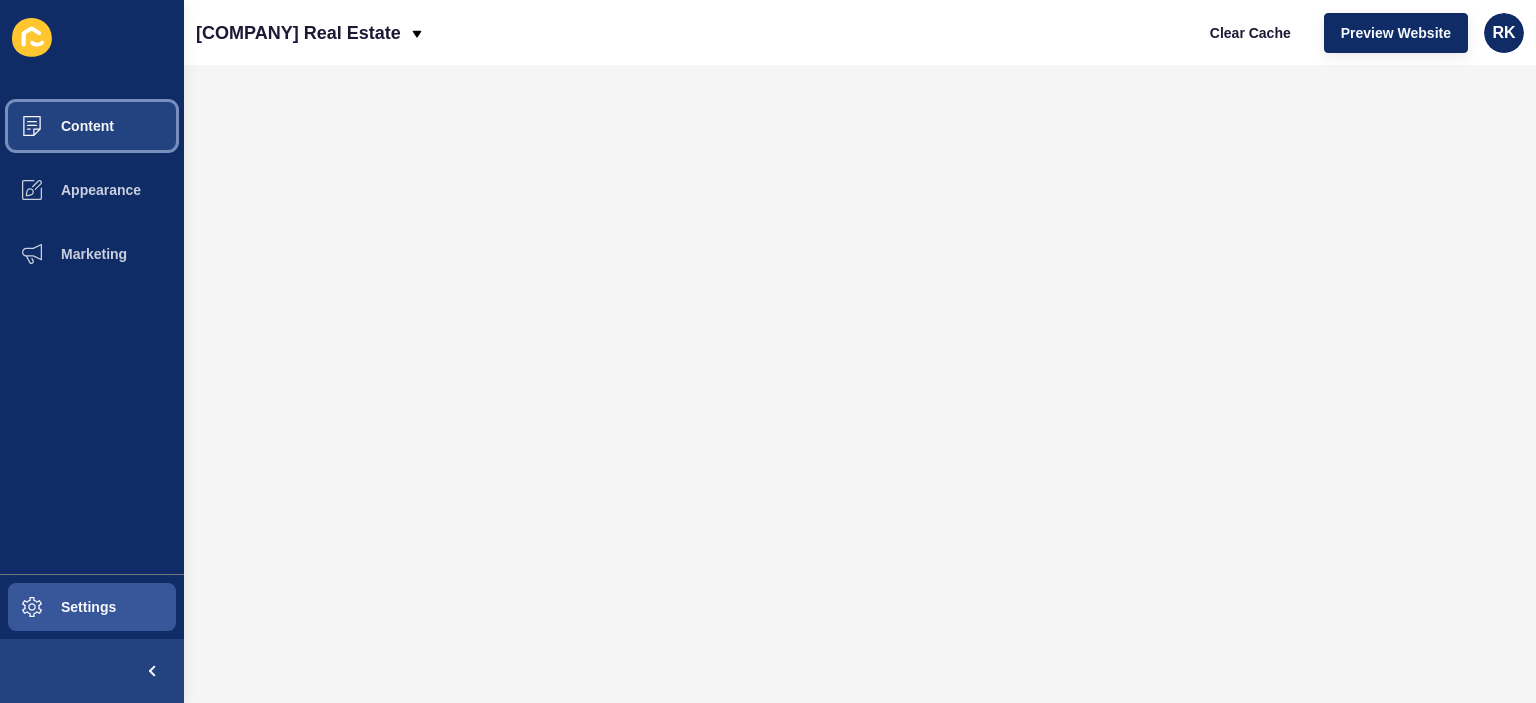 click on "Content" at bounding box center [55, 126] 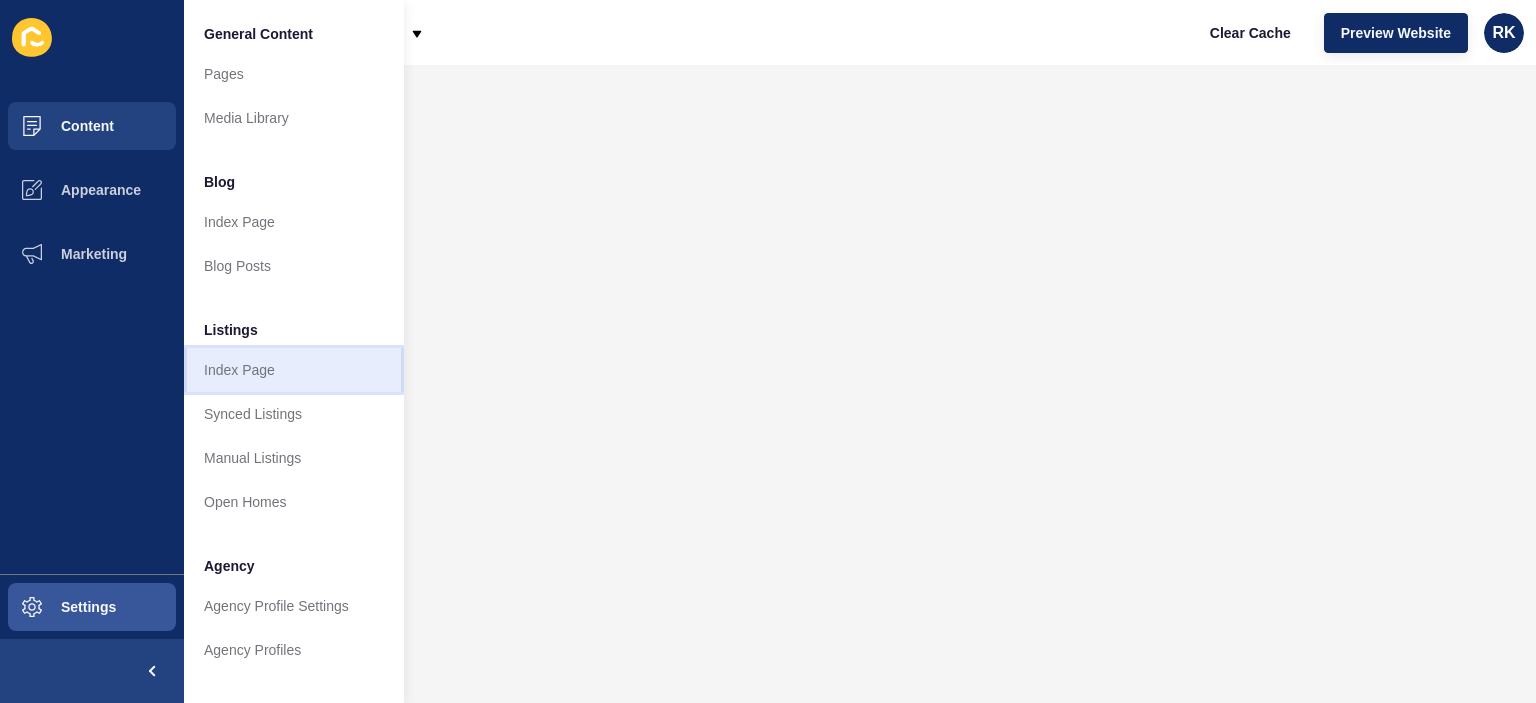 click on "Index Page" at bounding box center [294, 370] 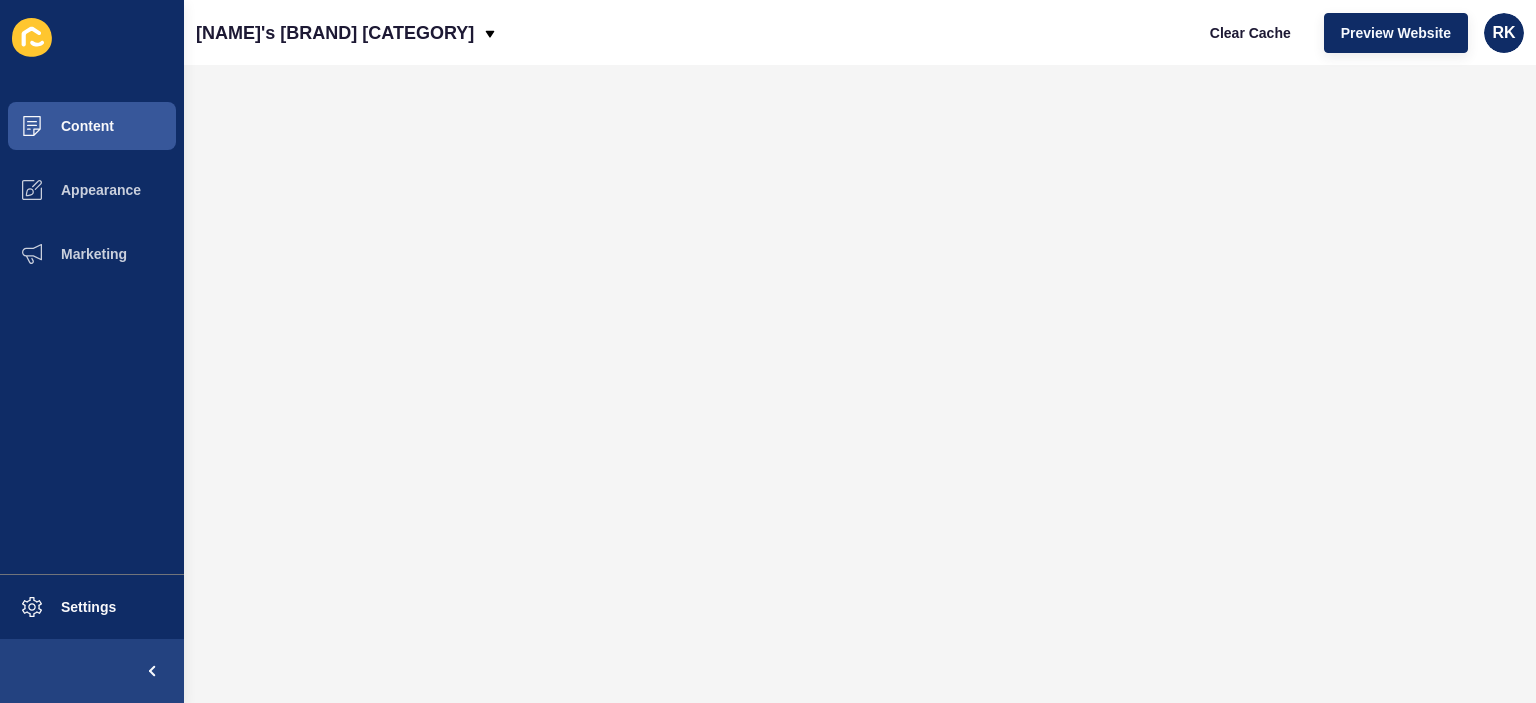 scroll, scrollTop: 0, scrollLeft: 0, axis: both 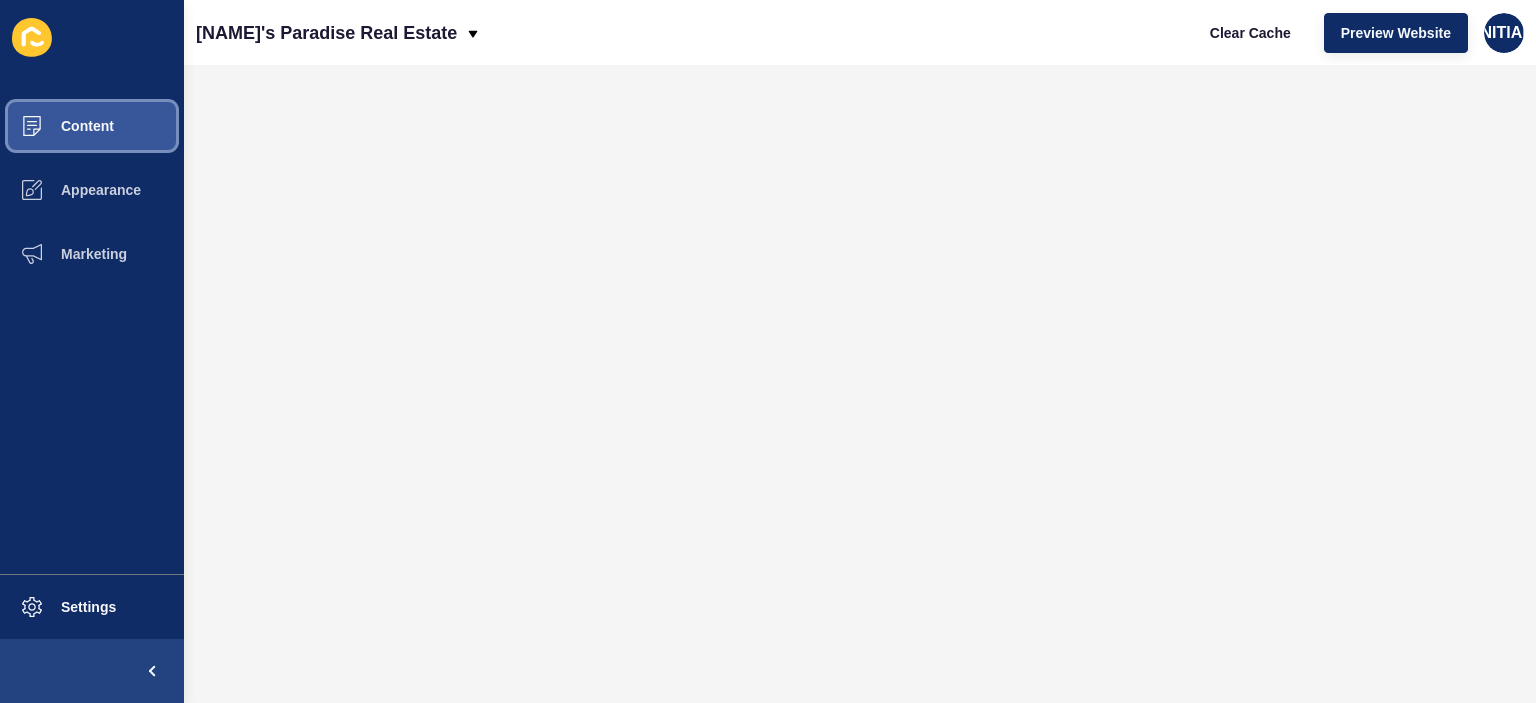 click on "Content" at bounding box center (55, 126) 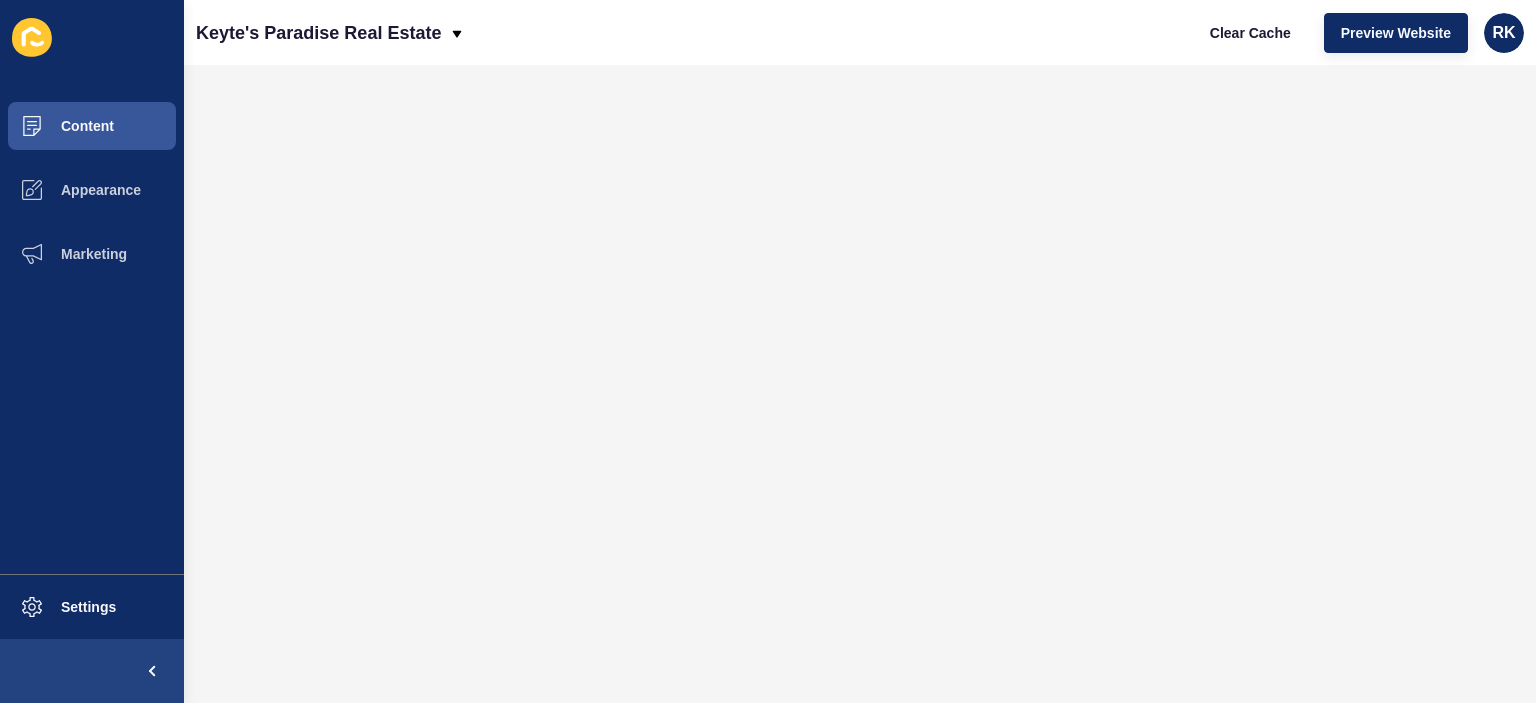 scroll, scrollTop: 0, scrollLeft: 0, axis: both 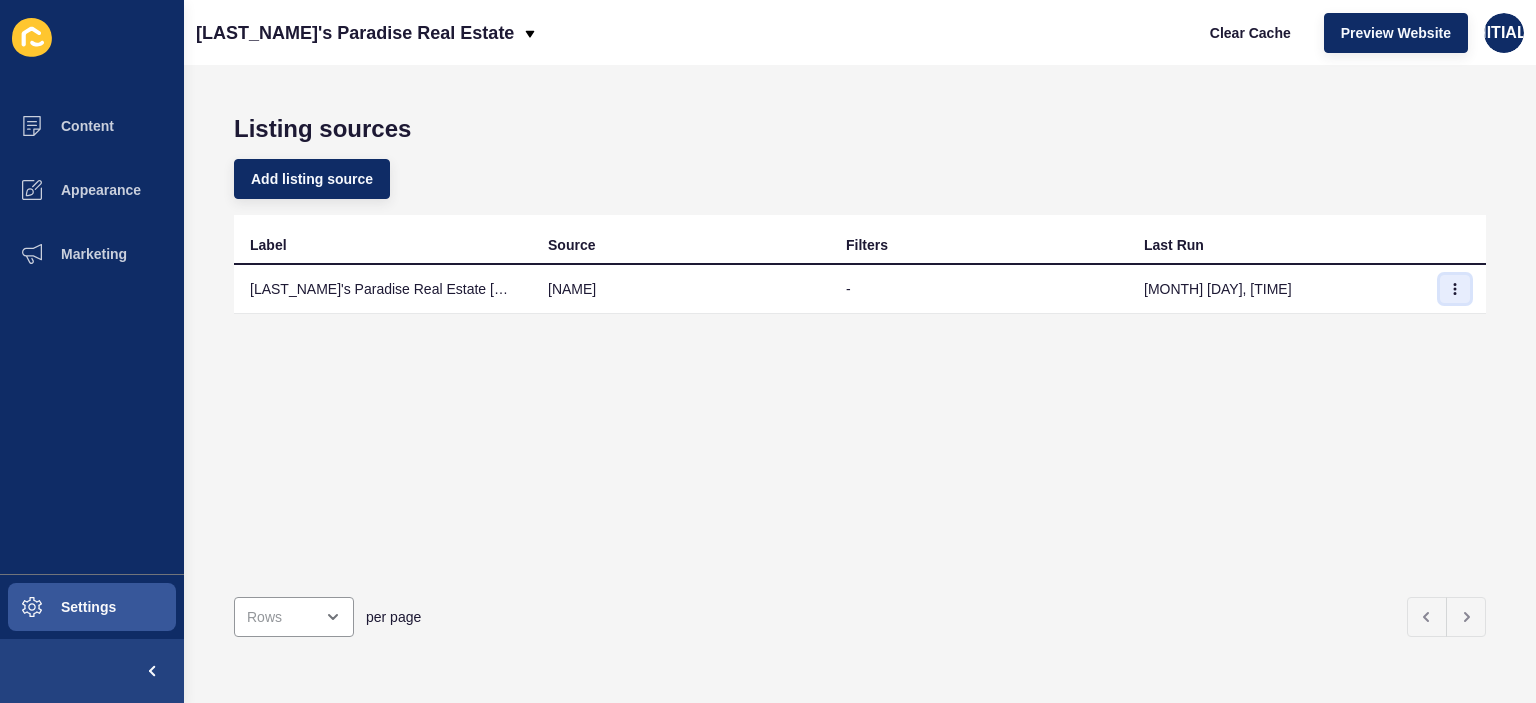 click at bounding box center [1455, 289] 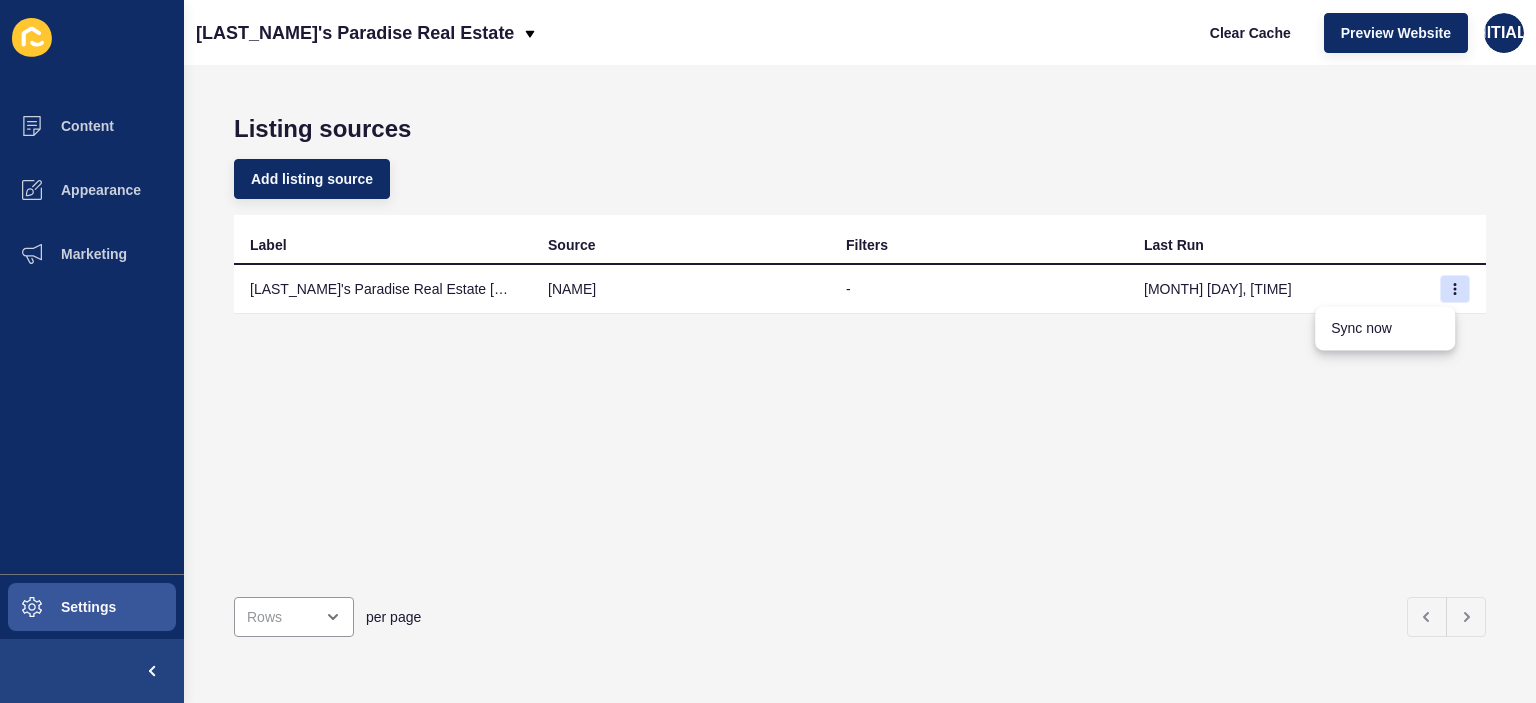 click on "Label Source Filters Last Run   Keyte's Paradise Real Estate Rex Sync rex - Jul 03, 11:37am" at bounding box center (860, 398) 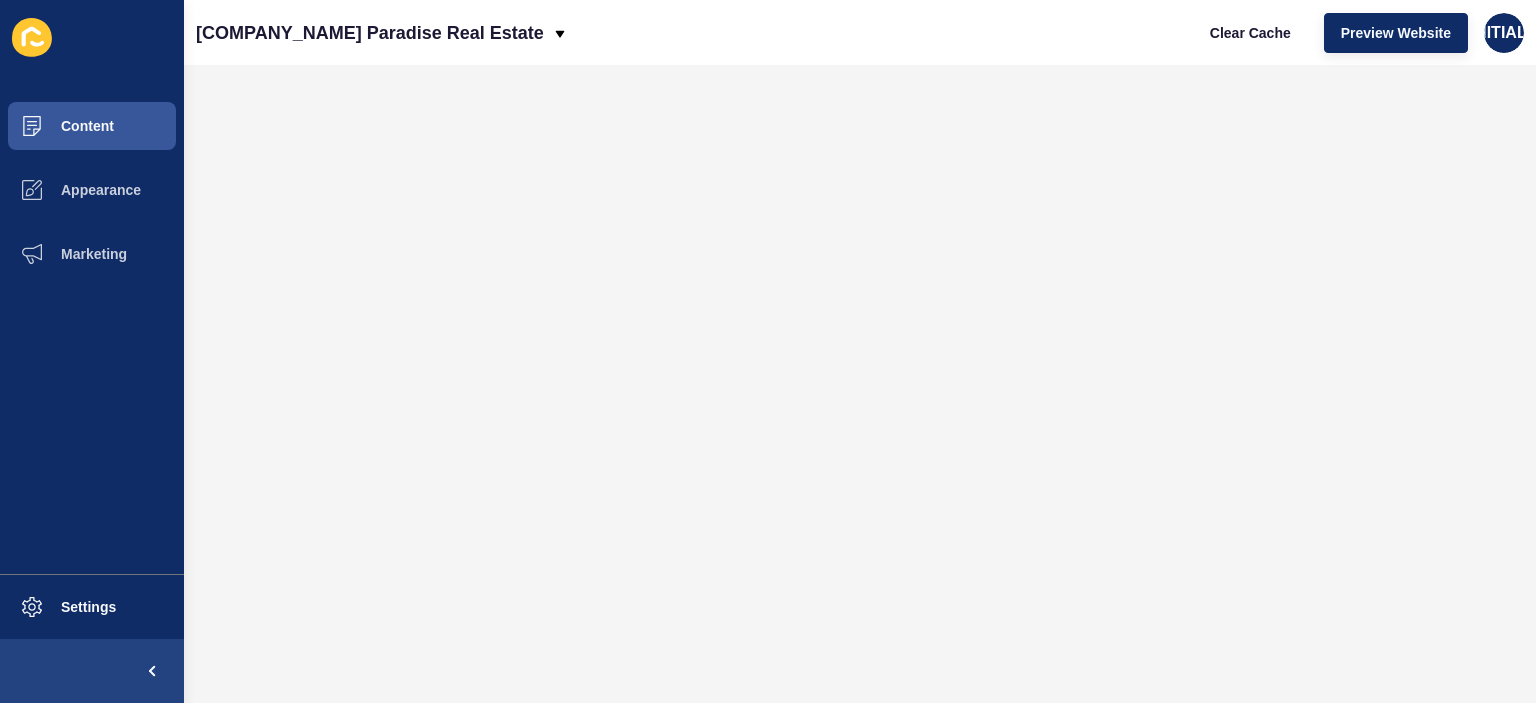 scroll, scrollTop: 0, scrollLeft: 0, axis: both 